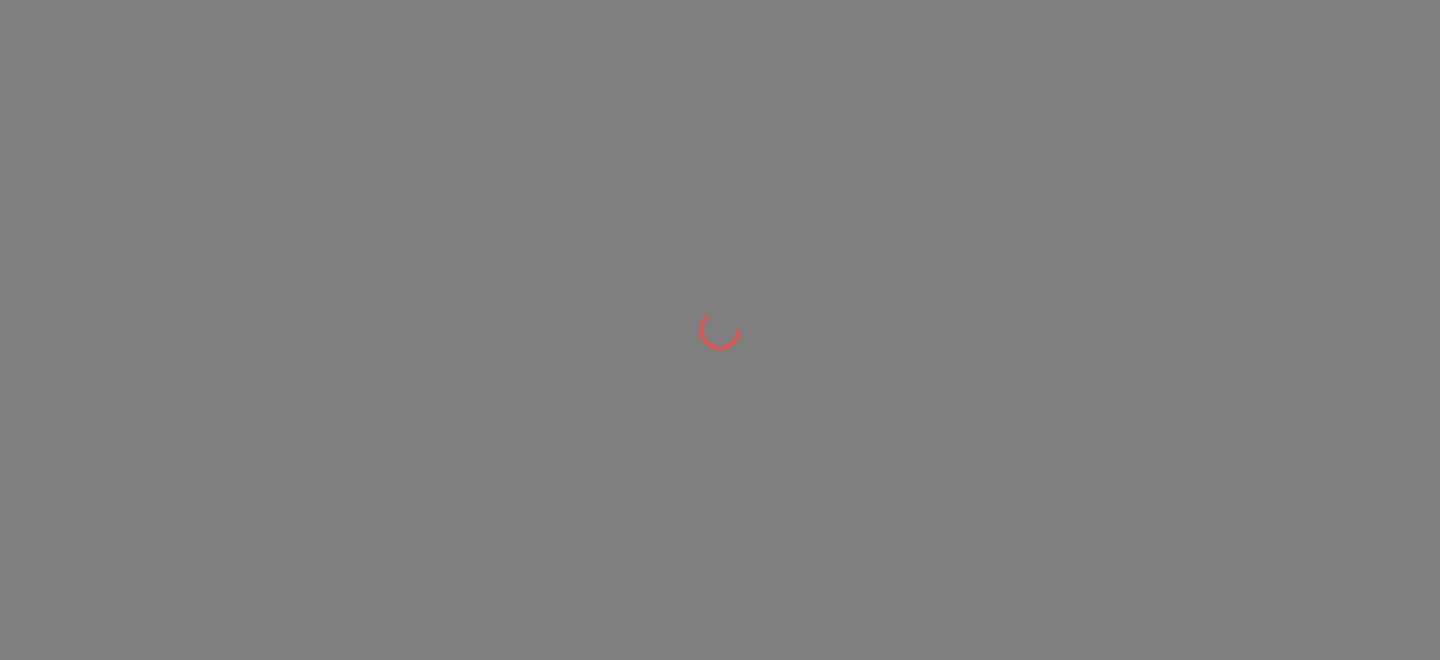 scroll, scrollTop: 0, scrollLeft: 0, axis: both 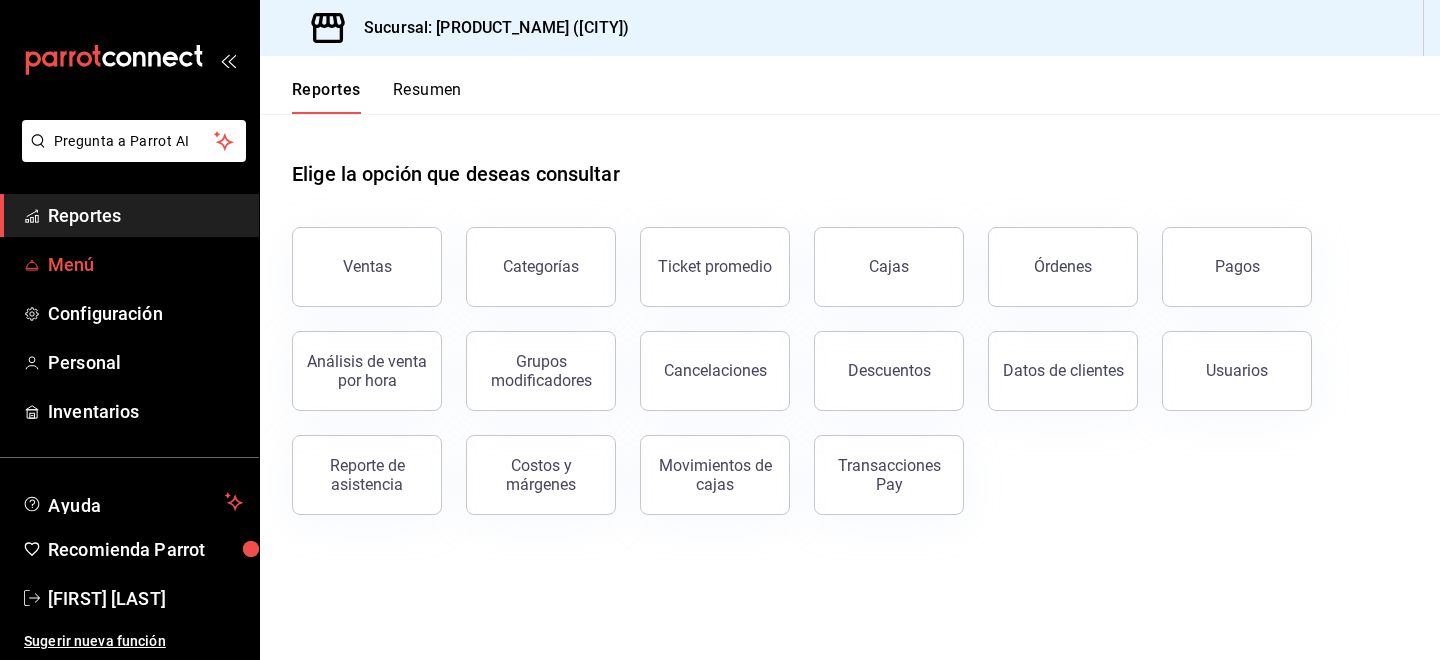 click on "Menú" at bounding box center [145, 264] 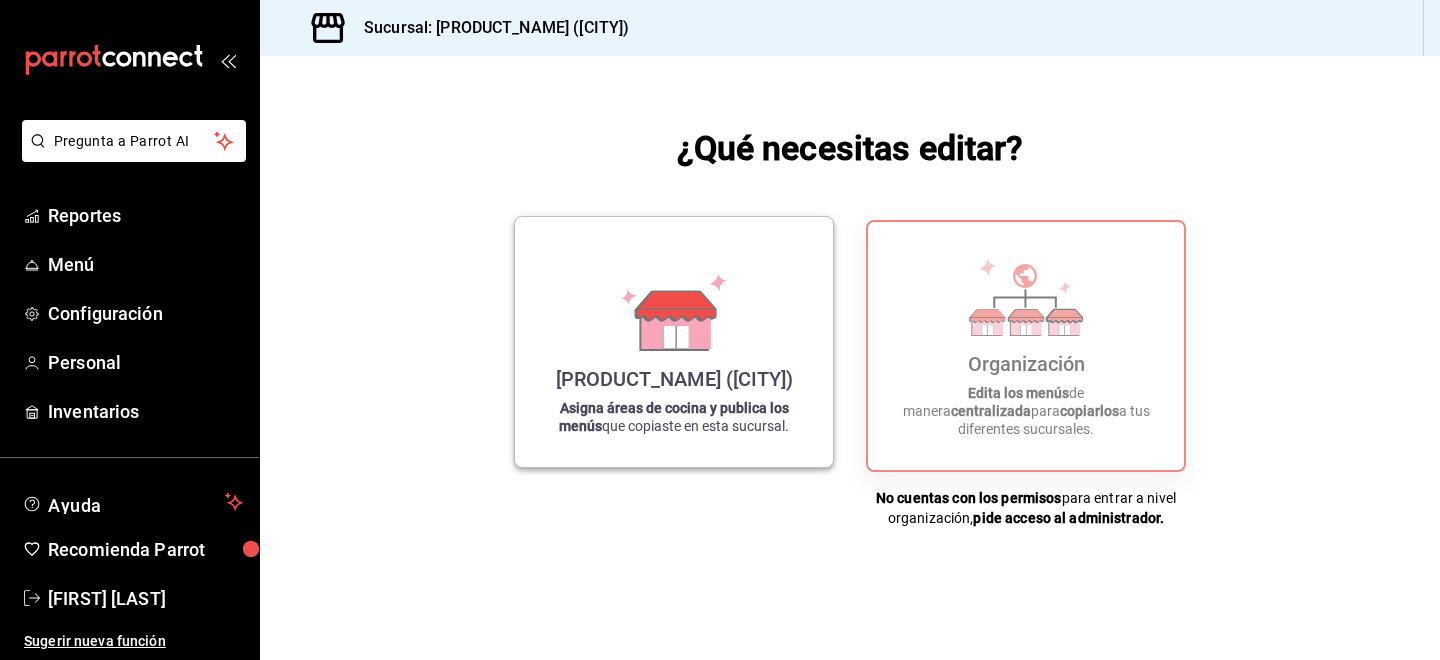 click on "[PRODUCT_NAME] ([CITY]) Asigna áreas de cocina y publica los menús  que copiaste en esta sucursal." at bounding box center (674, 342) 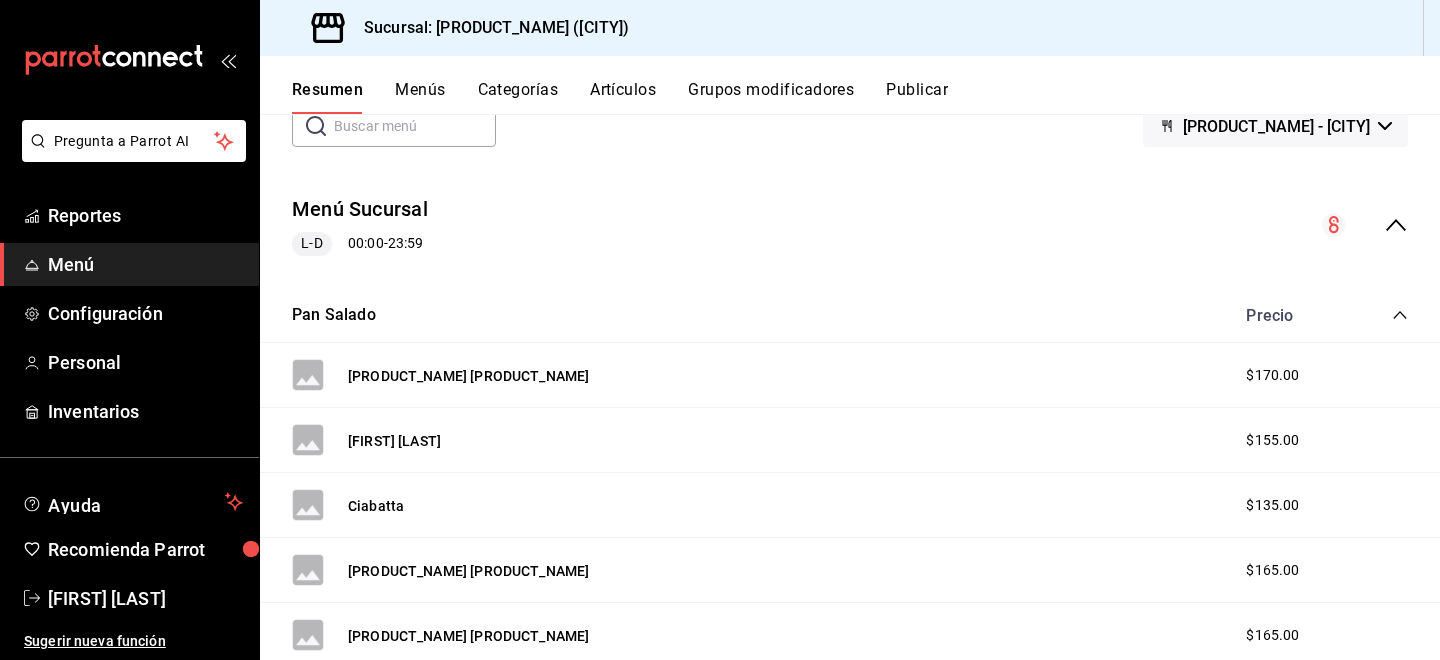 scroll, scrollTop: 119, scrollLeft: 0, axis: vertical 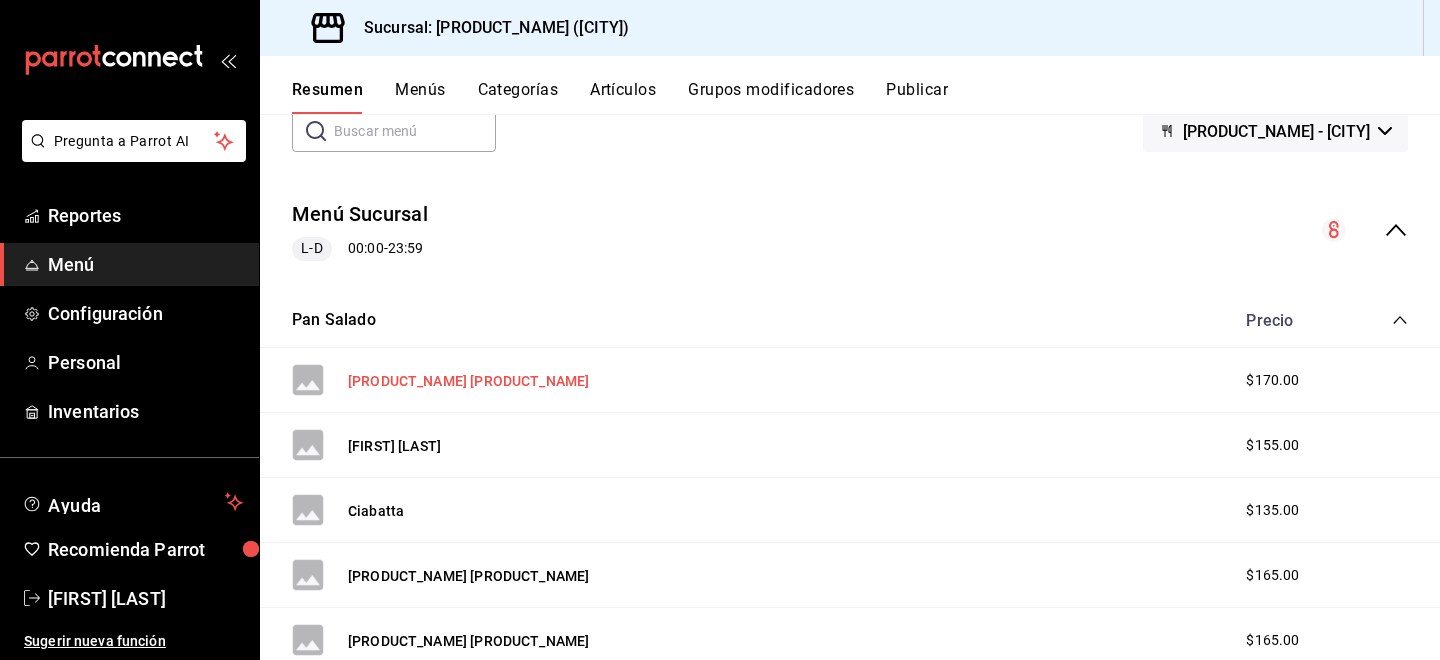 click on "[PRODUCT_NAME] [PRODUCT_NAME]" at bounding box center (468, 381) 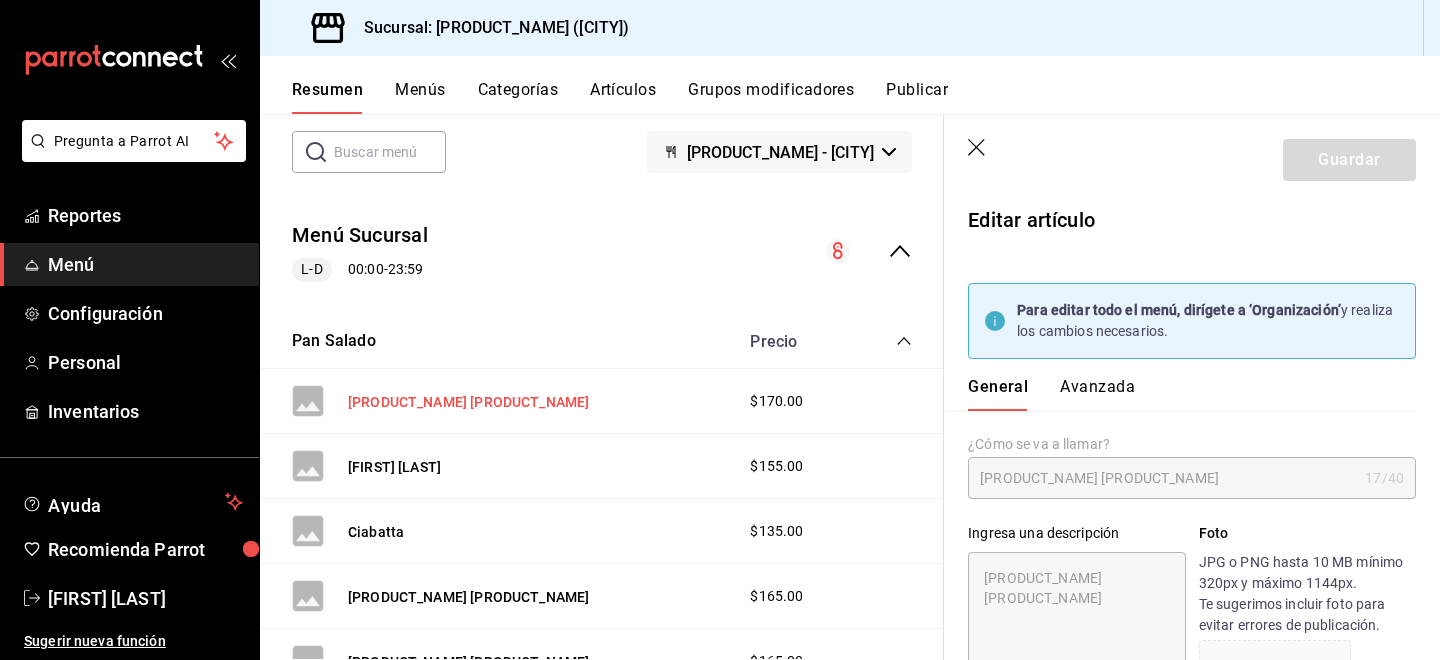 type on "x" 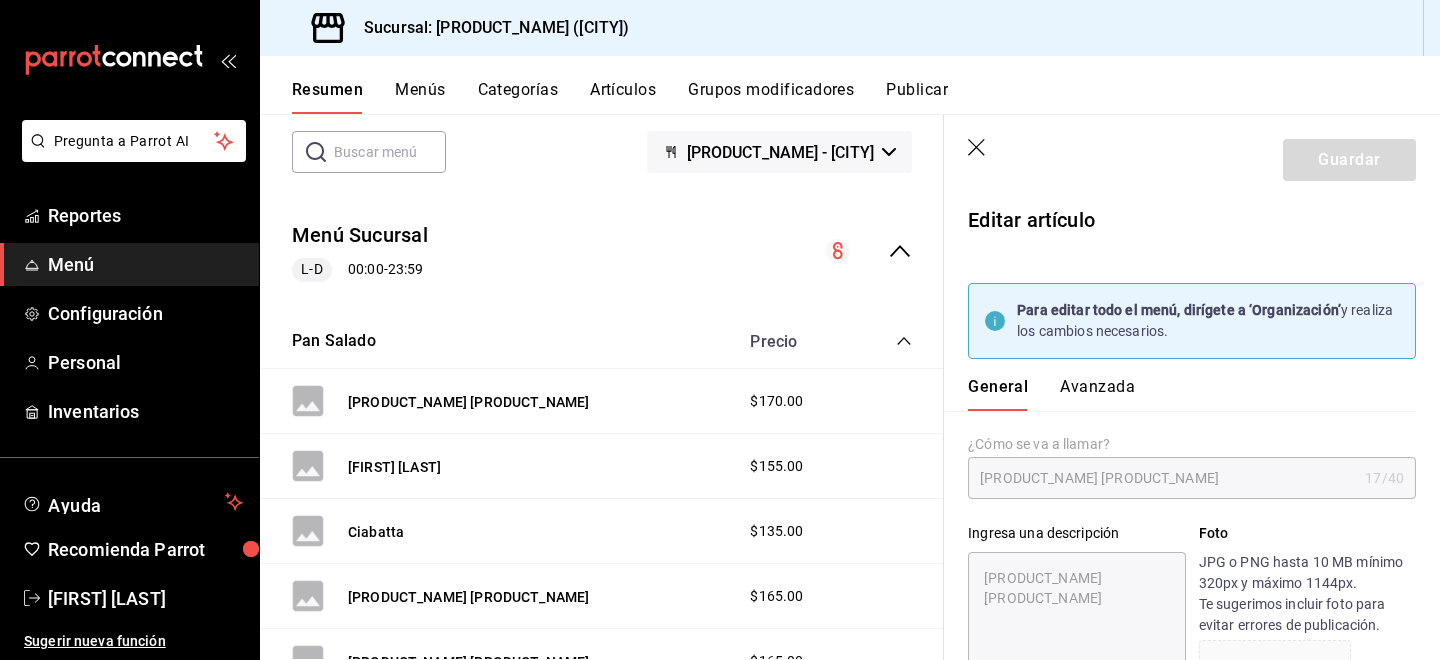 type 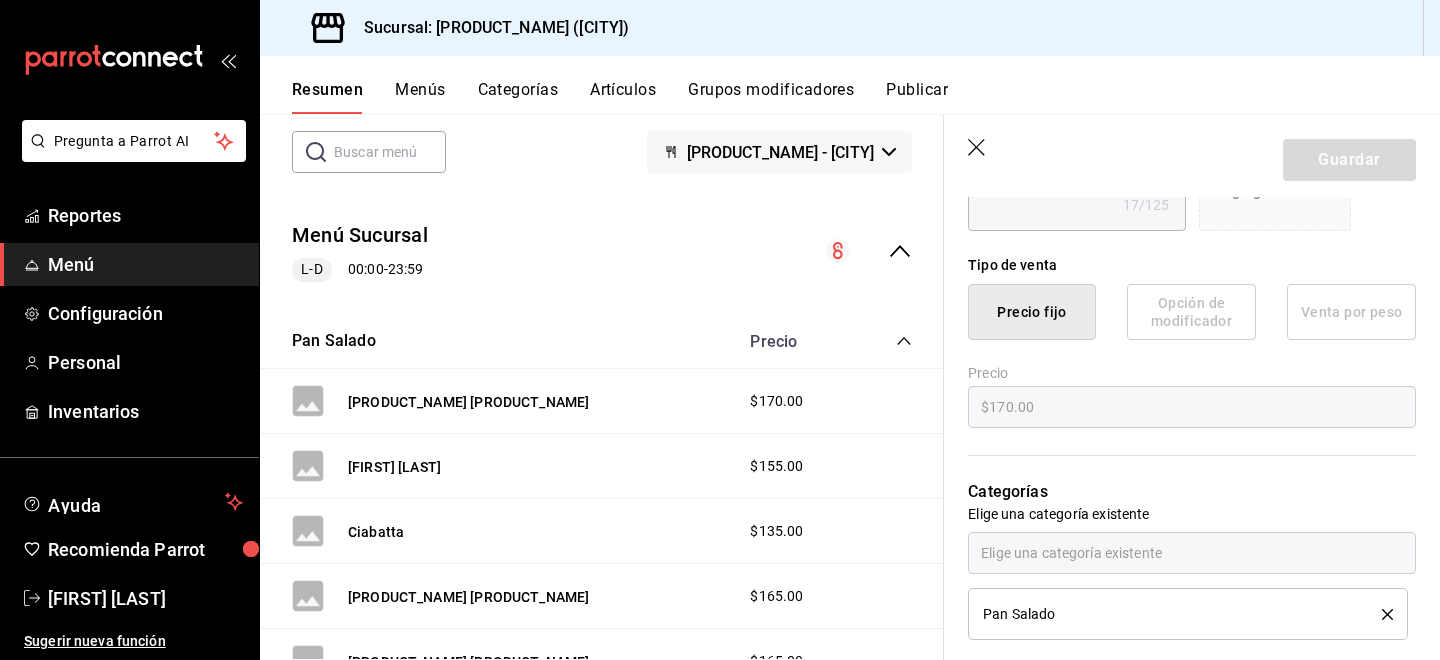 scroll, scrollTop: 0, scrollLeft: 0, axis: both 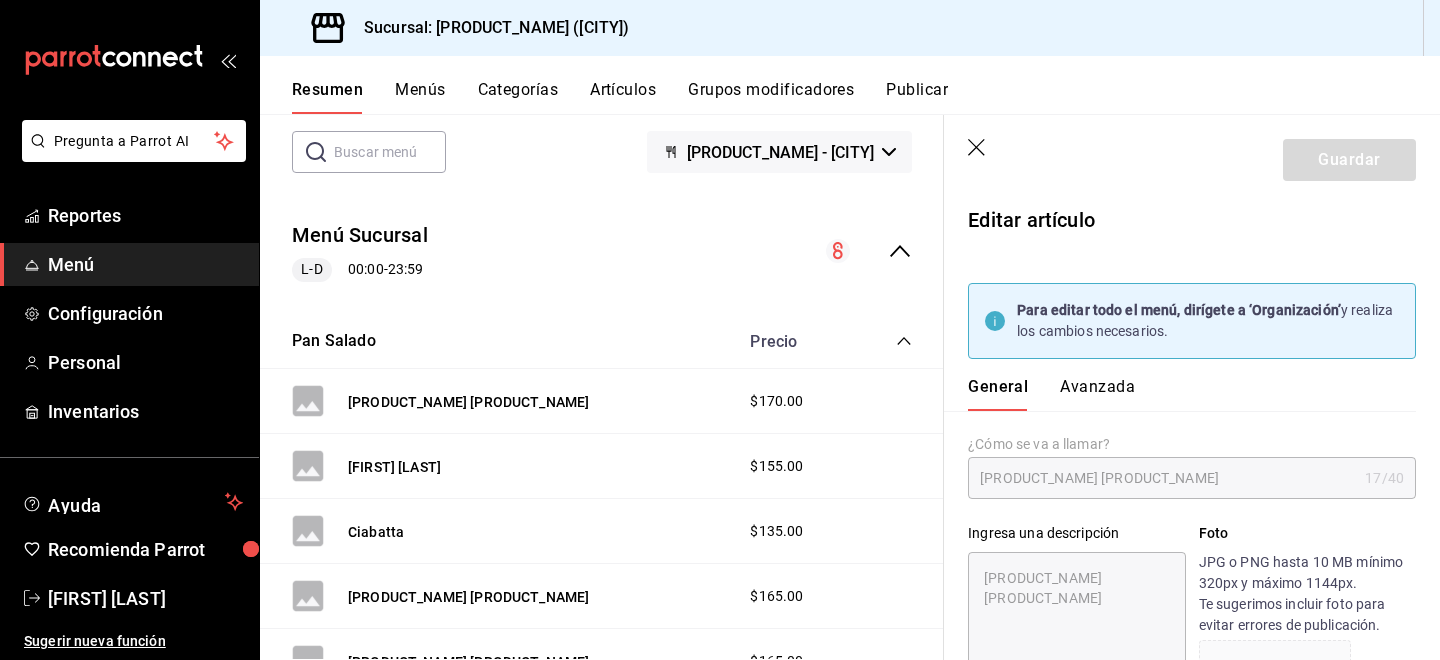 click on "General Avanzada" at bounding box center (1180, 385) 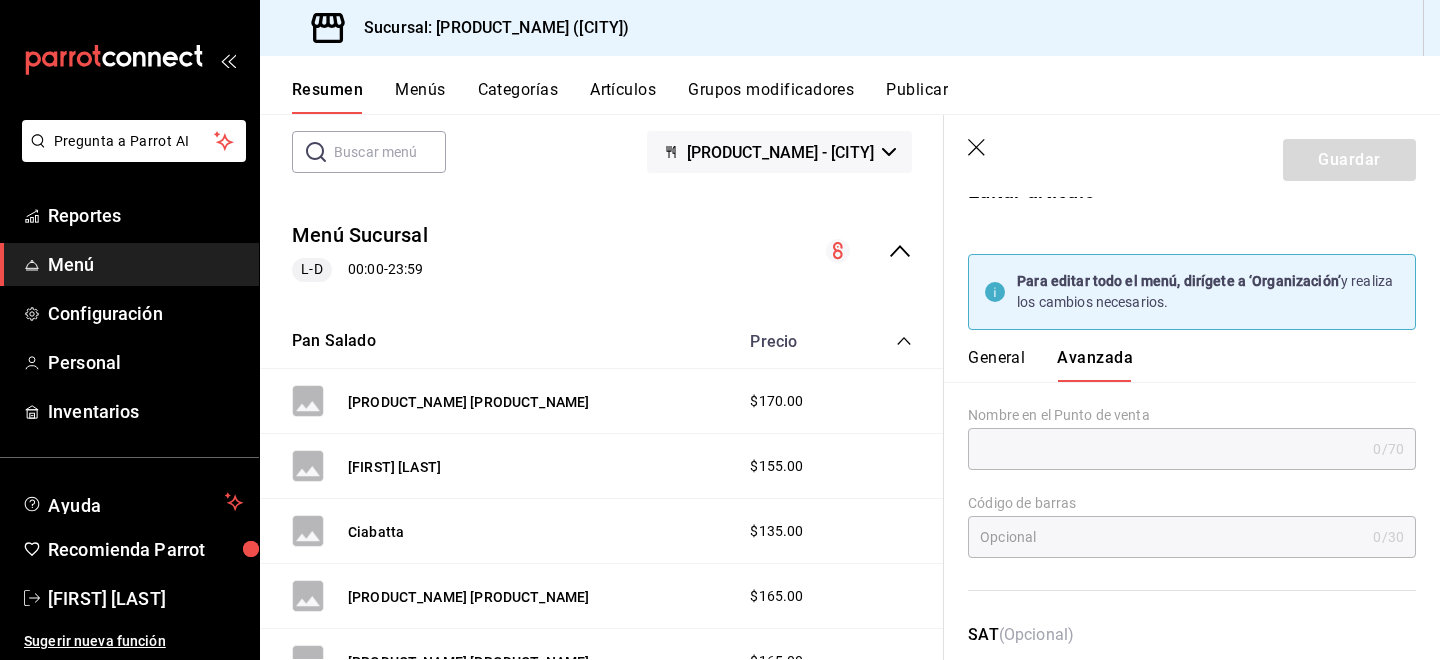 scroll, scrollTop: 0, scrollLeft: 0, axis: both 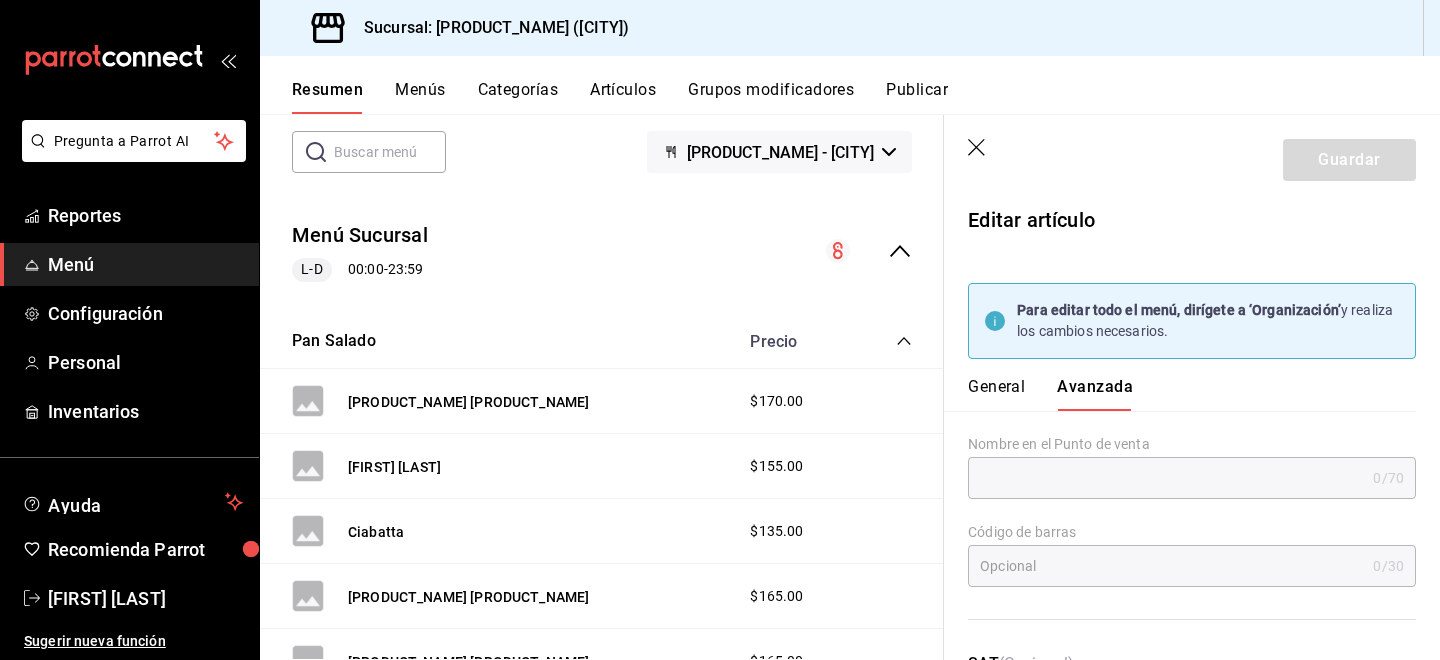 click on "General" at bounding box center [996, 394] 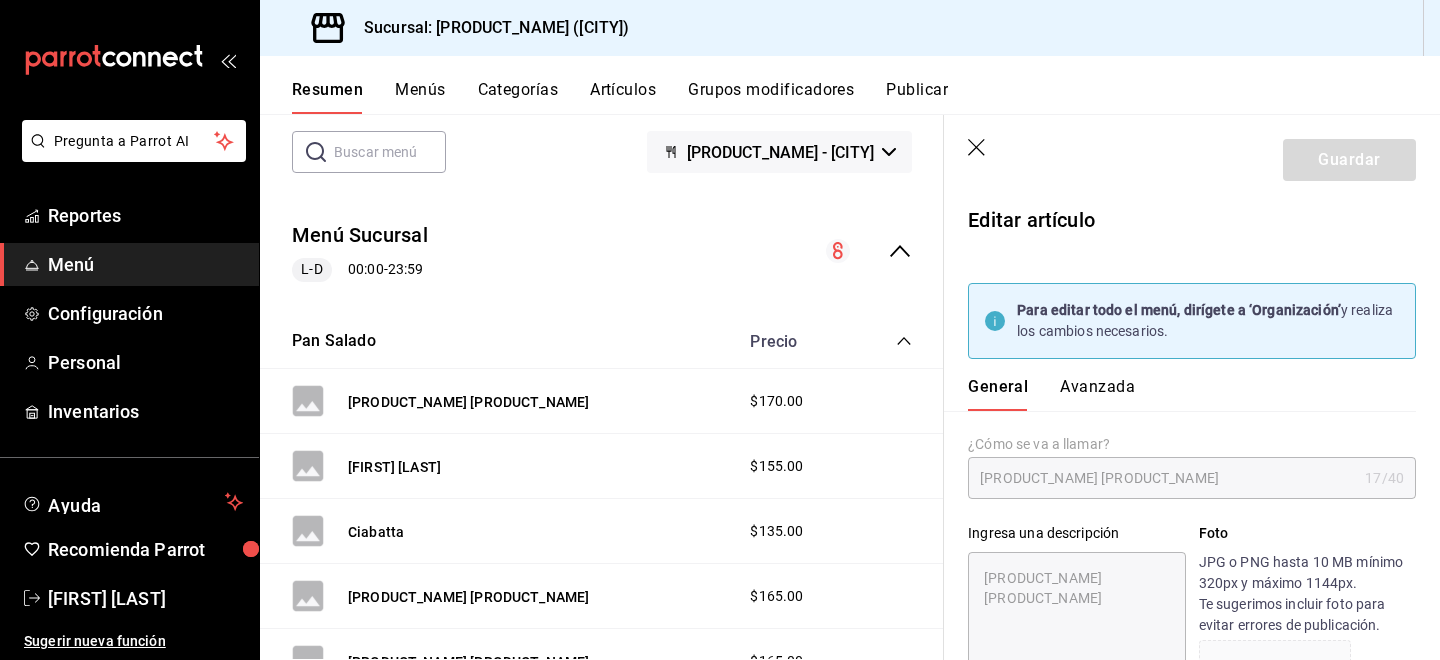 click on "Guardar" at bounding box center [1192, 156] 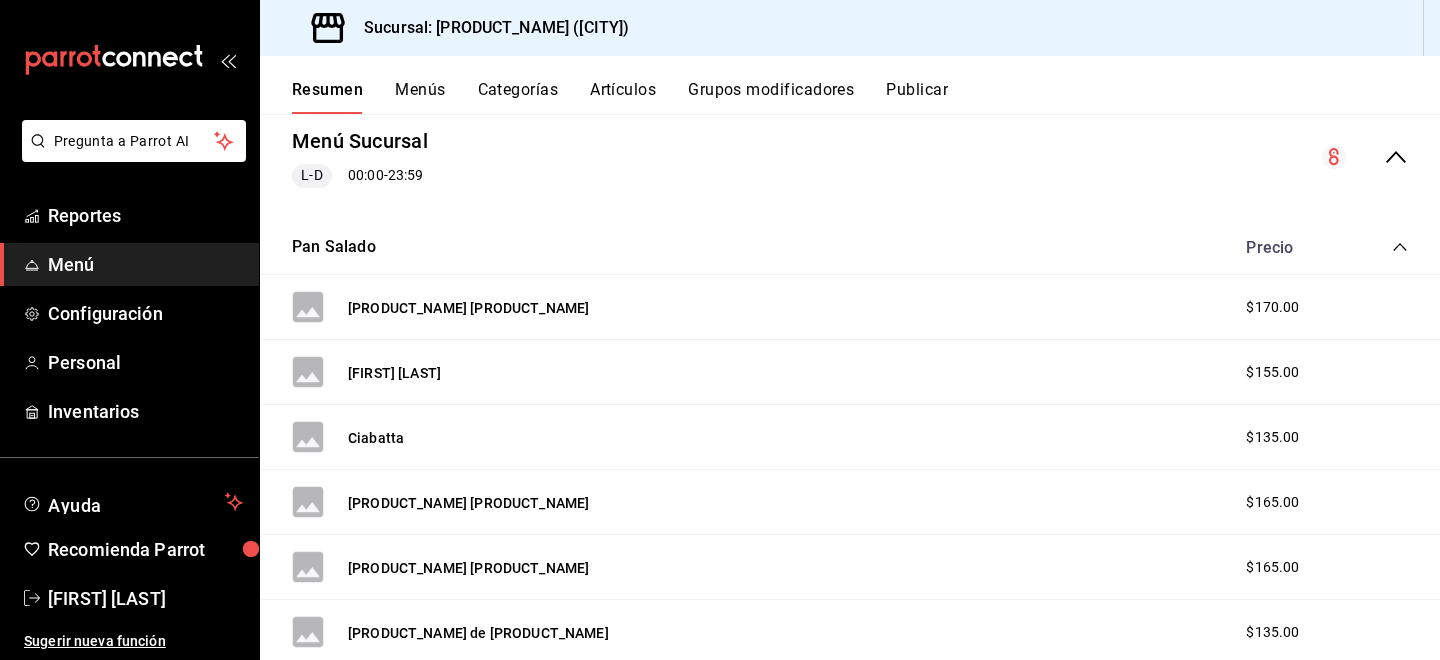 scroll, scrollTop: 225, scrollLeft: 0, axis: vertical 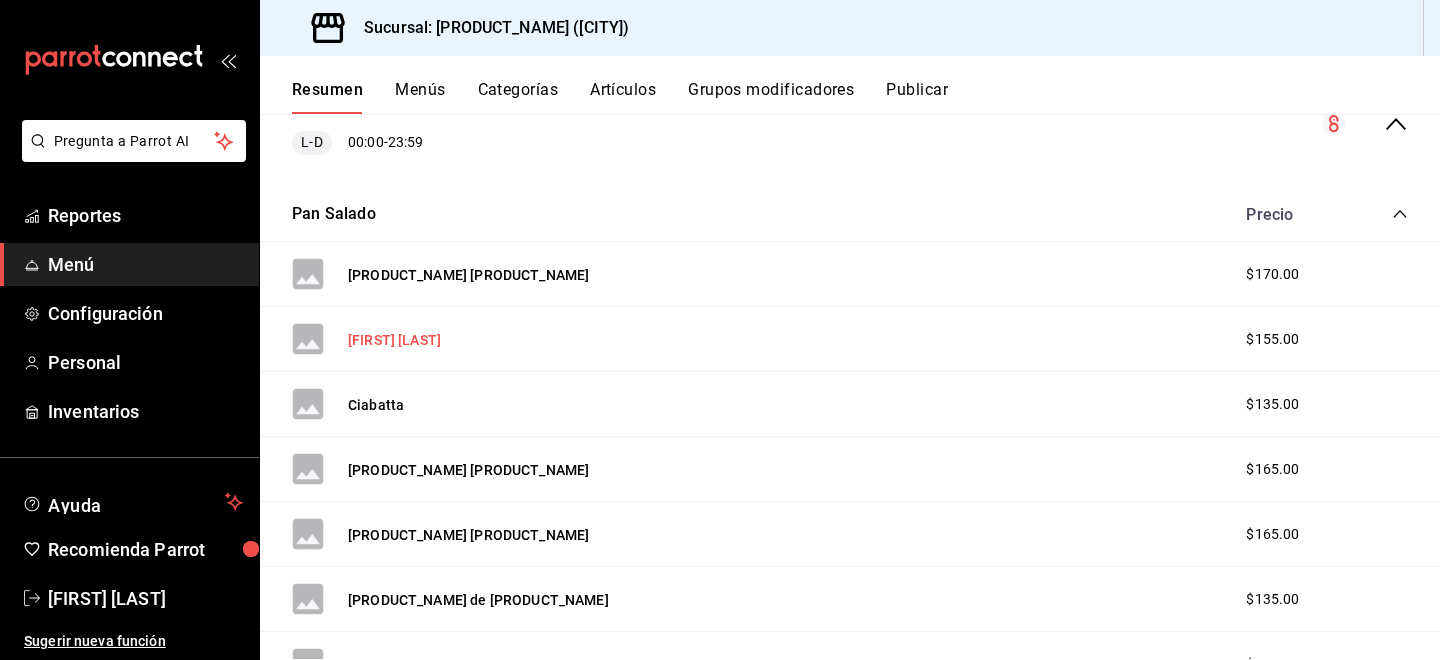 click on "[FIRST] [LAST]" at bounding box center [394, 340] 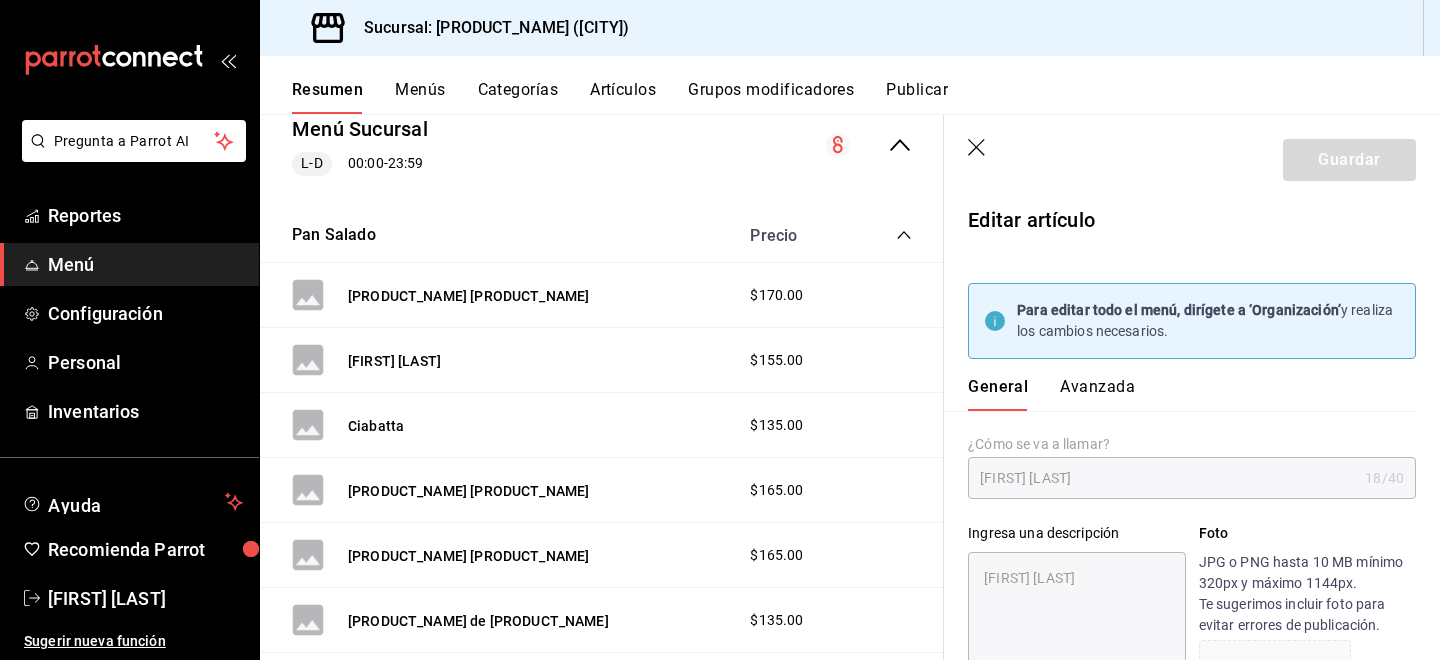 type on "x" 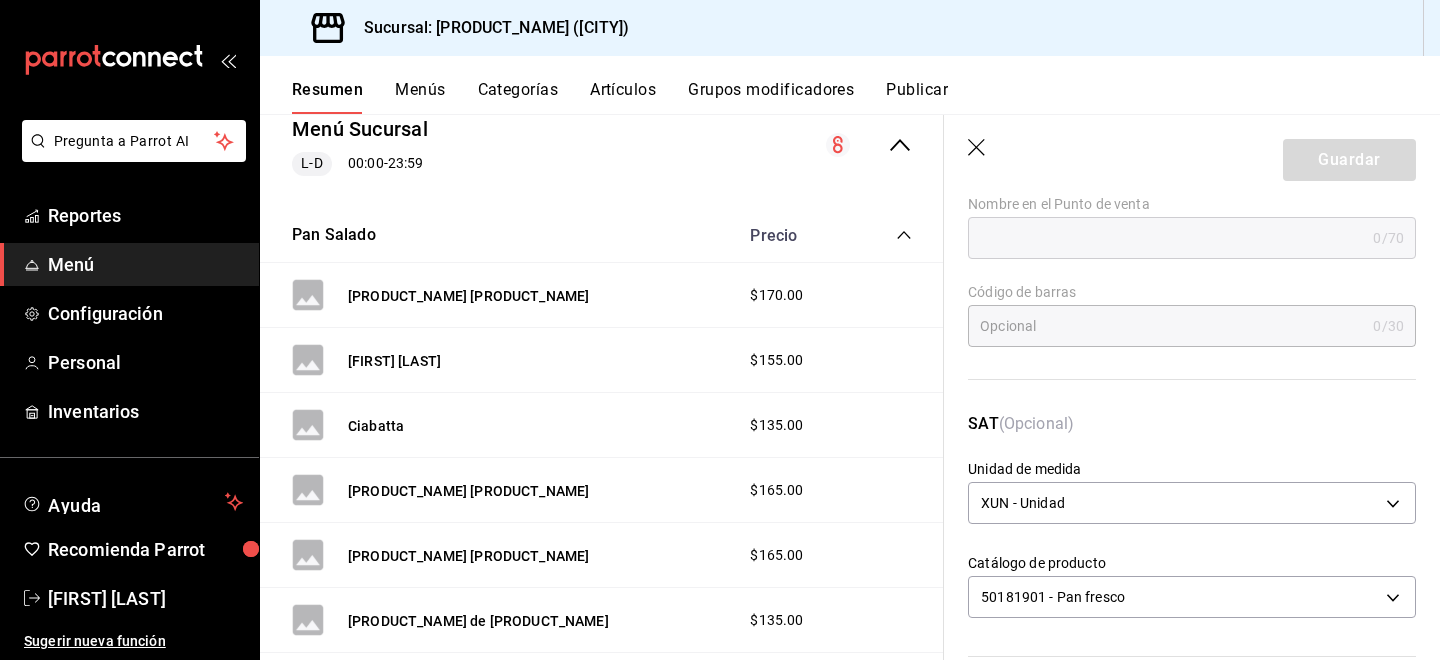scroll, scrollTop: 241, scrollLeft: 0, axis: vertical 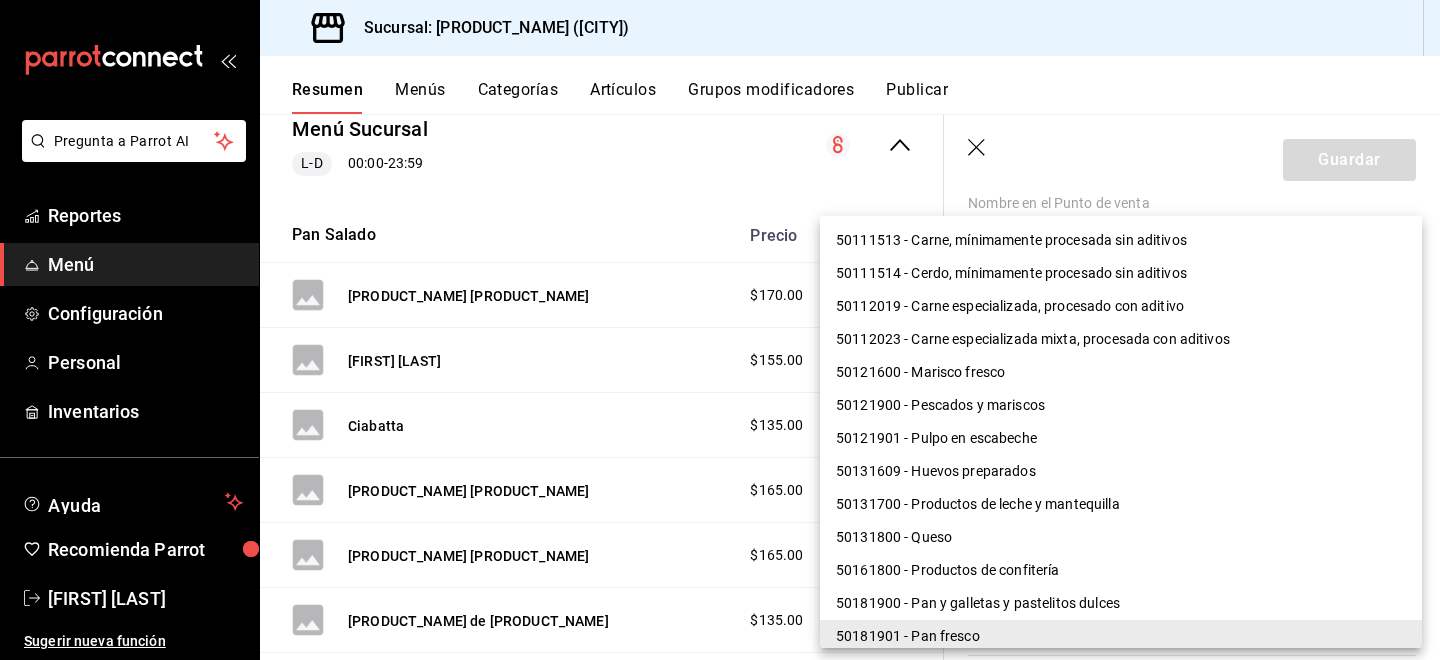 click on "Pregunta a Parrot AI Reportes   Menú   Configuración   Personal   Inventarios   Ayuda Recomienda Parrot   [FIRST] [LAST]   Sugerir nueva función   Sucursal: [PRODUCT_NAME] ([CITY]) Resumen Menús Categorías Artículos Grupos modificadores Publicar Resumen sucursal Si activas ‘Editar artículo por menú’, podrás  personalizar  los menús de esta sucursal.  Para cambios generales, ve a “Organización”. ​ ​ [PRODUCT_NAME] - [CITY] Menú Sucursal L-D 00:00  -  23:59 Pan Salado Precio Centeno Agrietado $170.00 Centeno Marmoleado $155.00 Ciabatta $135.00 Malty Grano $165.00 Pan Pepita $165.00 Pan de Maíz $135.00 Pan de Tigre $155.00 Rye-No $155.00 Merch Precio Bolsa con Asas $10.00 Café Green Rhino Quentin 340GR $450.00 Café Kanzu Quentin 340GR $450.00 Dulce de Matcha $120.00 Earl Grey Lata $450.00 Gorra Green Rhino Rosa $400.00 Gorra Green Rhino Gris $400.00 Granola $130.00 Granola Grande $275.00 Green Whole Leaf Lata $400.00 Harina ABC 1KG $190.00 Harina Whole Weat 1KG $160.00 Himalayan Ginger Lata $400.00" at bounding box center (720, 330) 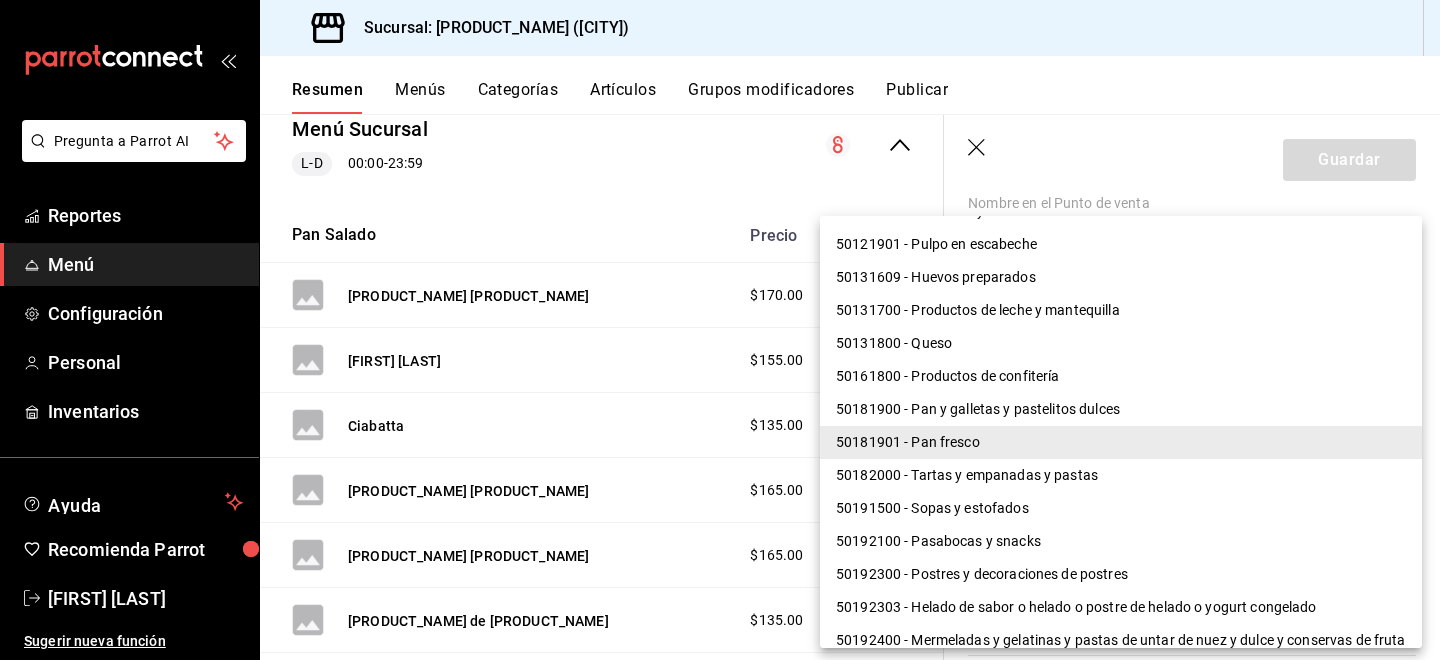 scroll, scrollTop: 195, scrollLeft: 0, axis: vertical 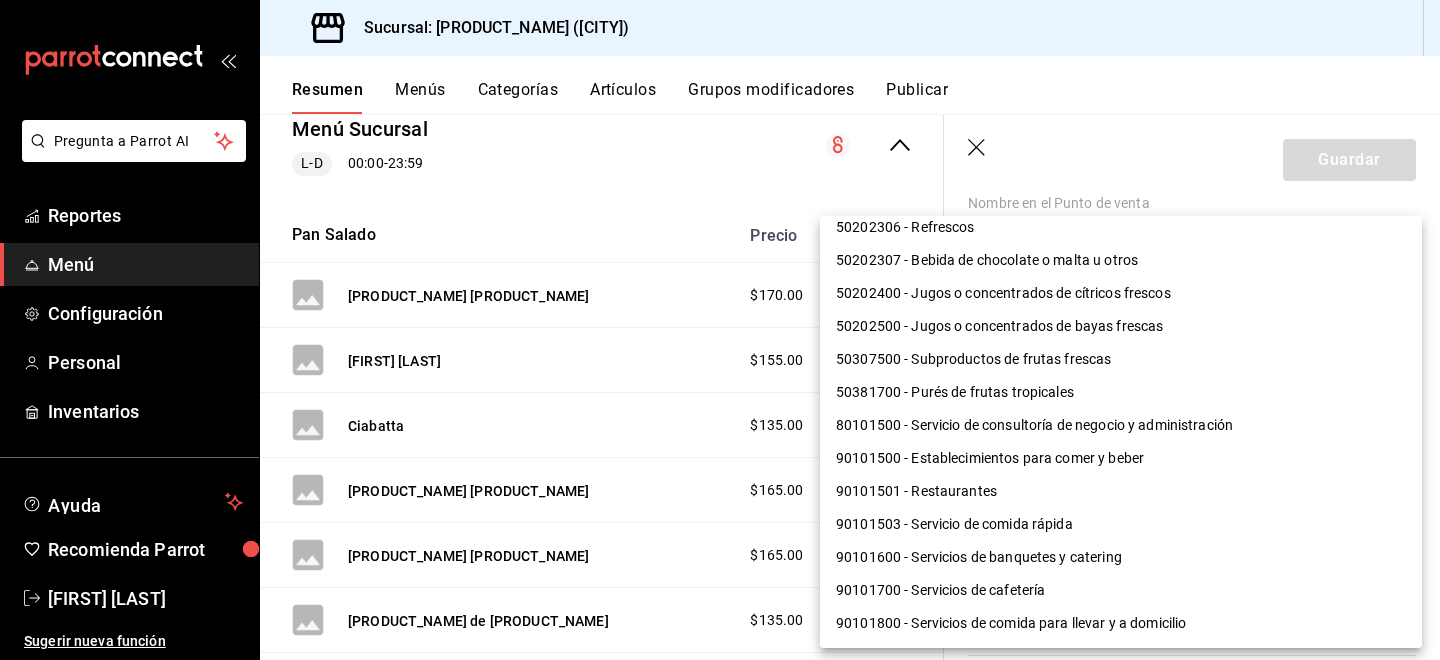 click at bounding box center [720, 330] 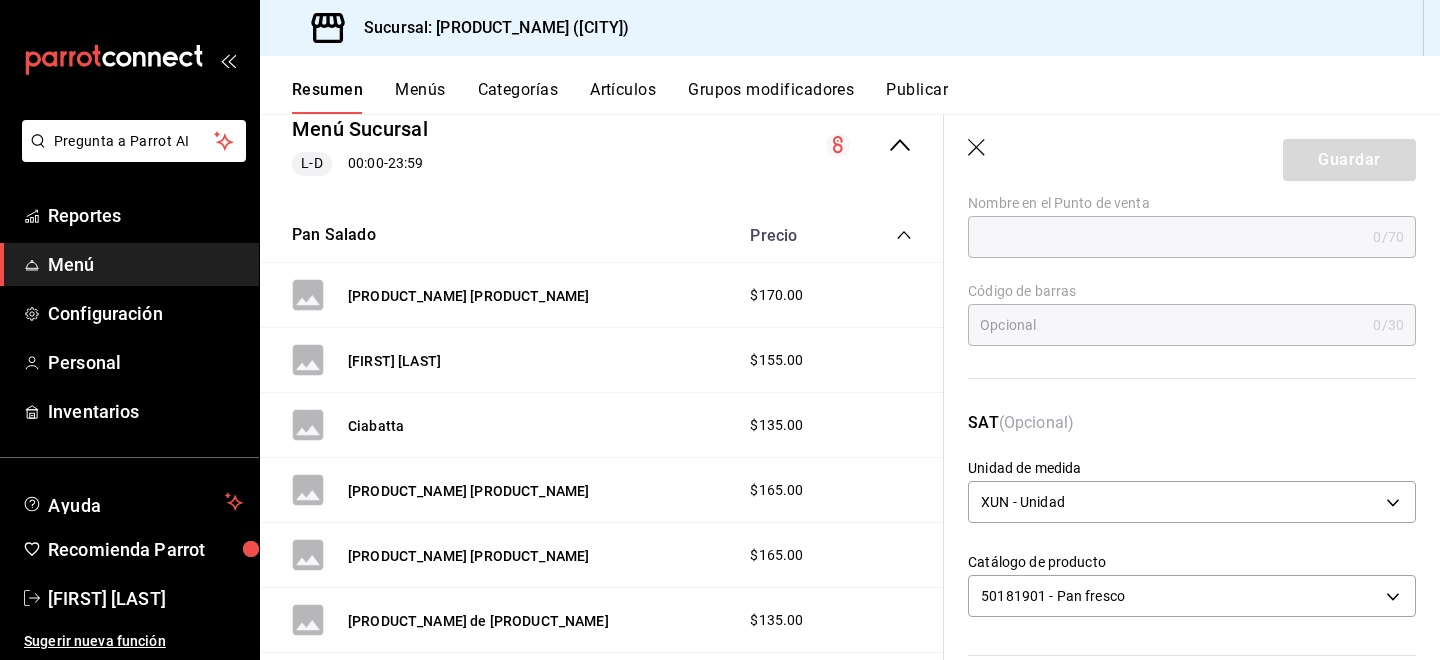 click 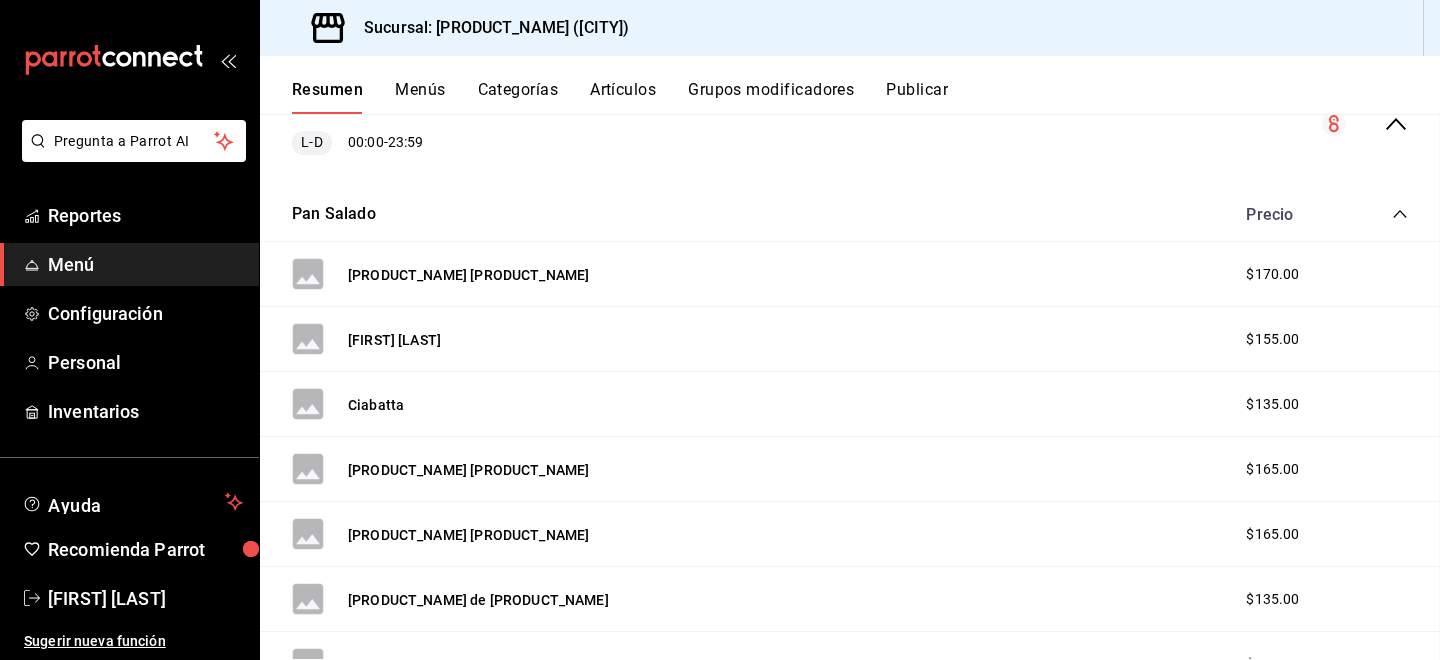 scroll, scrollTop: 0, scrollLeft: 0, axis: both 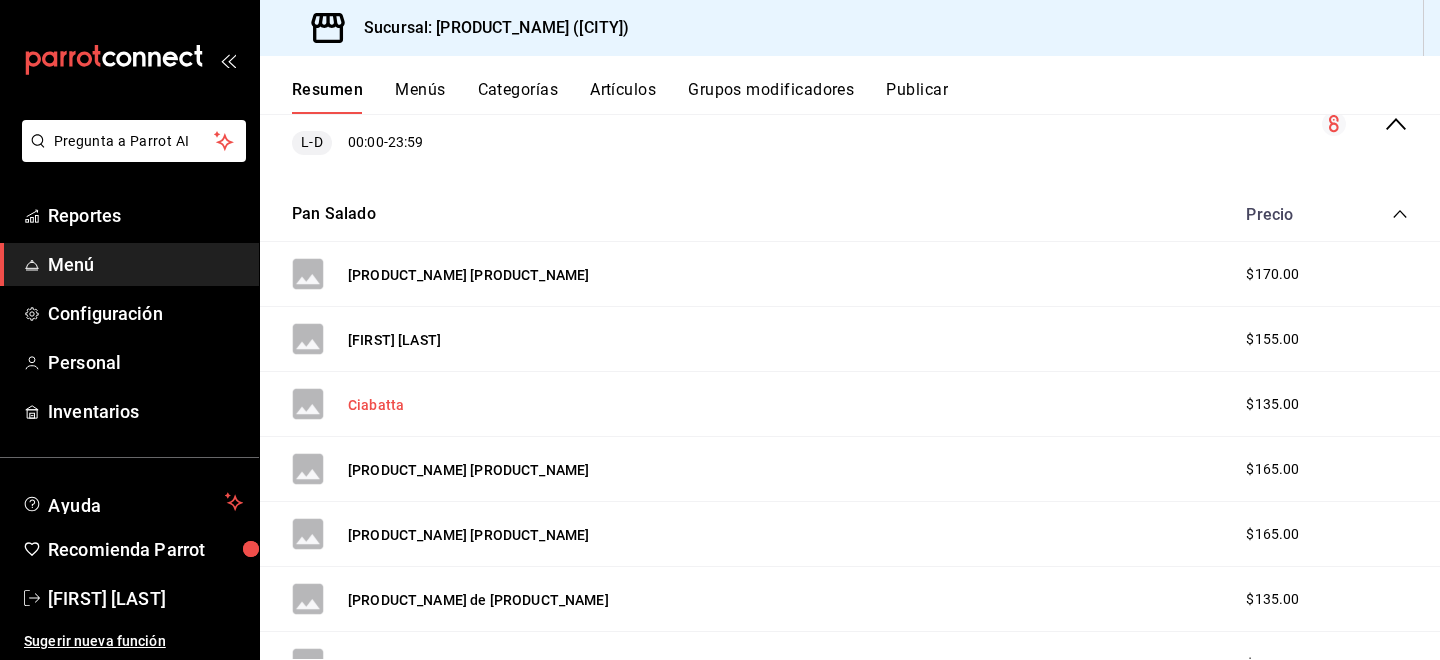 click on "Ciabatta" at bounding box center (376, 405) 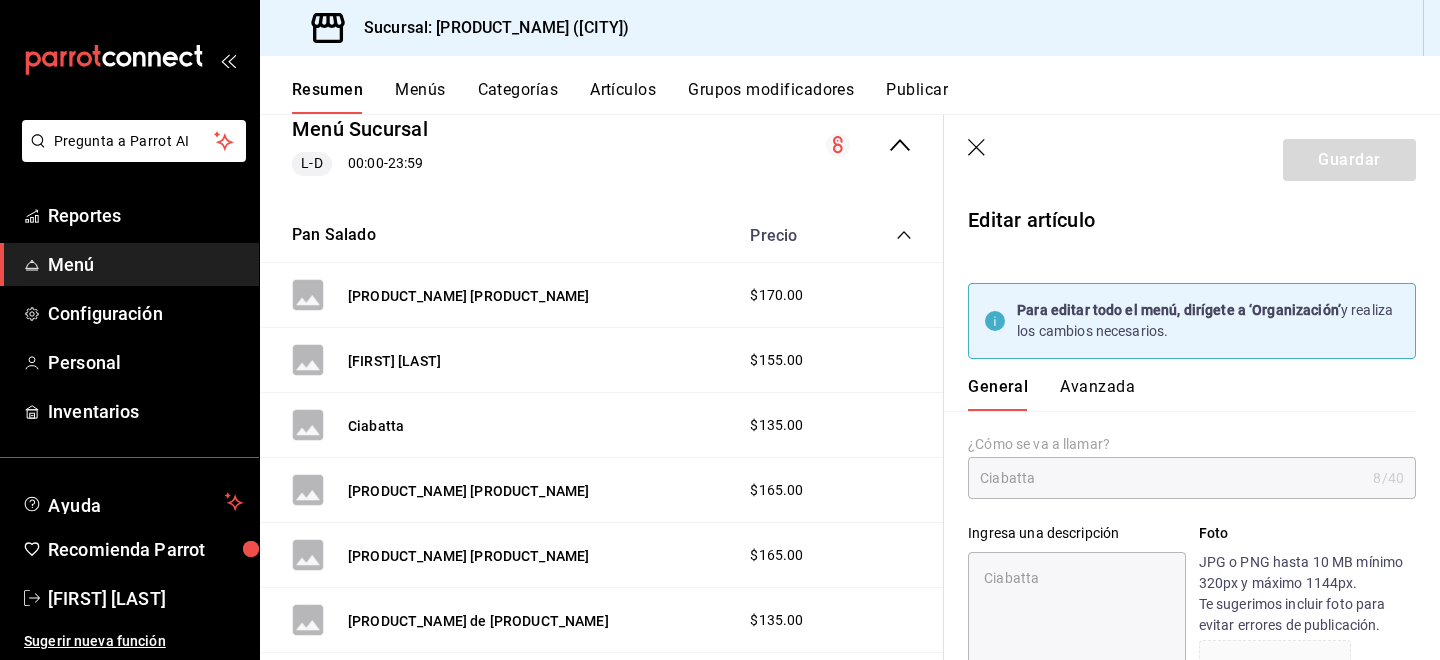 click on "Avanzada" at bounding box center [1097, 394] 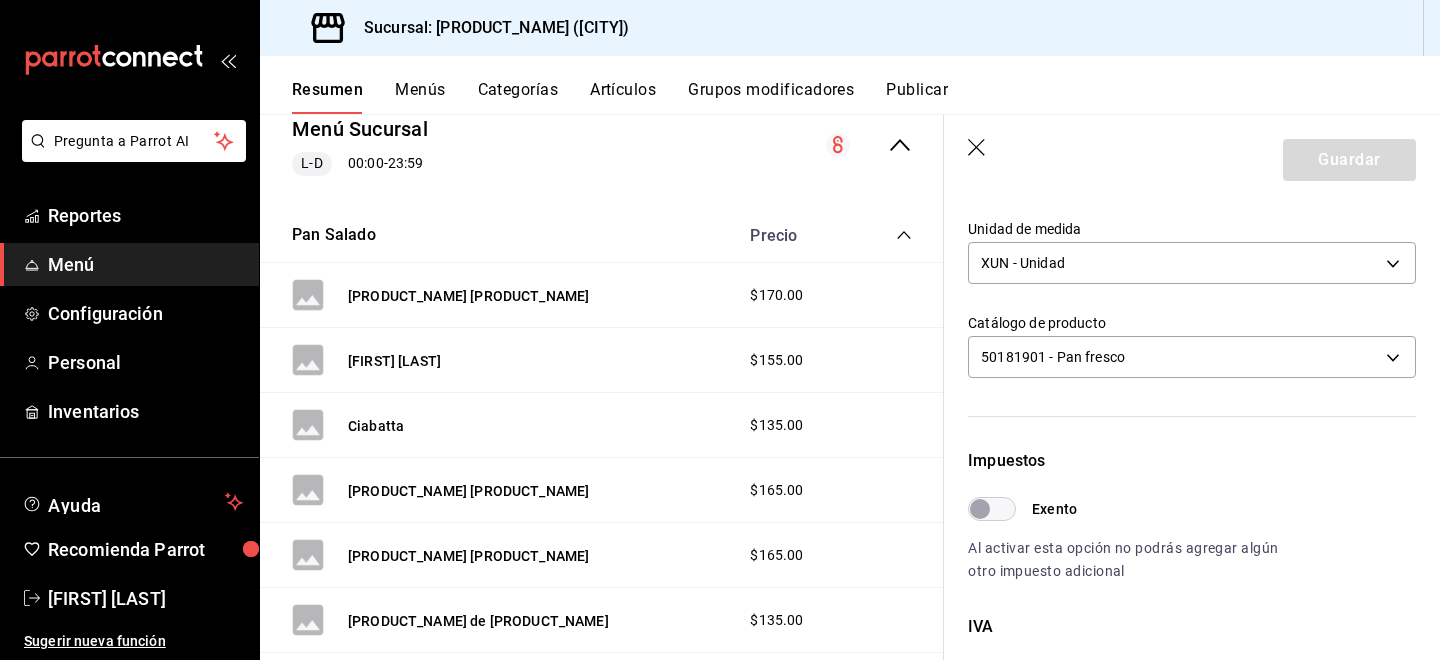 scroll, scrollTop: 477, scrollLeft: 0, axis: vertical 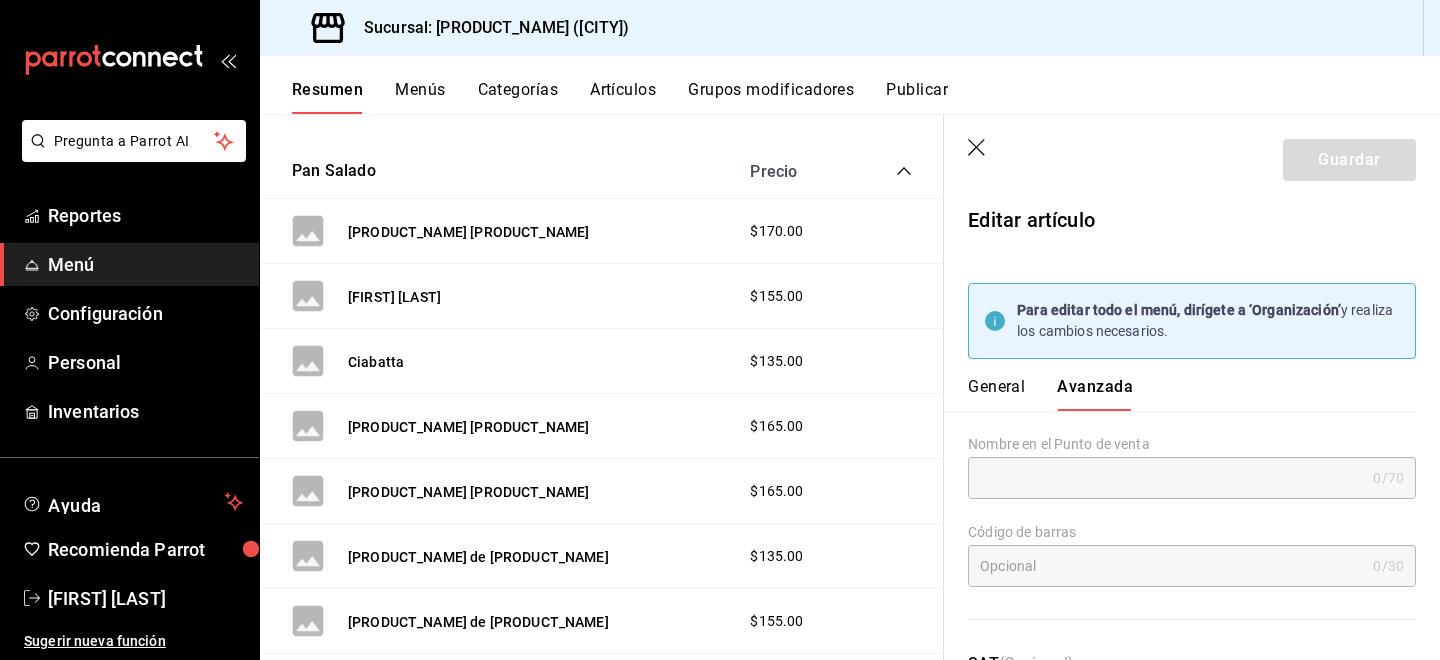 click on "General" at bounding box center (996, 394) 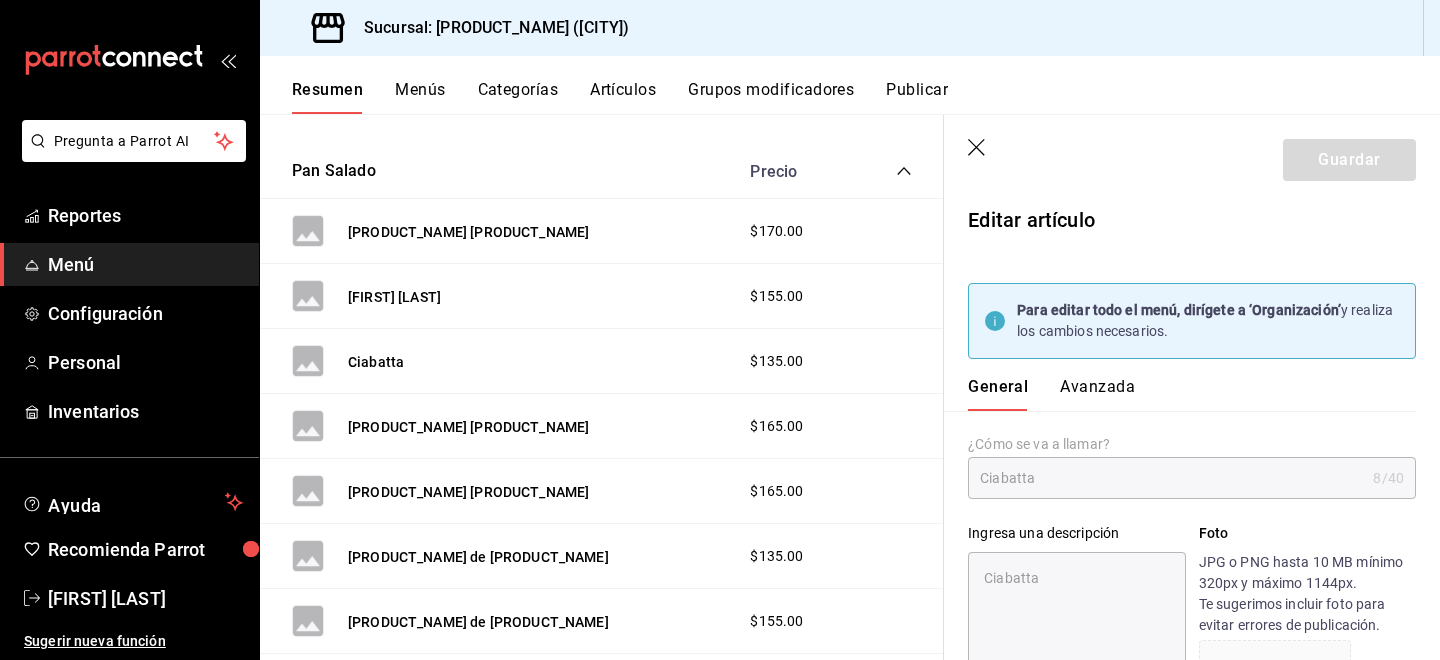 scroll, scrollTop: 363, scrollLeft: 0, axis: vertical 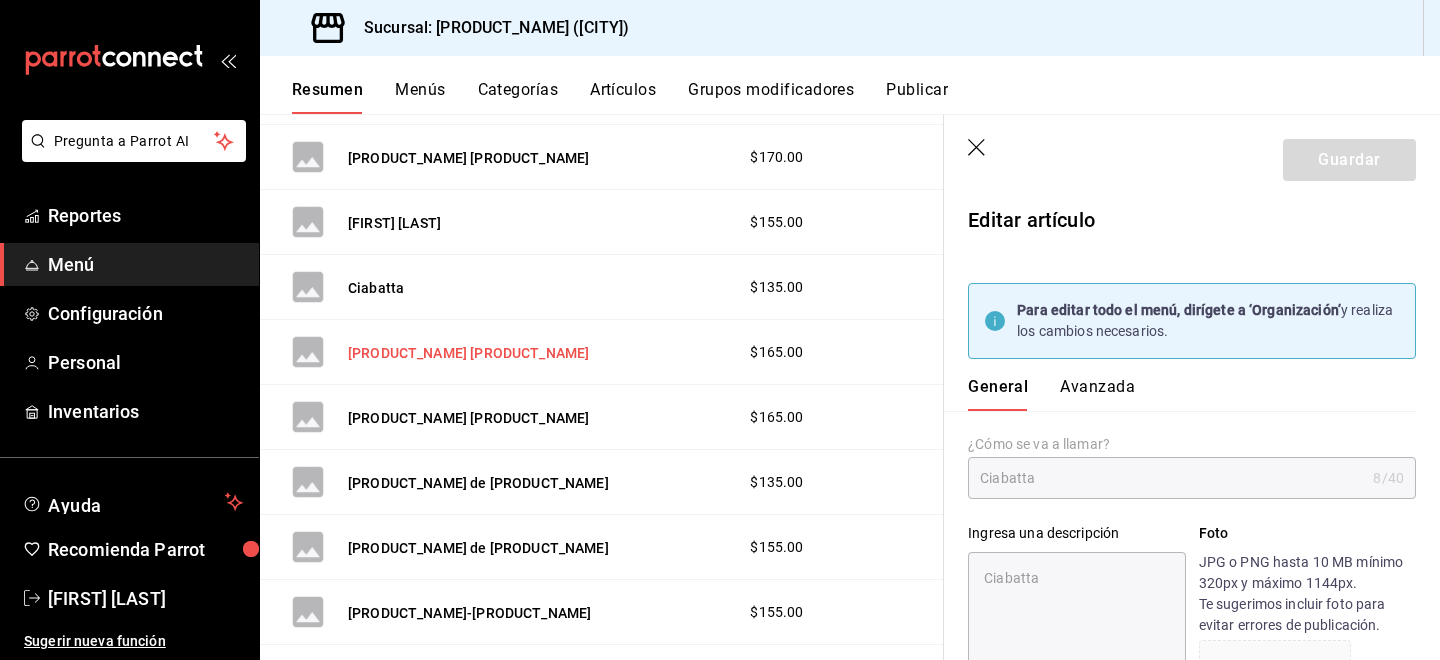 click on "[PRODUCT_NAME] [PRODUCT_NAME]" at bounding box center (468, 353) 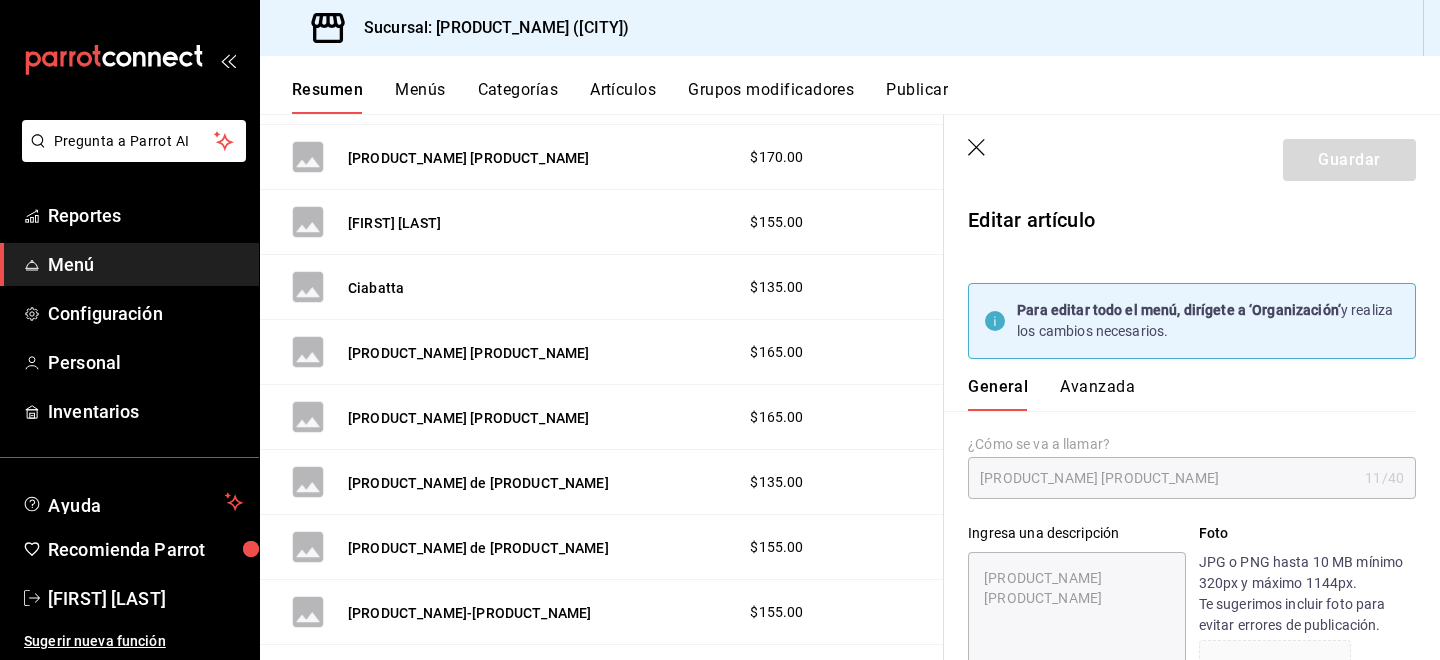 type on "x" 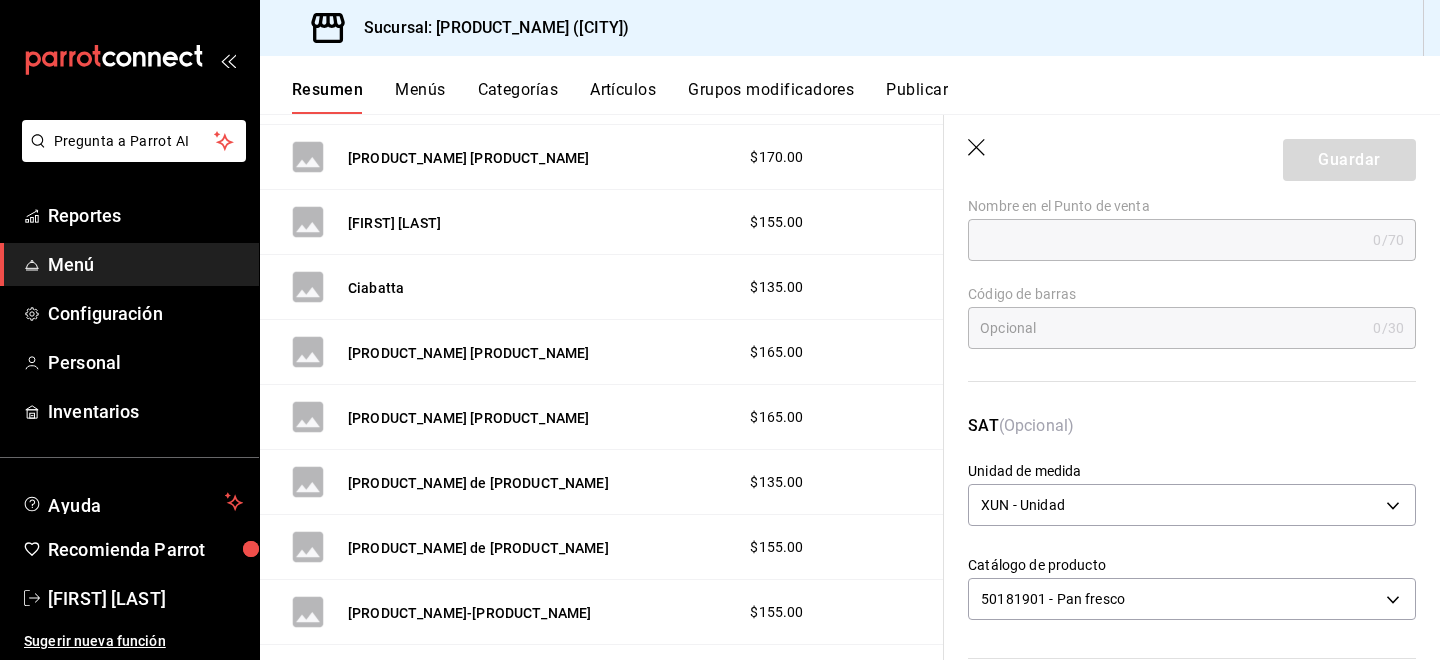 scroll, scrollTop: 0, scrollLeft: 0, axis: both 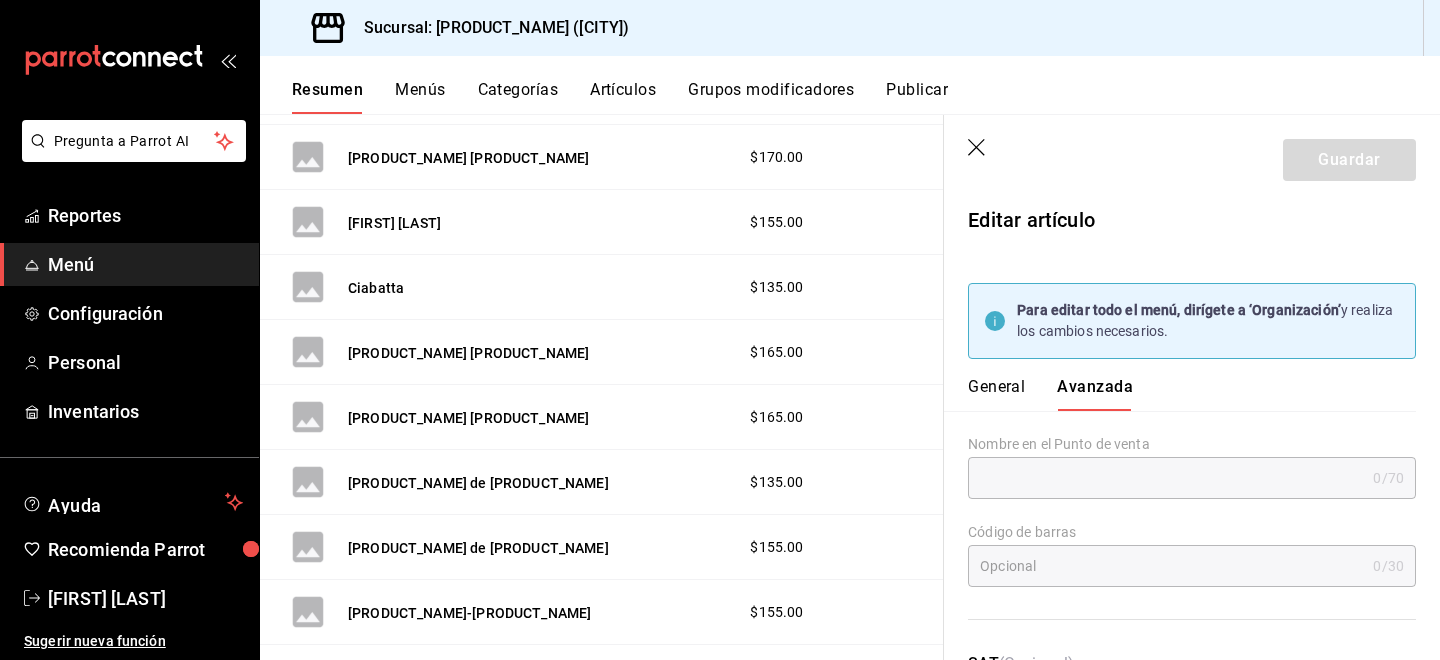 click on "General Avanzada" at bounding box center [1180, 385] 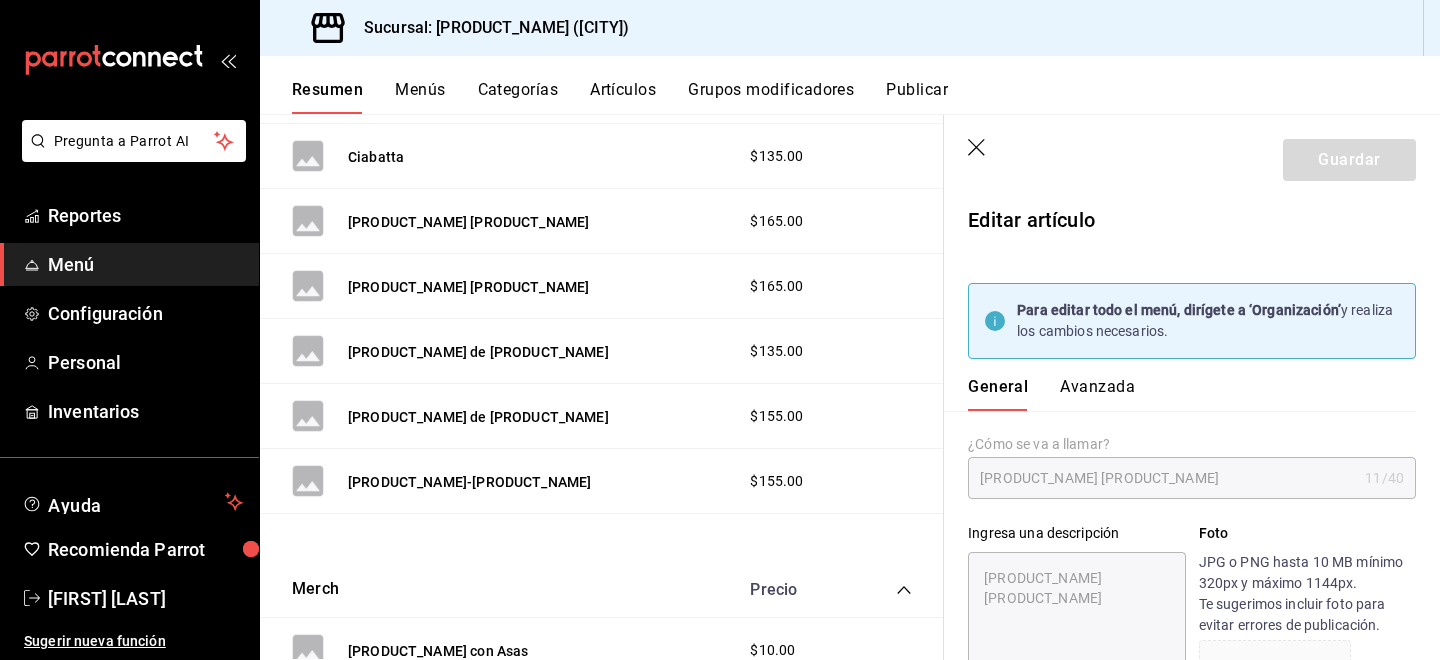 scroll, scrollTop: 495, scrollLeft: 0, axis: vertical 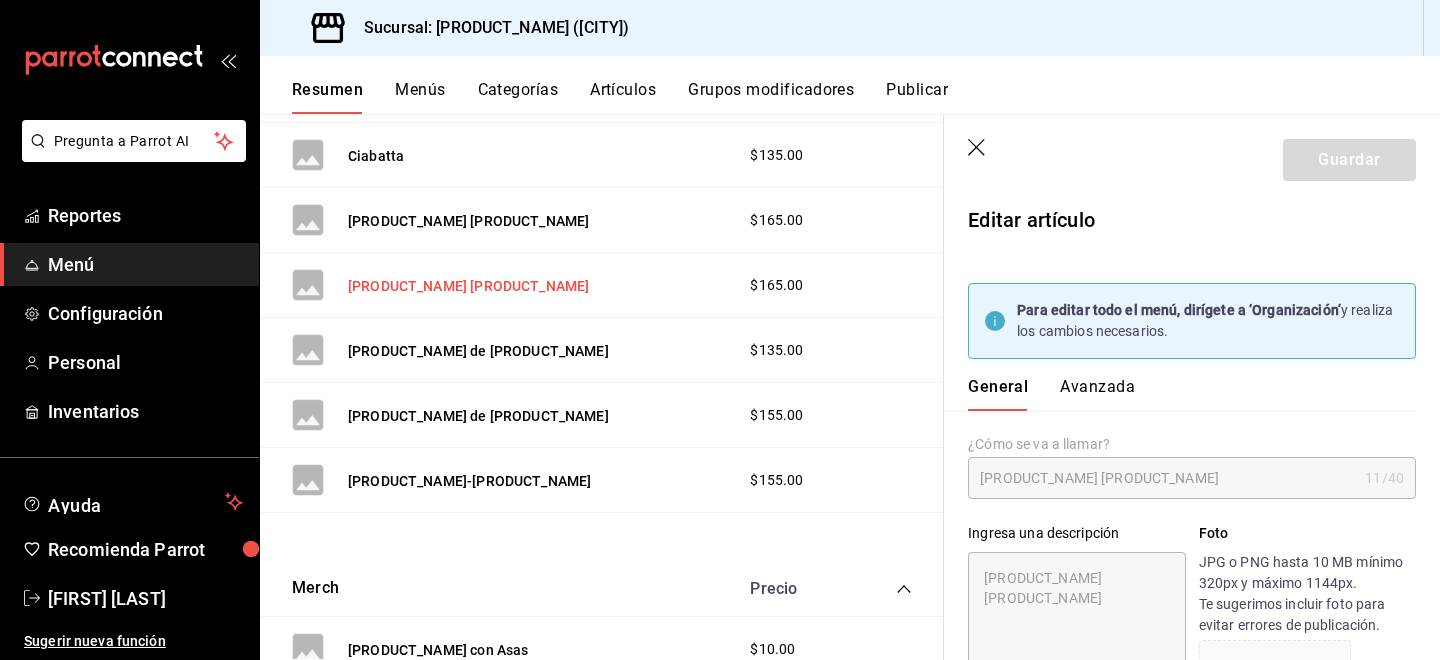 click on "[PRODUCT_NAME] [PRODUCT_NAME]" at bounding box center [468, 286] 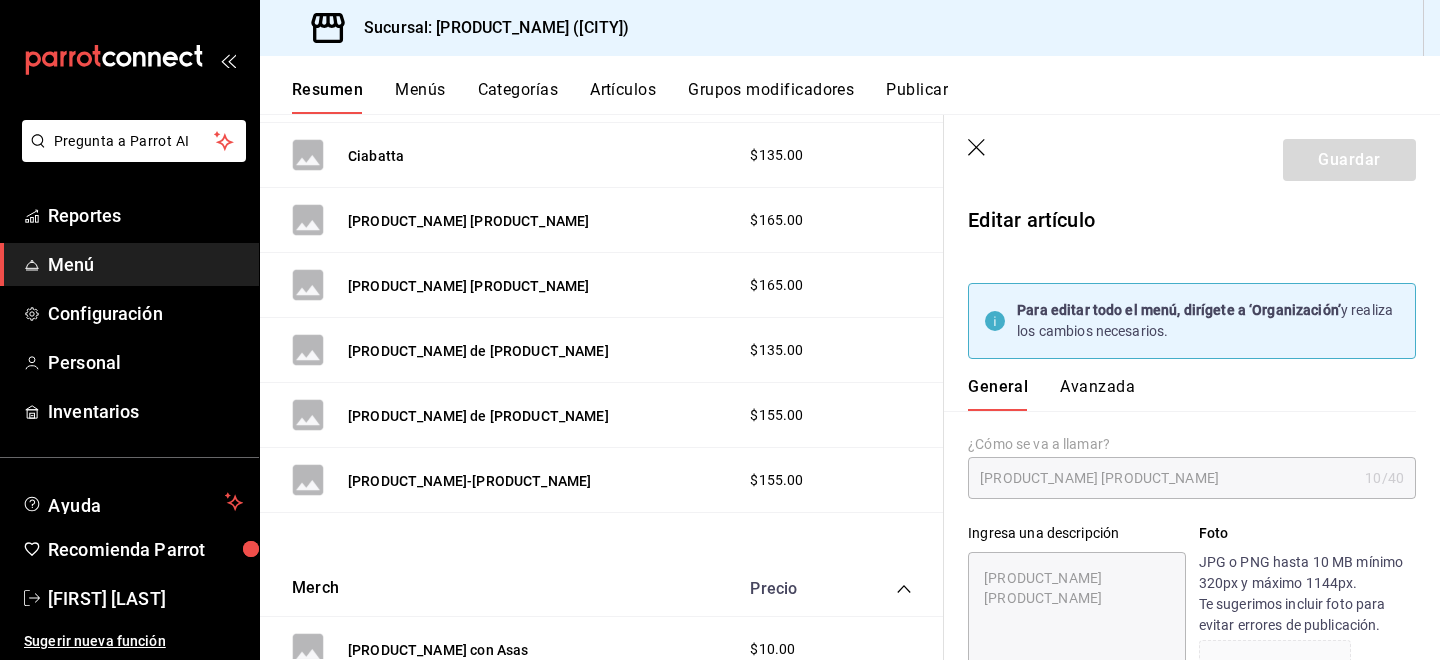 click on "Avanzada" at bounding box center [1097, 394] 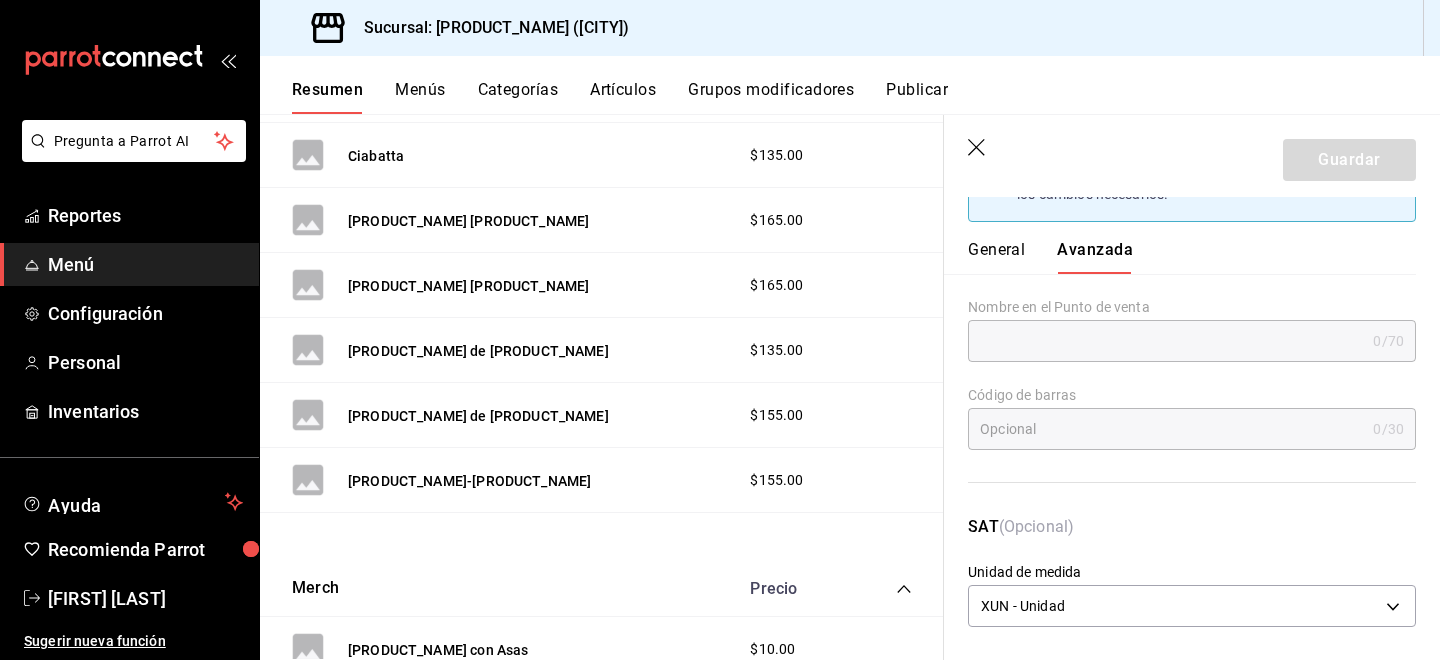 scroll, scrollTop: 0, scrollLeft: 0, axis: both 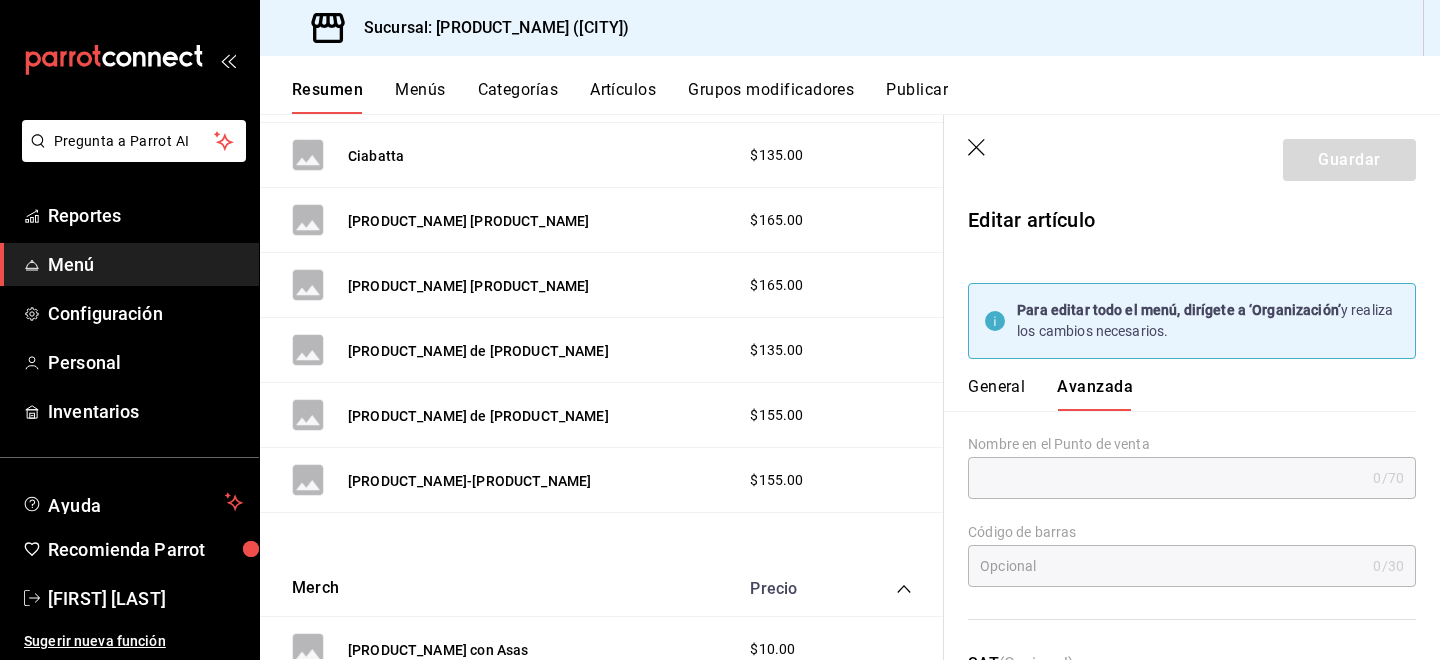 click on "General" at bounding box center [996, 394] 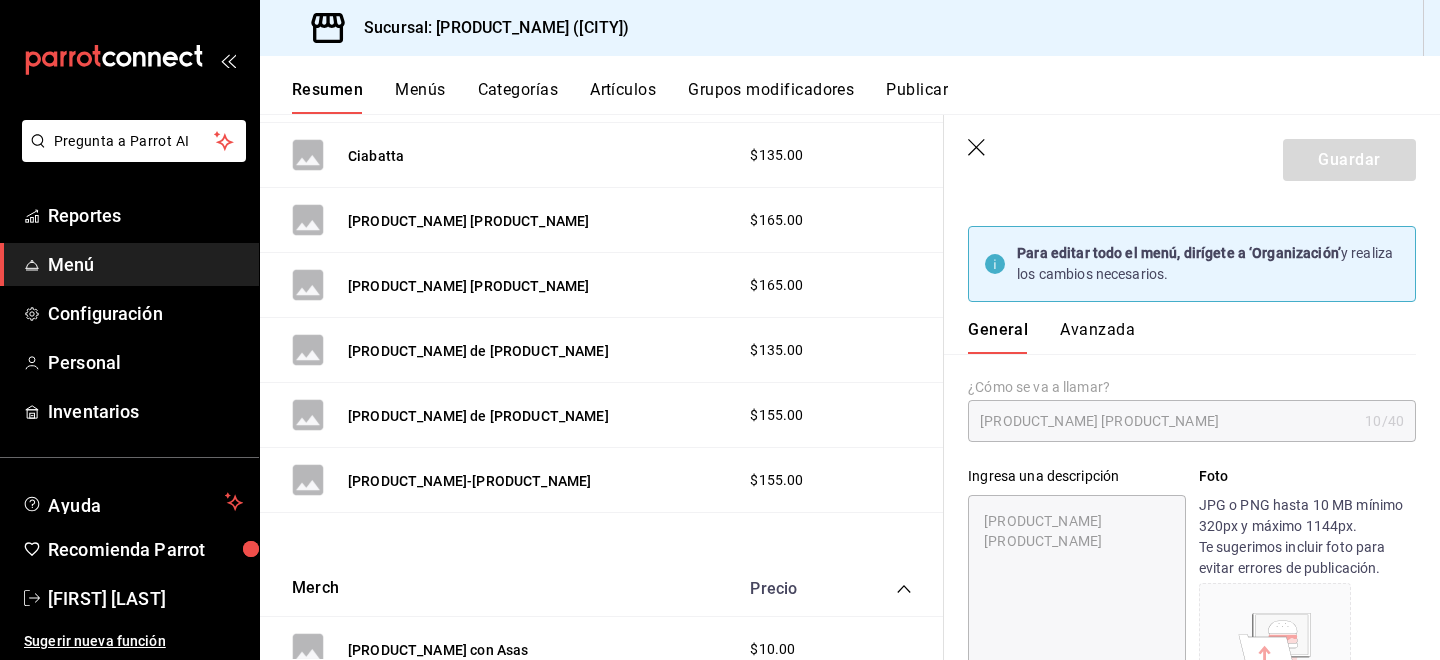 scroll, scrollTop: 56, scrollLeft: 0, axis: vertical 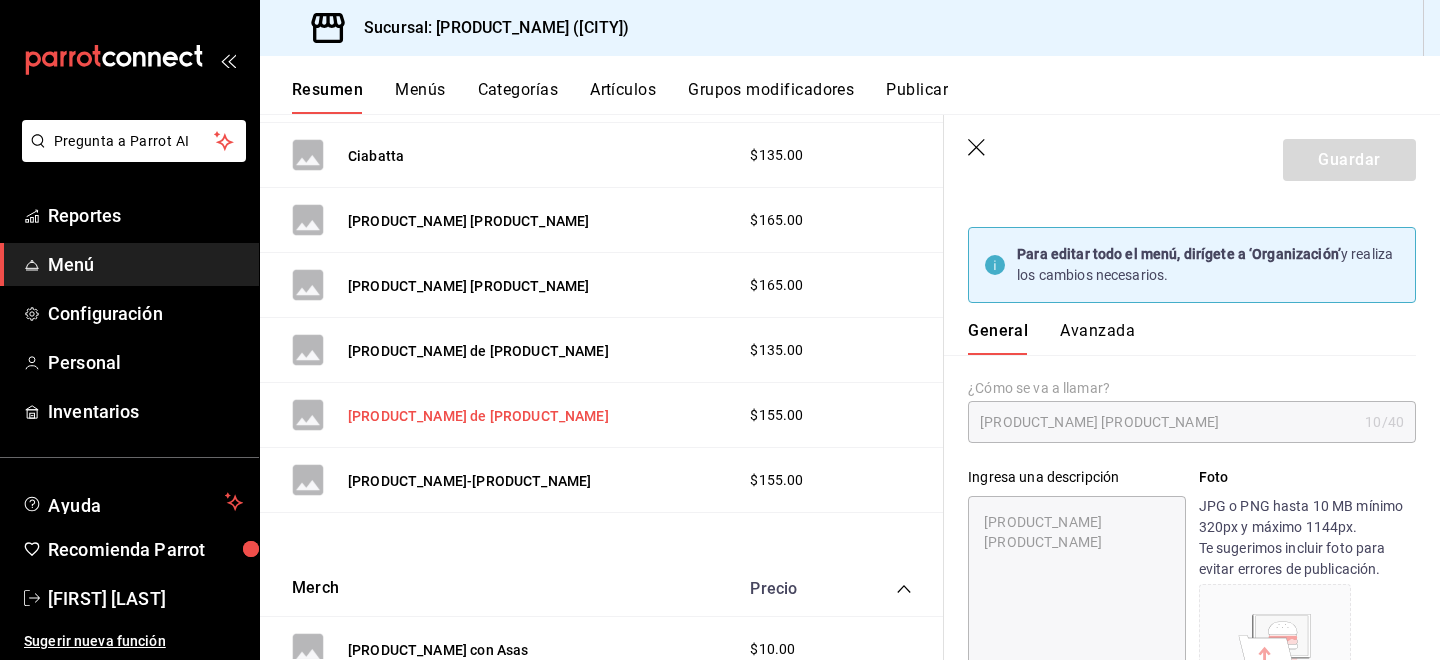click on "[PRODUCT_NAME] de [PRODUCT_NAME]" at bounding box center [478, 416] 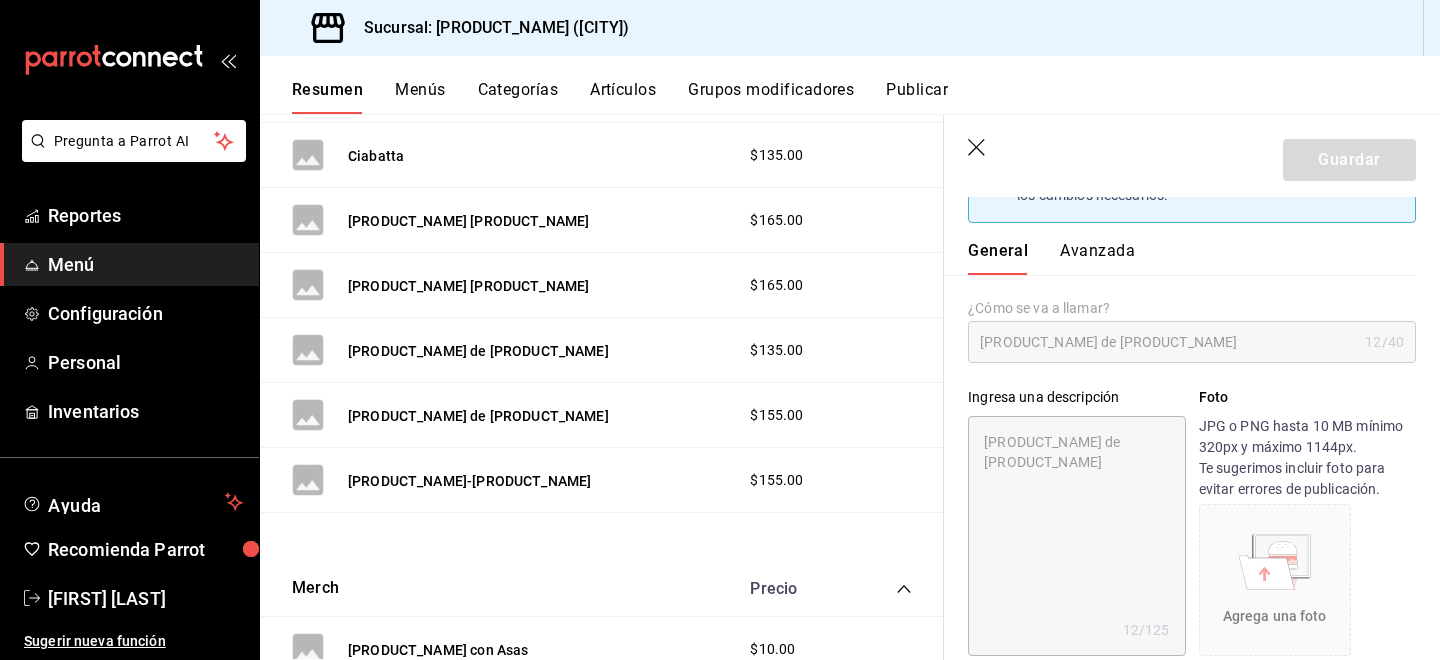scroll, scrollTop: 135, scrollLeft: 0, axis: vertical 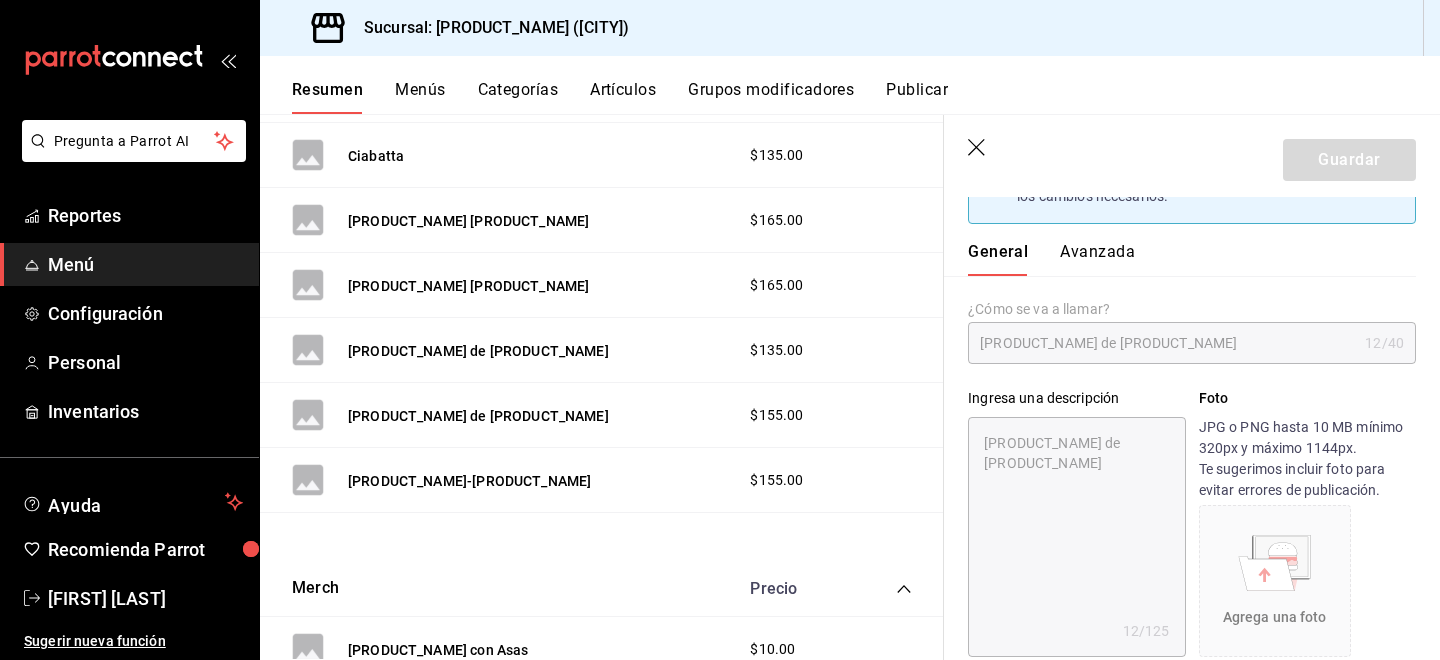 click on "Avanzada" at bounding box center (1097, 259) 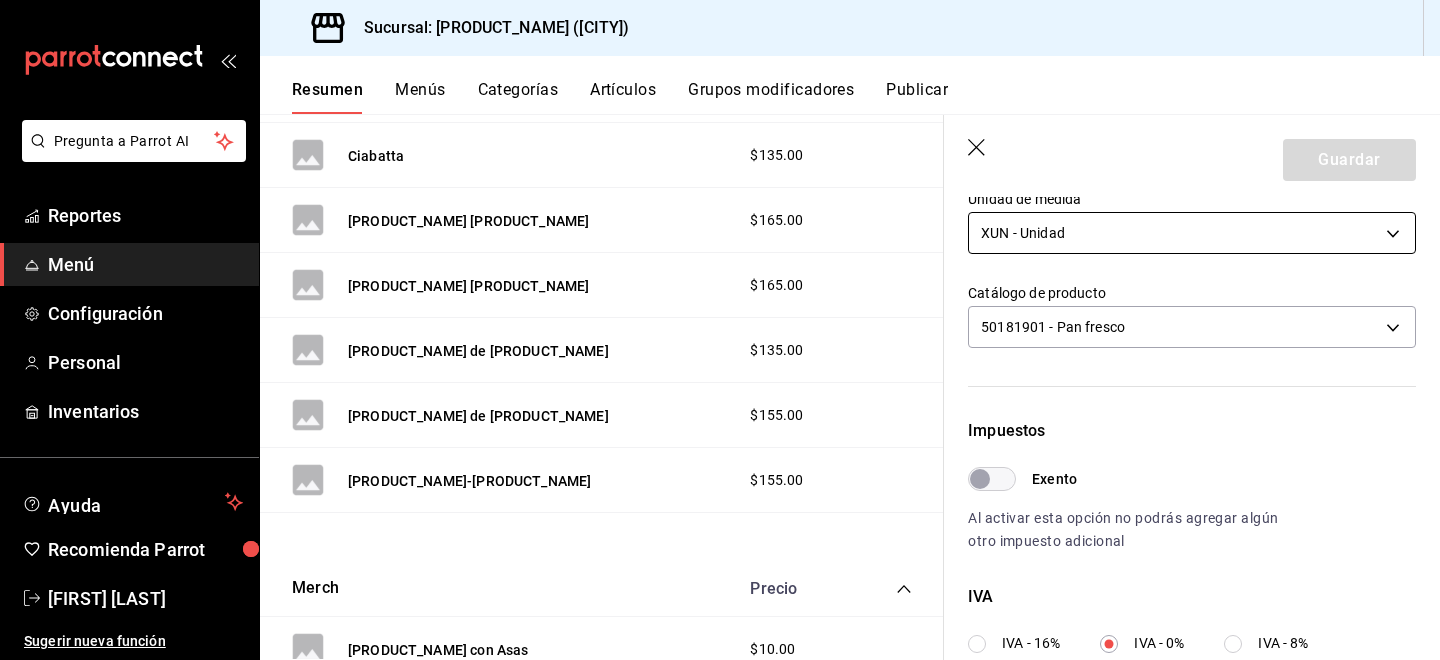 scroll, scrollTop: 462, scrollLeft: 0, axis: vertical 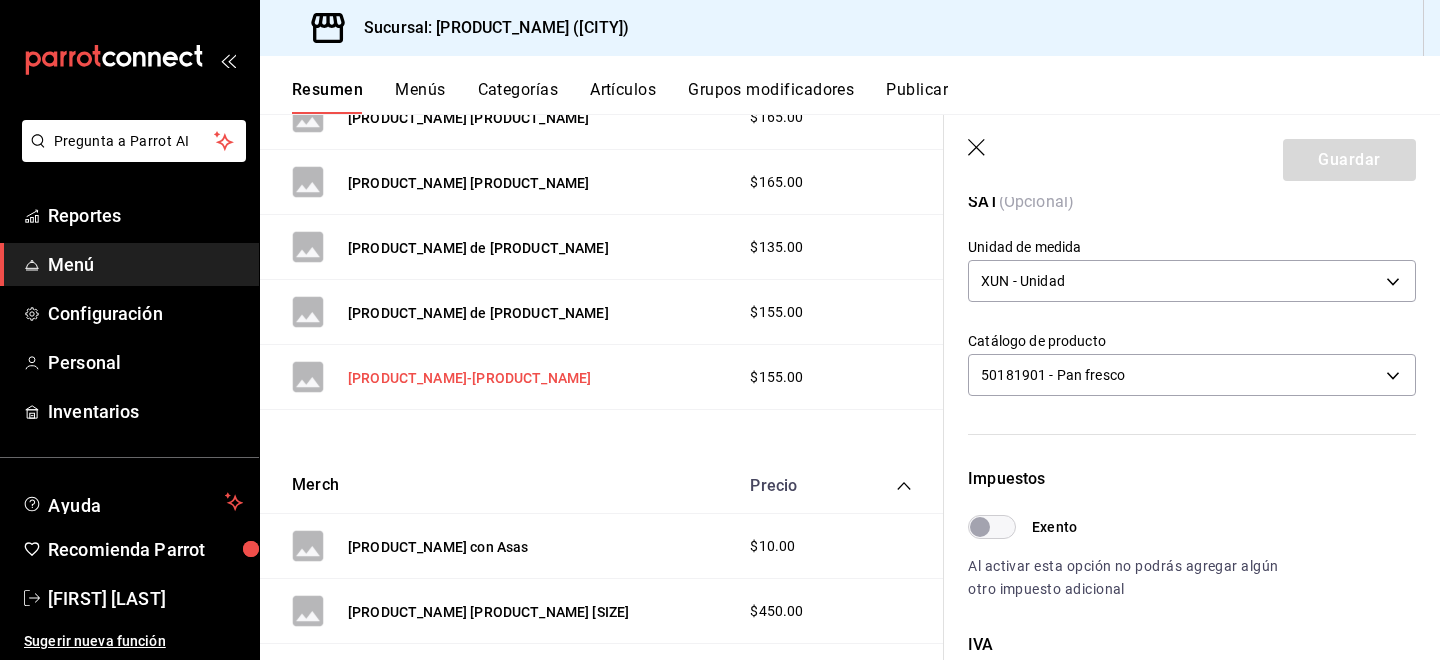 click on "[PRODUCT_NAME]-[PRODUCT_NAME]" at bounding box center [469, 378] 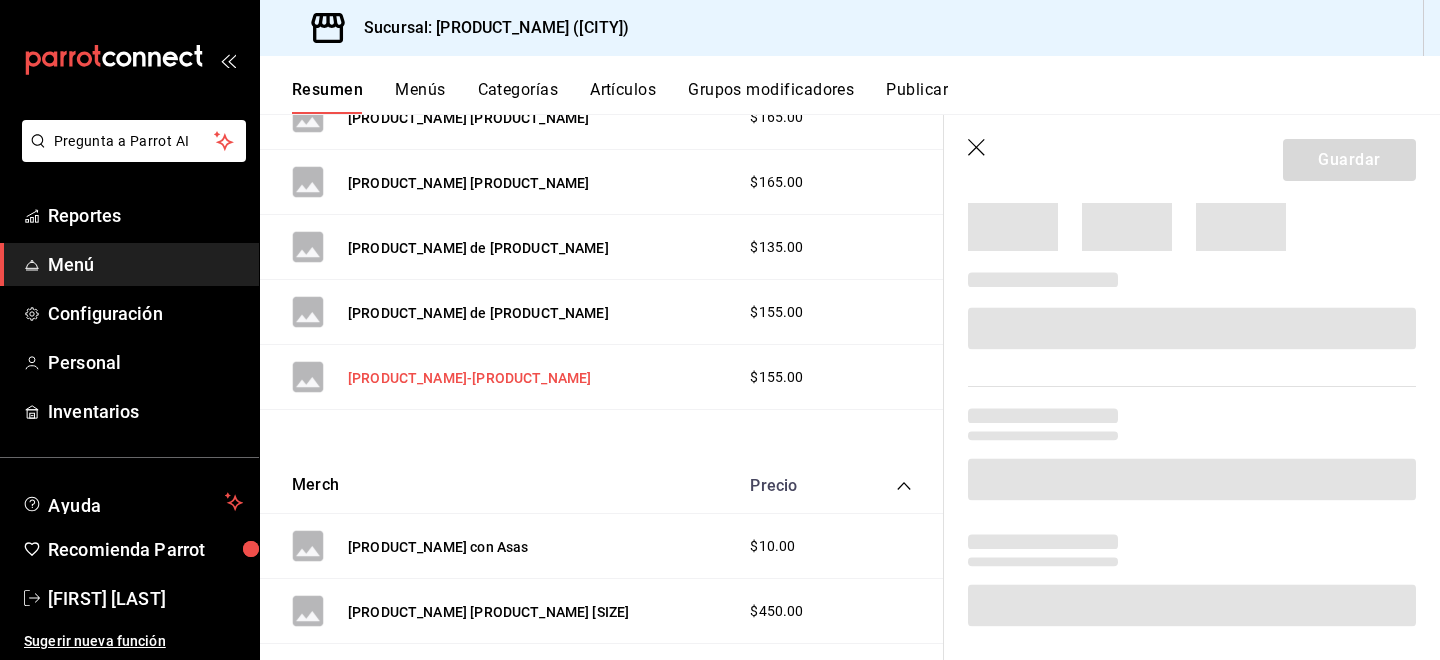 scroll, scrollTop: 0, scrollLeft: 0, axis: both 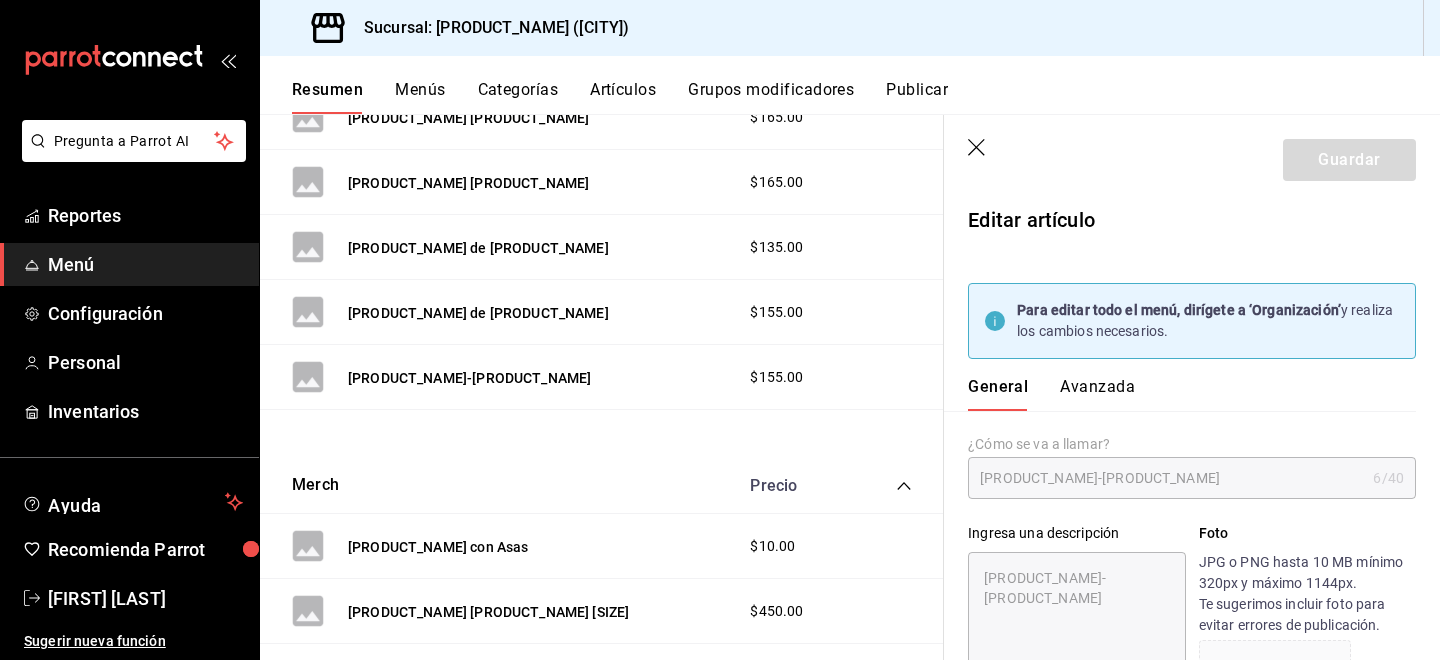 click on "Avanzada" at bounding box center (1097, 394) 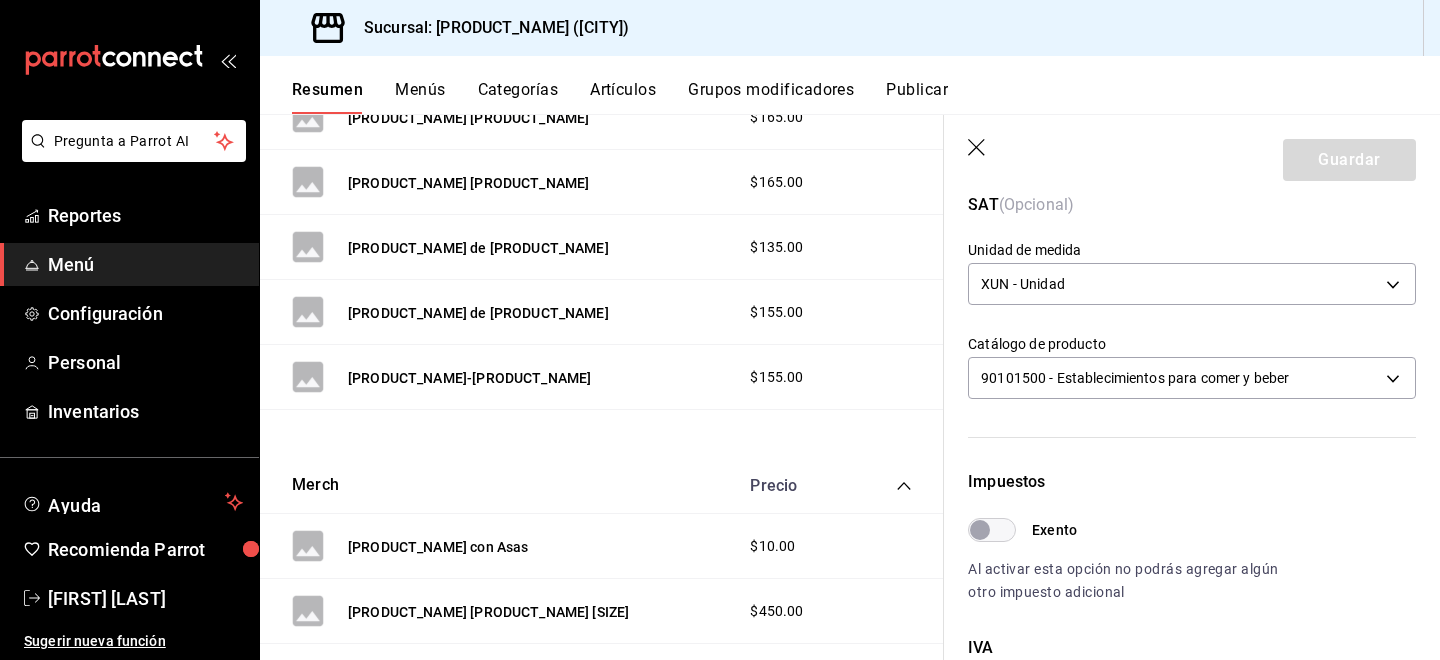 scroll, scrollTop: 483, scrollLeft: 0, axis: vertical 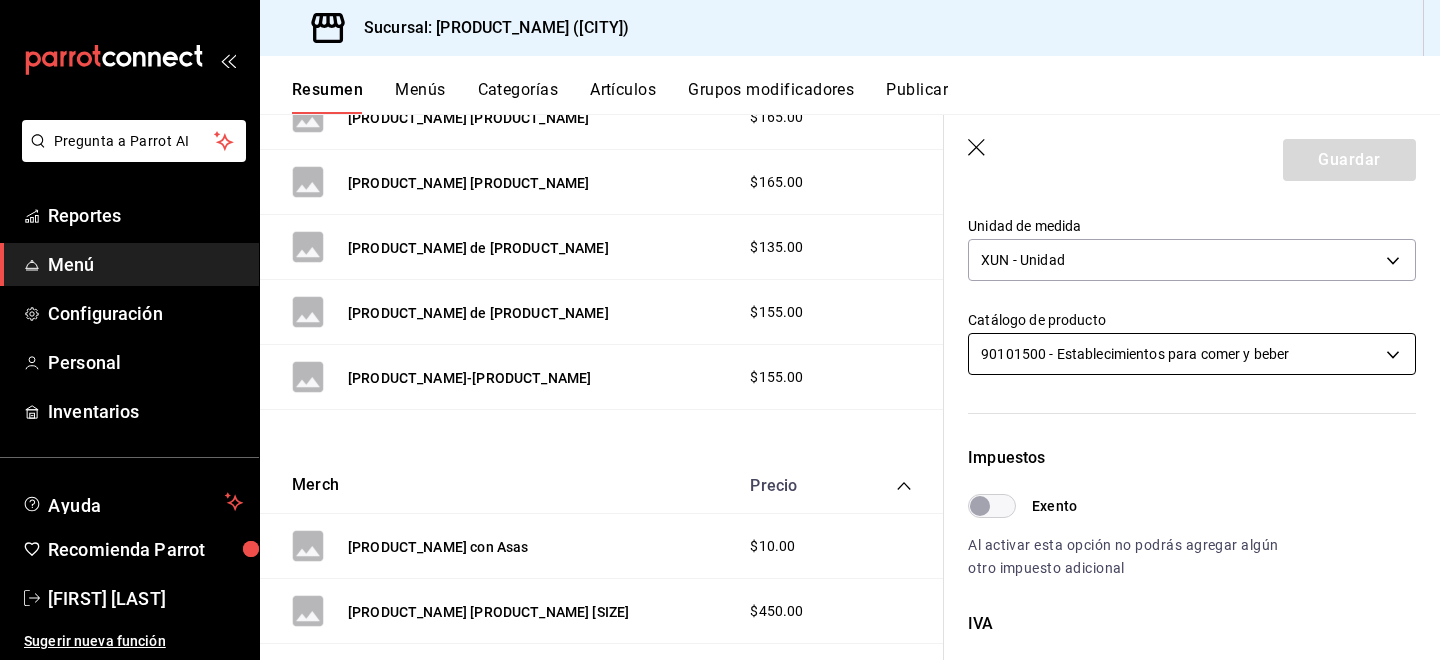 click on "Pregunta a Parrot AI Reportes   Menú   Configuración   Personal   Inventarios   Ayuda Recomienda Parrot   [FIRST] [LAST]   Sugerir nueva función   Sucursal: [PRODUCT_NAME] ([CITY]) Resumen Menús Categorías Artículos Grupos modificadores Publicar Resumen sucursal Si activas ‘Editar artículo por menú’, podrás  personalizar  los menús de esta sucursal.  Para cambios generales, ve a “Organización”. ​ ​ [PRODUCT_NAME] - [CITY] Menú Sucursal L-D 00:00  -  23:59 Pan Salado Precio Centeno Agrietado $170.00 Centeno Marmoleado $155.00 Ciabatta $135.00 Malty Grano $165.00 Pan Pepita $165.00 Pan de Maíz $135.00 Pan de Tigre $155.00 Rye-No $155.00 Merch Precio Bolsa con Asas $10.00 Café Green Rhino Quentin 340GR $450.00 Café Kanzu Quentin 340GR $450.00 Dulce de Matcha $120.00 Earl Grey Lata $450.00 Gorra Green Rhino Rosa $400.00 Gorra Green Rhino Gris $400.00 Granola $130.00 Granola Grande $275.00 Green Whole Leaf Lata $400.00 Harina ABC 1KG $190.00 Harina Whole Weat 1KG $160.00 Himalayan Ginger Lata $400.00" at bounding box center (720, 330) 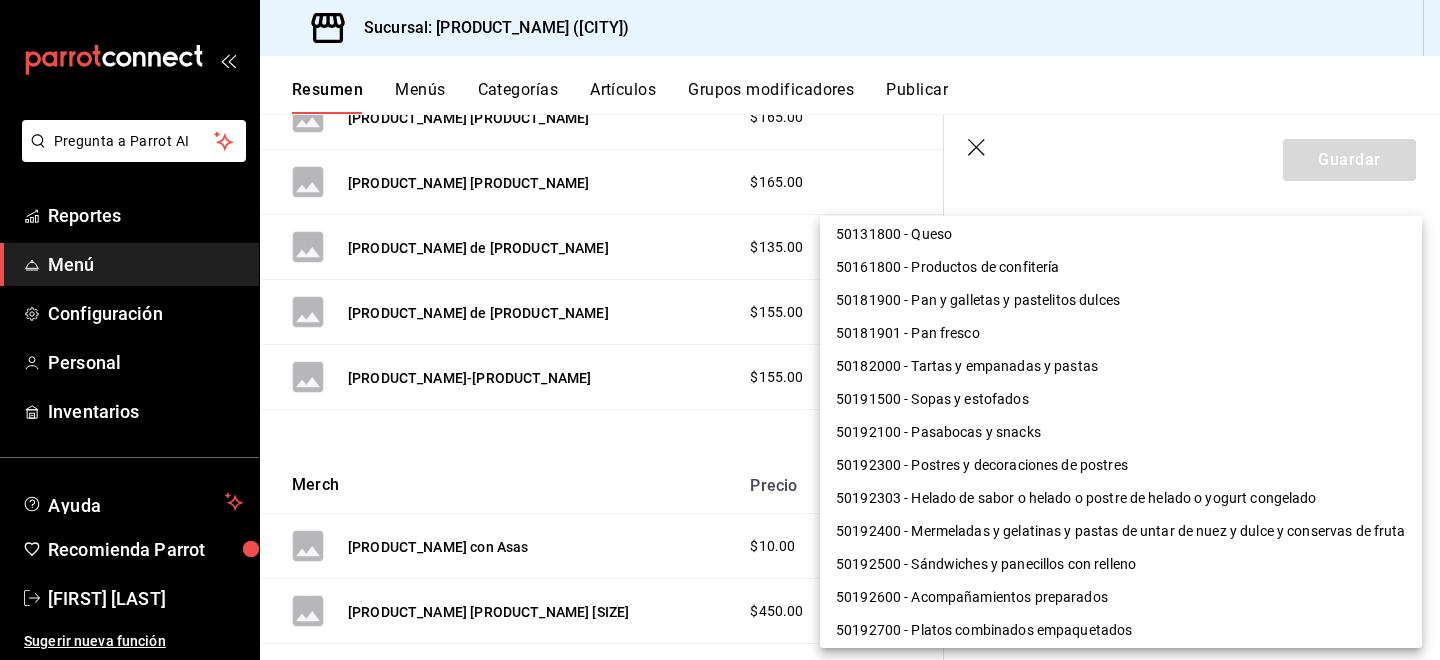 scroll, scrollTop: 296, scrollLeft: 0, axis: vertical 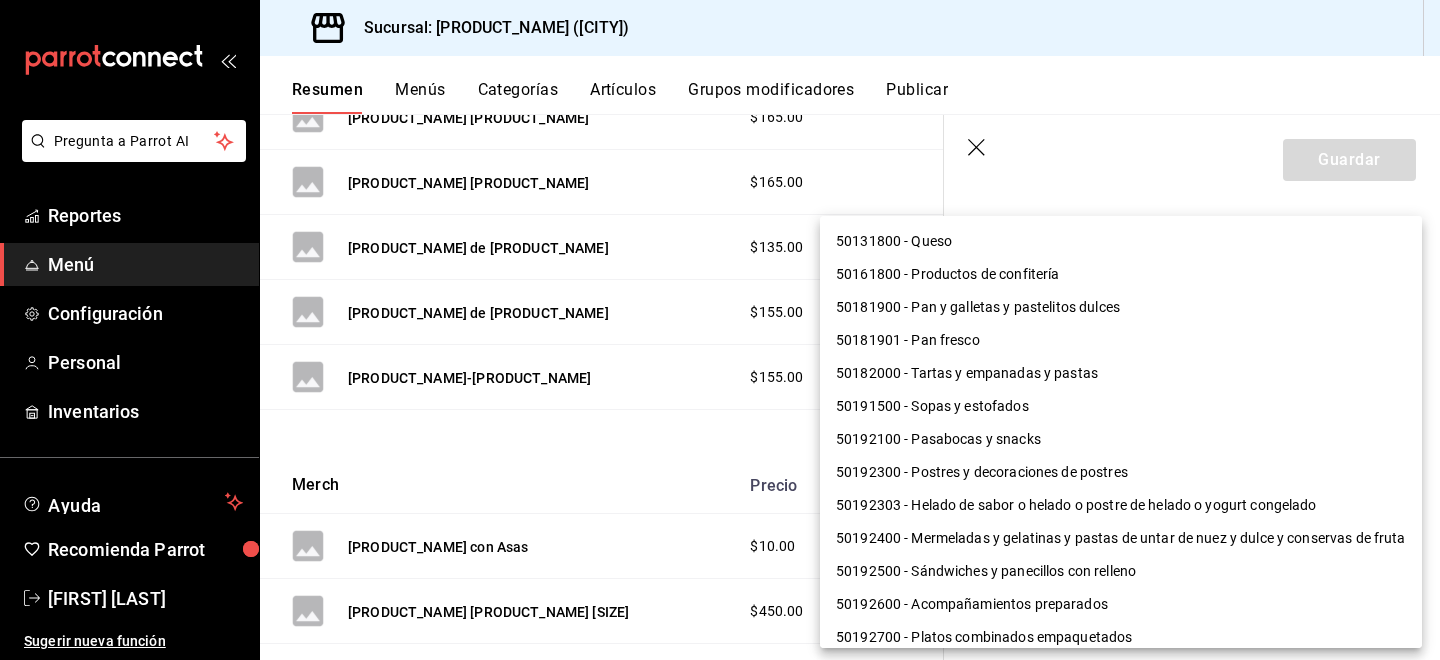 click on "50181901 - Pan fresco" at bounding box center [1121, 340] 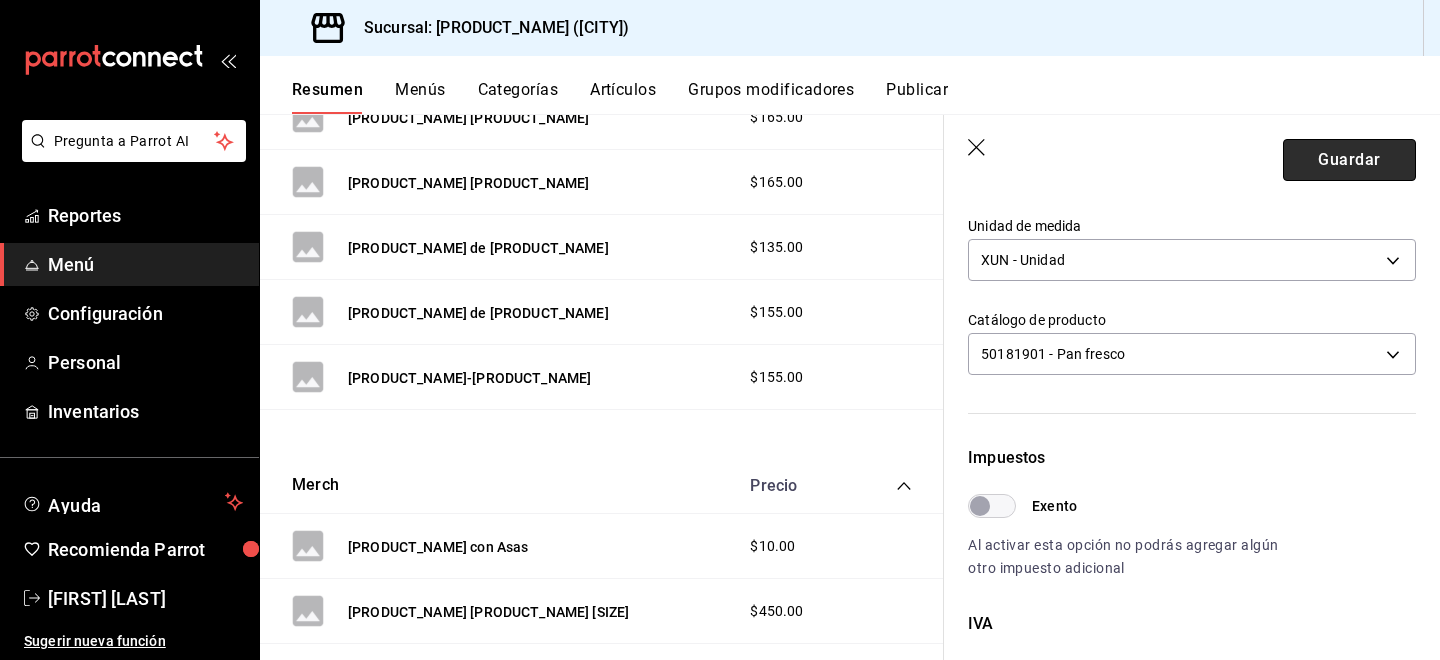 click on "Guardar" at bounding box center [1349, 160] 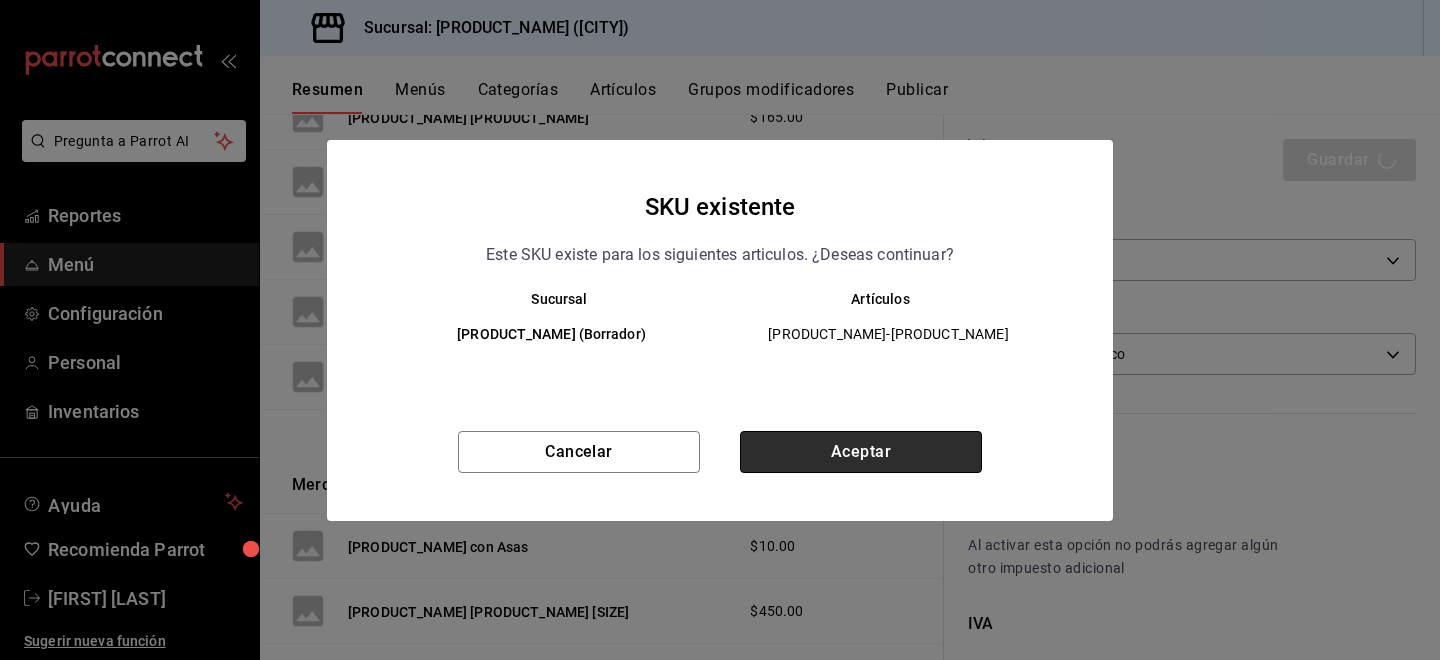 click on "Aceptar" at bounding box center (861, 452) 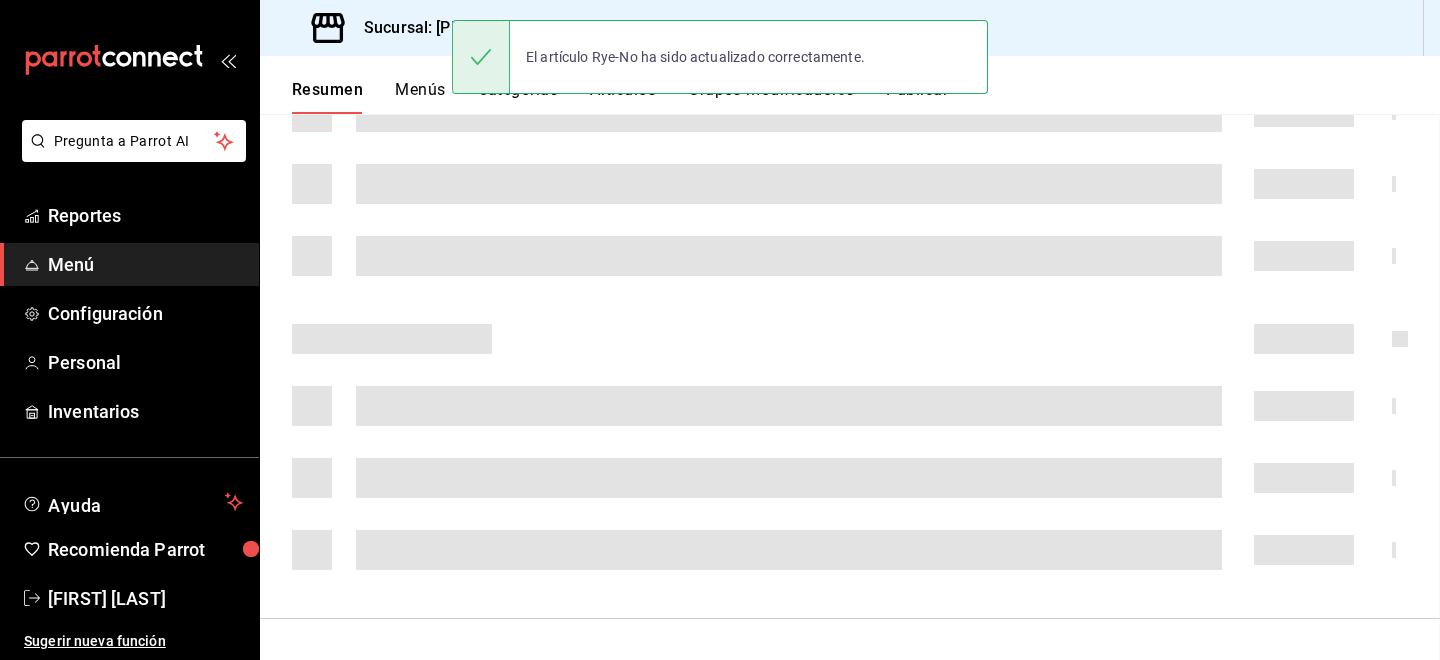 scroll, scrollTop: 0, scrollLeft: 0, axis: both 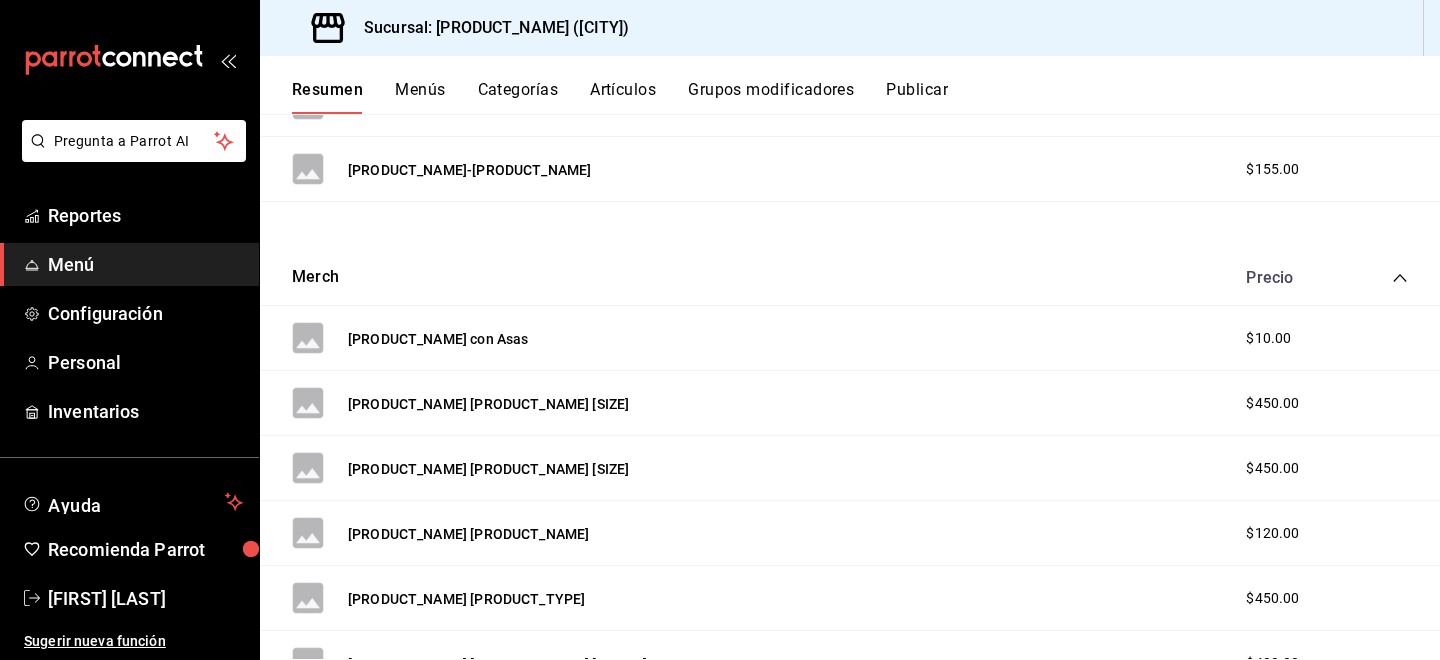 click on "Bolsa con Asas $10.00" at bounding box center [850, 338] 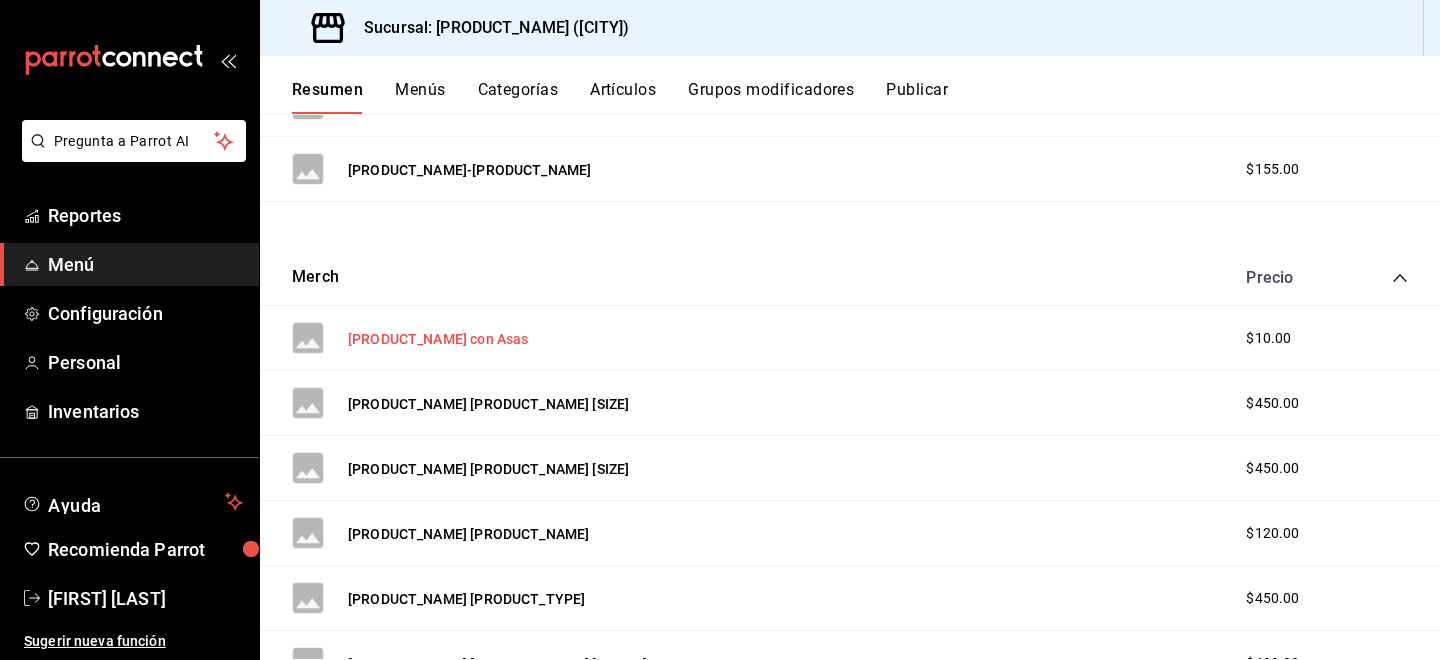 click on "[PRODUCT_NAME] con Asas" at bounding box center [438, 339] 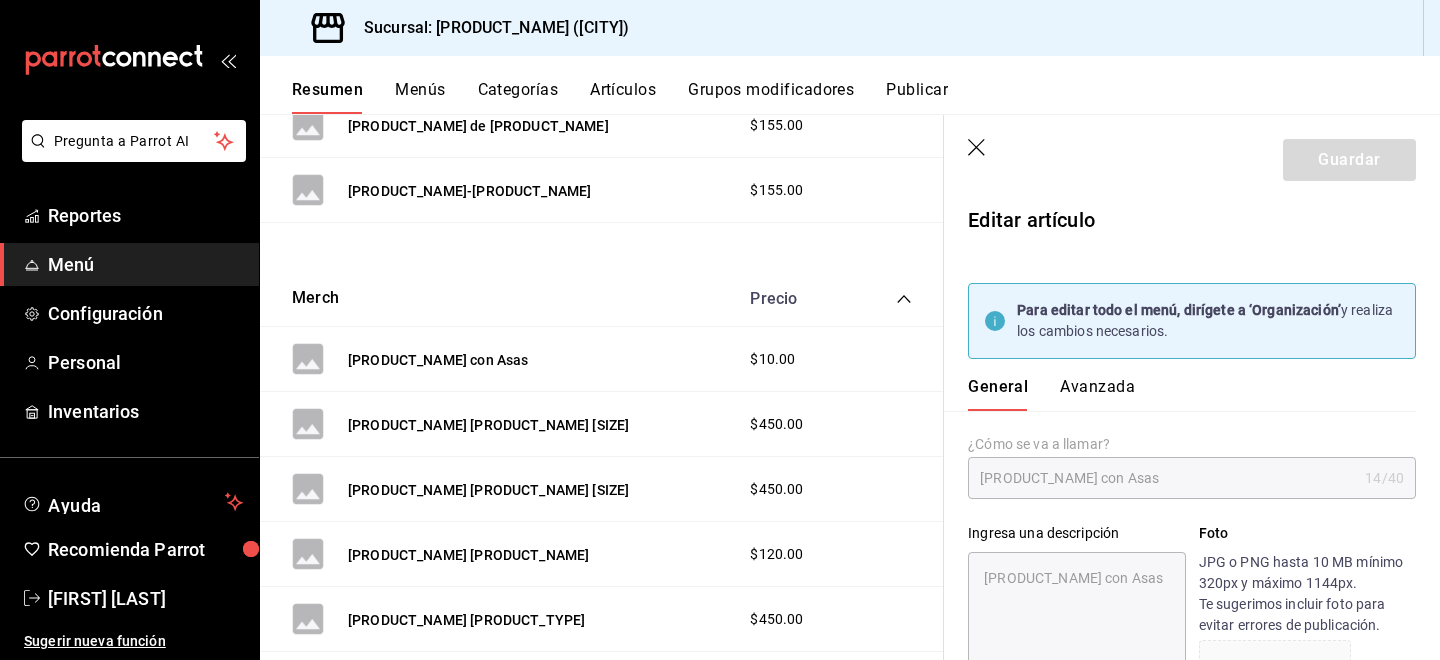 click on "Avanzada" at bounding box center (1097, 394) 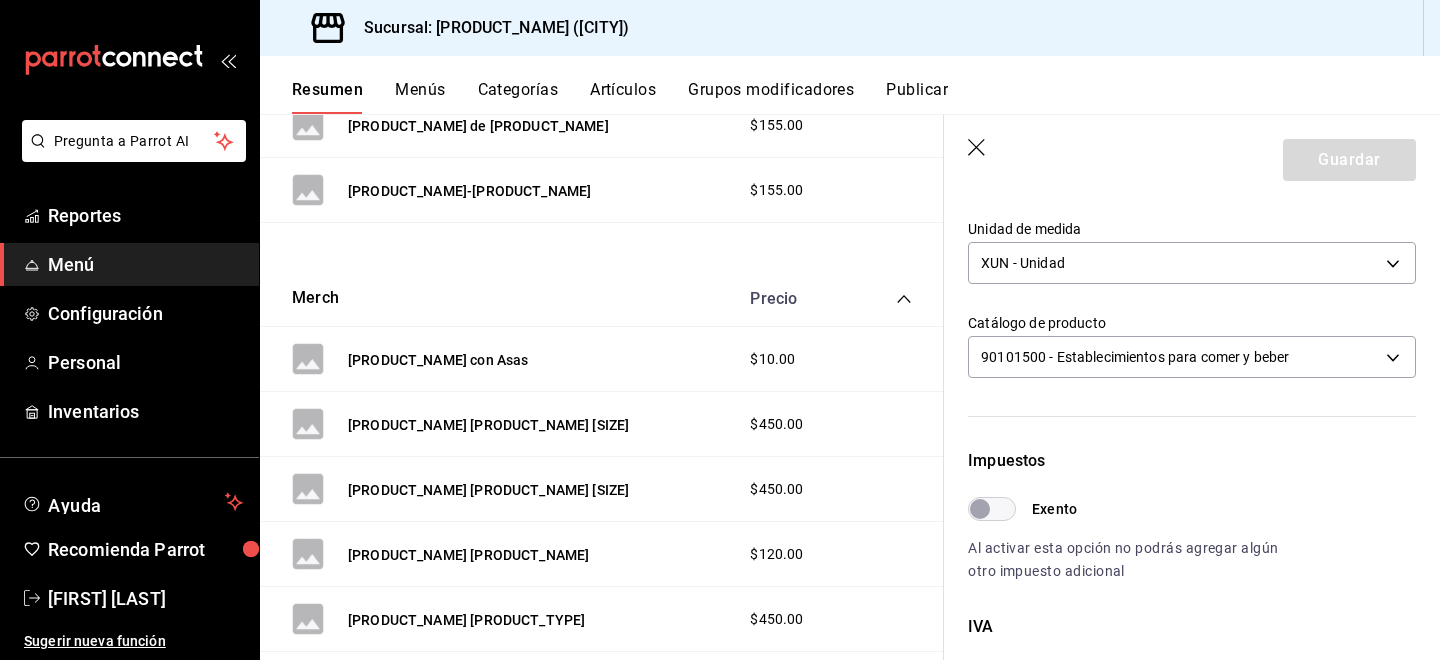 scroll, scrollTop: 479, scrollLeft: 0, axis: vertical 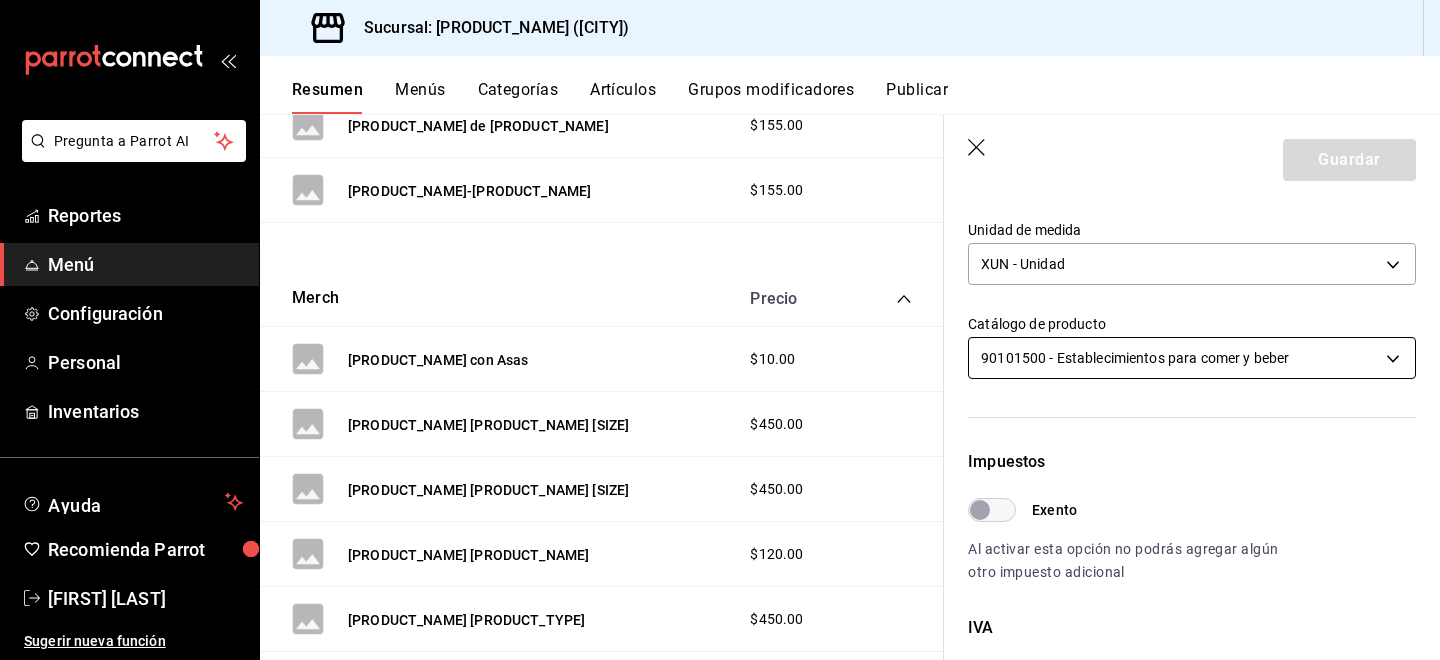 click on "Pregunta a Parrot AI Reportes   Menú   Configuración   Personal   Inventarios   Ayuda Recomienda Parrot   [FIRST] [LAST]   Sugerir nueva función   Sucursal: [PRODUCT_NAME] ([CITY]) Resumen Menús Categorías Artículos Grupos modificadores Publicar Resumen sucursal Si activas ‘Editar artículo por menú’, podrás  personalizar  los menús de esta sucursal.  Para cambios generales, ve a “Organización”. ​ ​ [PRODUCT_NAME] - [CITY] Menú Sucursal L-D 00:00  -  23:59 Pan Salado Precio Centeno Agrietado $170.00 Centeno Marmoleado $155.00 Ciabatta $135.00 Malty Grano $165.00 Pan Pepita $165.00 Pan de Maíz $135.00 Pan de Tigre $155.00 Rye-No $155.00 Merch Precio Bolsa con Asas $10.00 Café Green Rhino Quentin 340GR $450.00 Café Kanzu Quentin 340GR $450.00 Dulce de Matcha $120.00 Earl Grey Lata $450.00 Gorra Green Rhino Rosa $400.00 Gorra Green Rhino Gris $400.00 Granola $130.00 Granola Grande $275.00 Green Whole Leaf Lata $400.00 Harina ABC 1KG $190.00 Harina Whole Weat 1KG $160.00 Himalayan Ginger Lata $400.00" at bounding box center [720, 330] 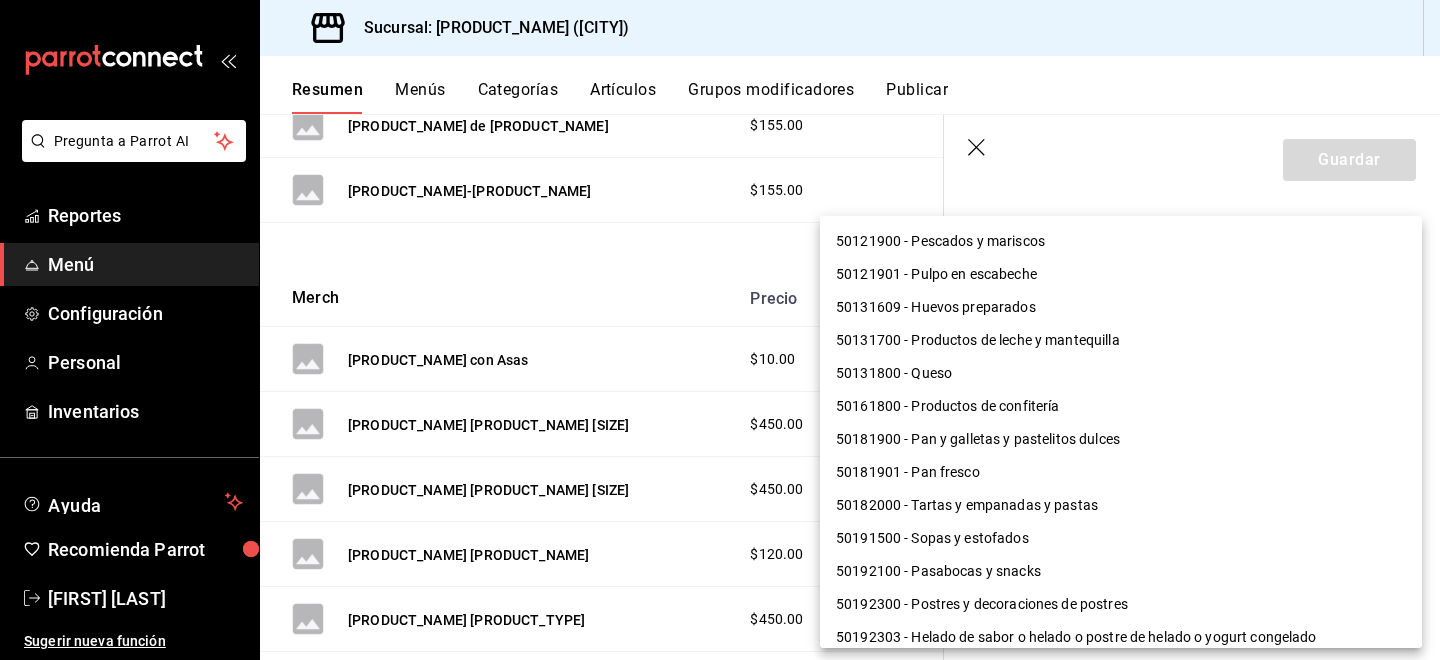 scroll, scrollTop: 1300, scrollLeft: 0, axis: vertical 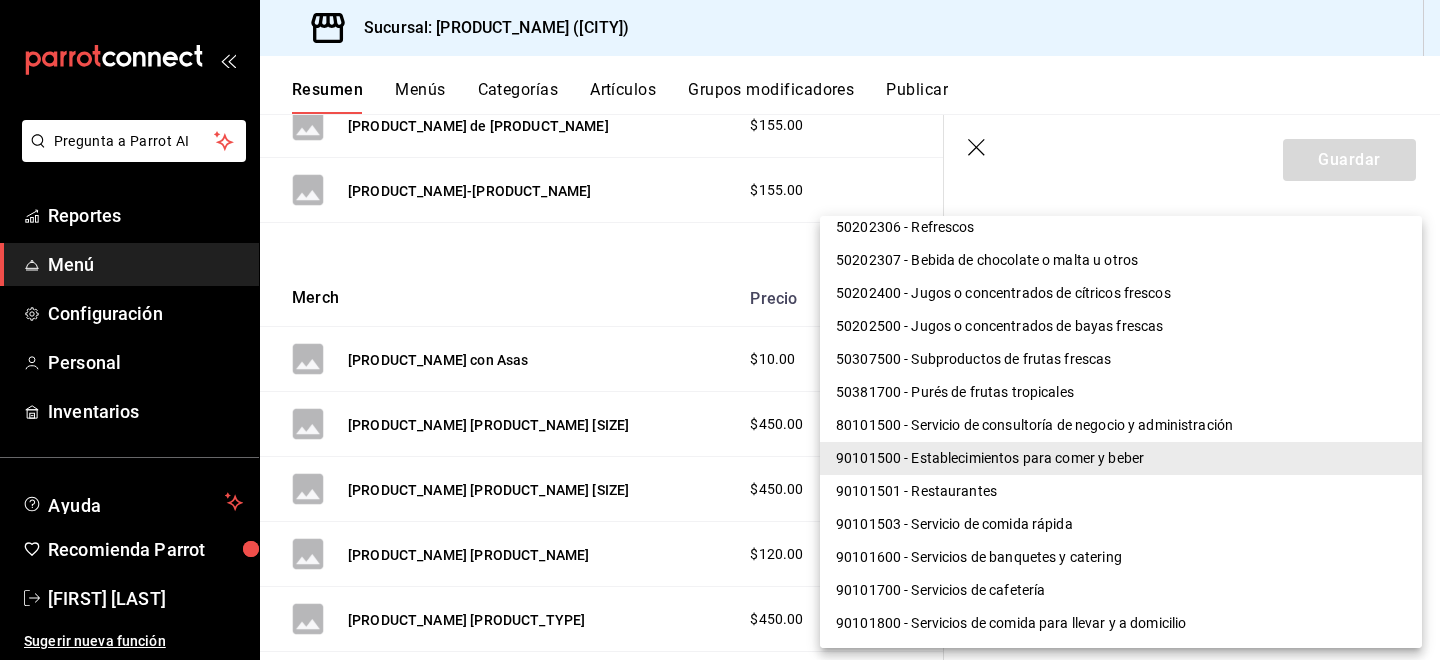 click on "90101500 - Establecimientos para comer y beber" at bounding box center [1121, 458] 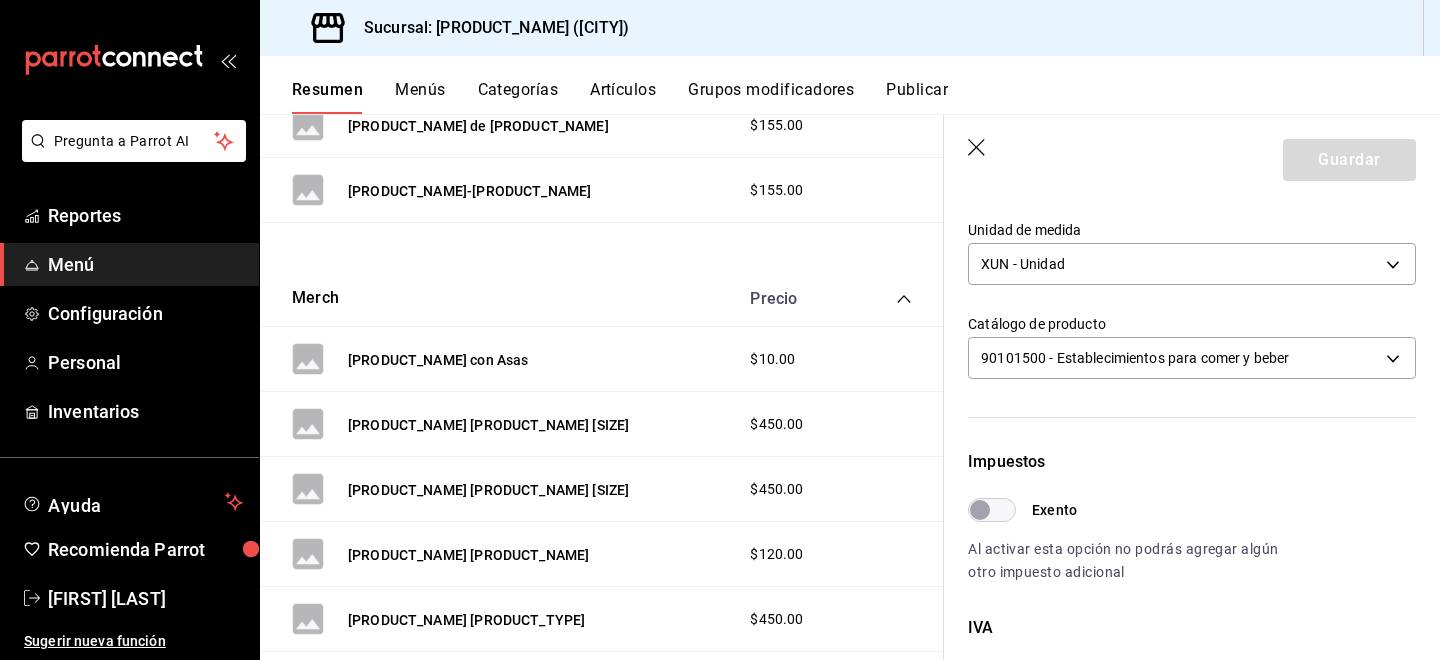 click 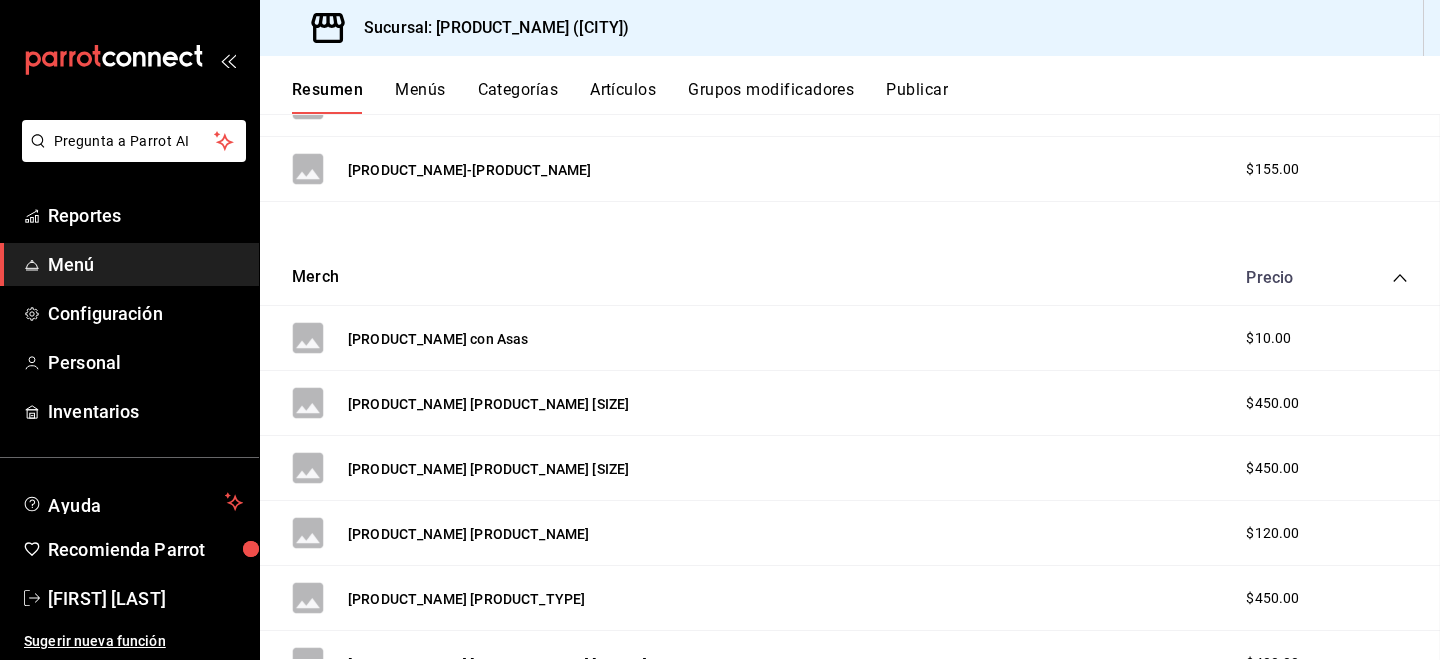 scroll, scrollTop: 0, scrollLeft: 0, axis: both 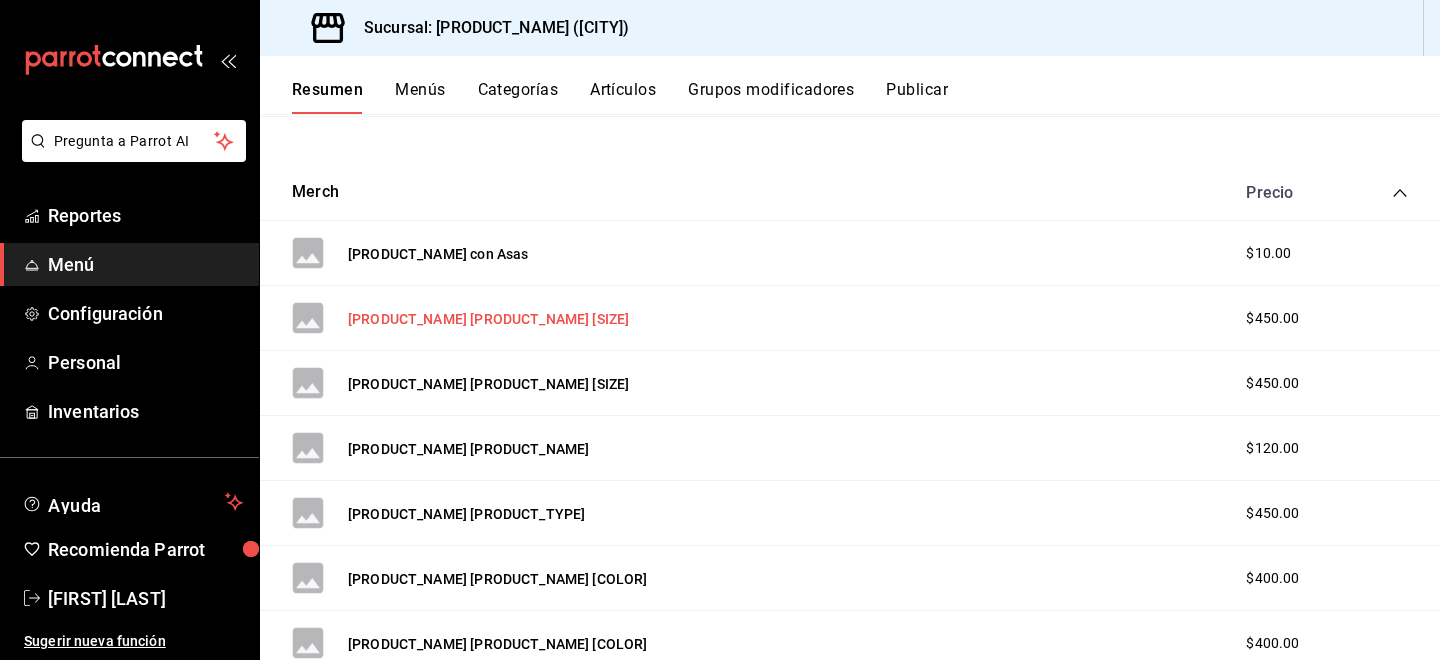 click on "[PRODUCT_NAME] [PRODUCT_NAME] [SIZE]" at bounding box center [488, 319] 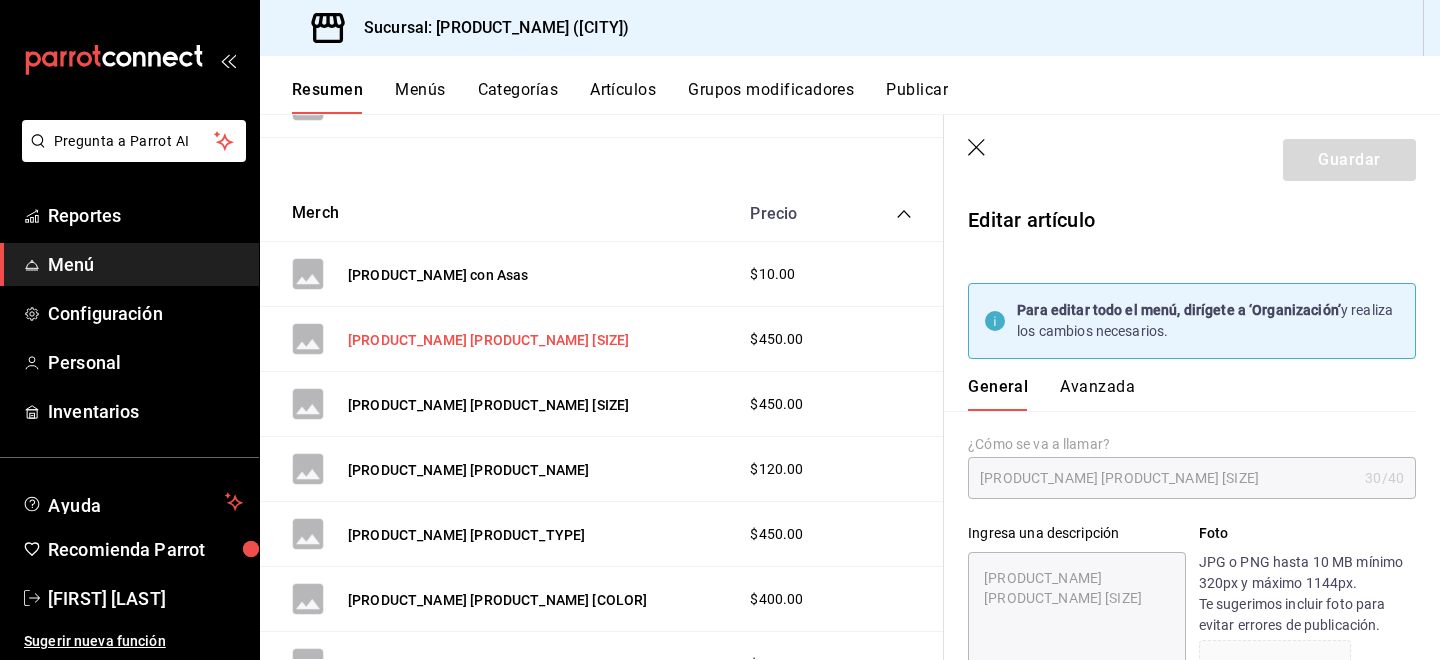 type on "x" 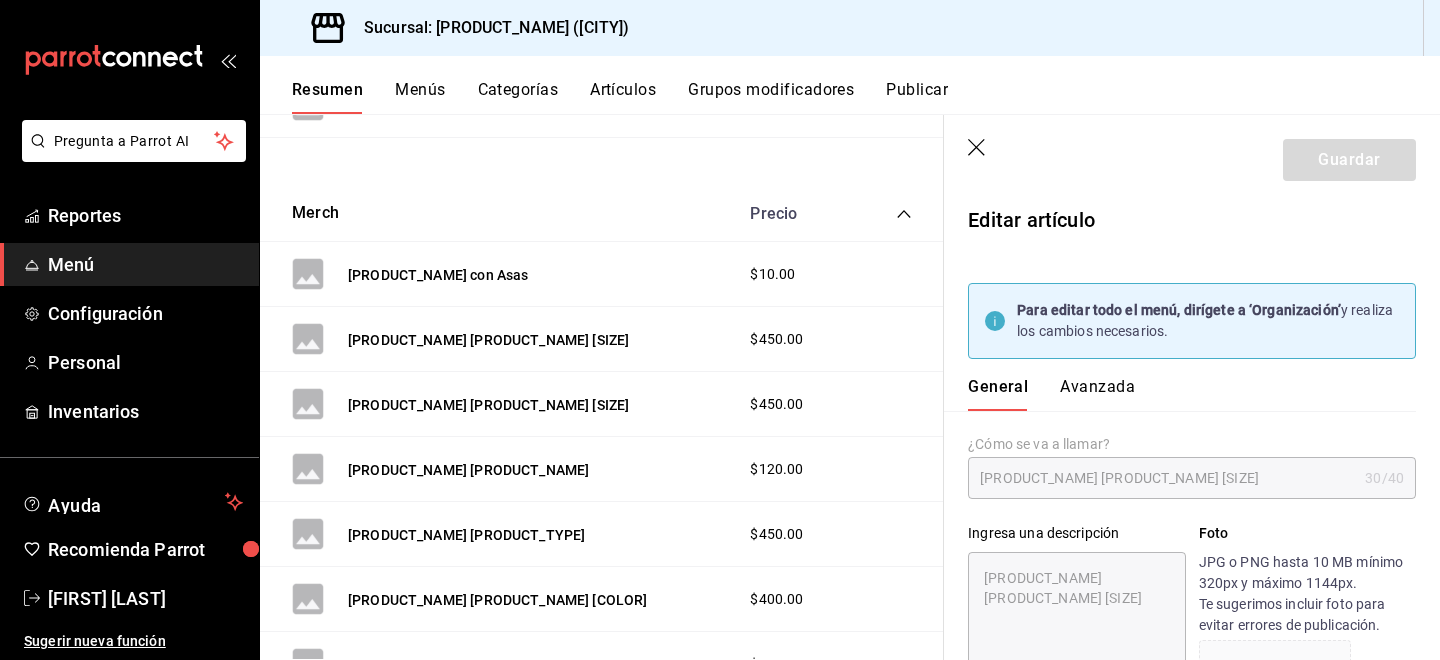 click on "Avanzada" at bounding box center [1097, 394] 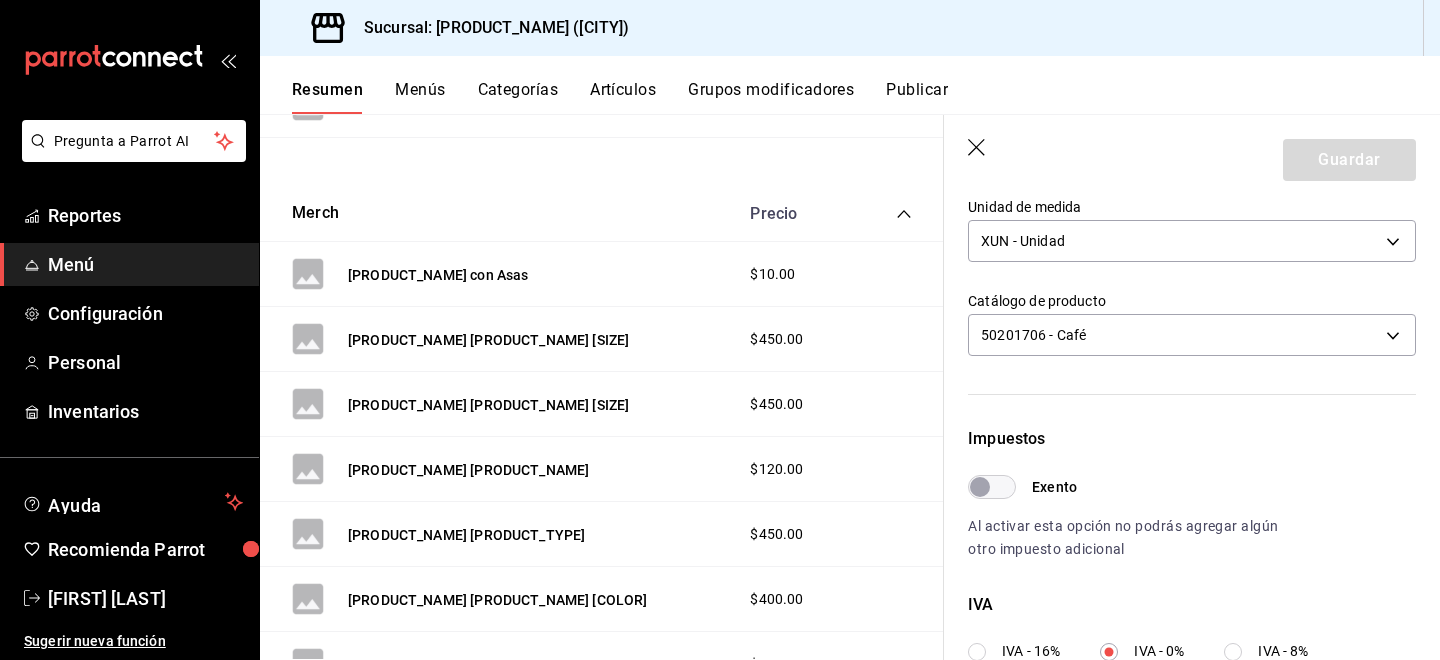 scroll, scrollTop: 412, scrollLeft: 0, axis: vertical 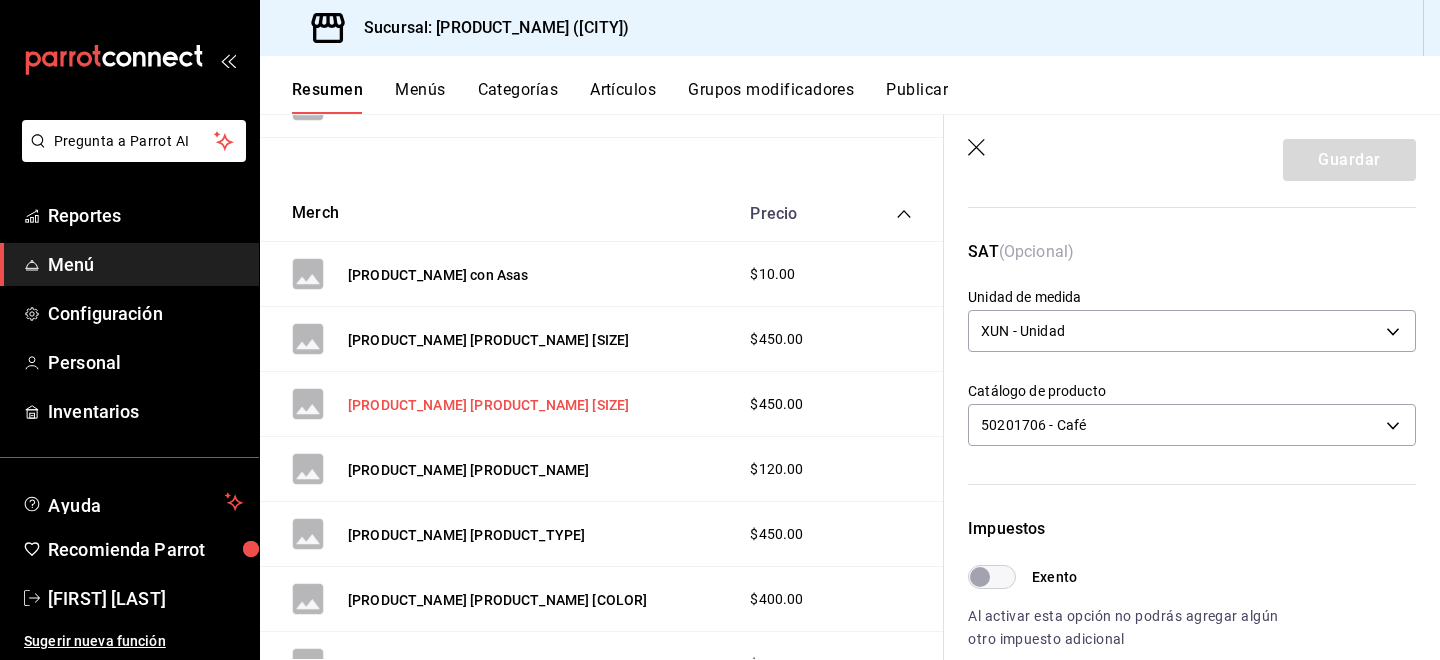 click on "[PRODUCT_NAME] [PRODUCT_NAME] [SIZE]" at bounding box center (488, 405) 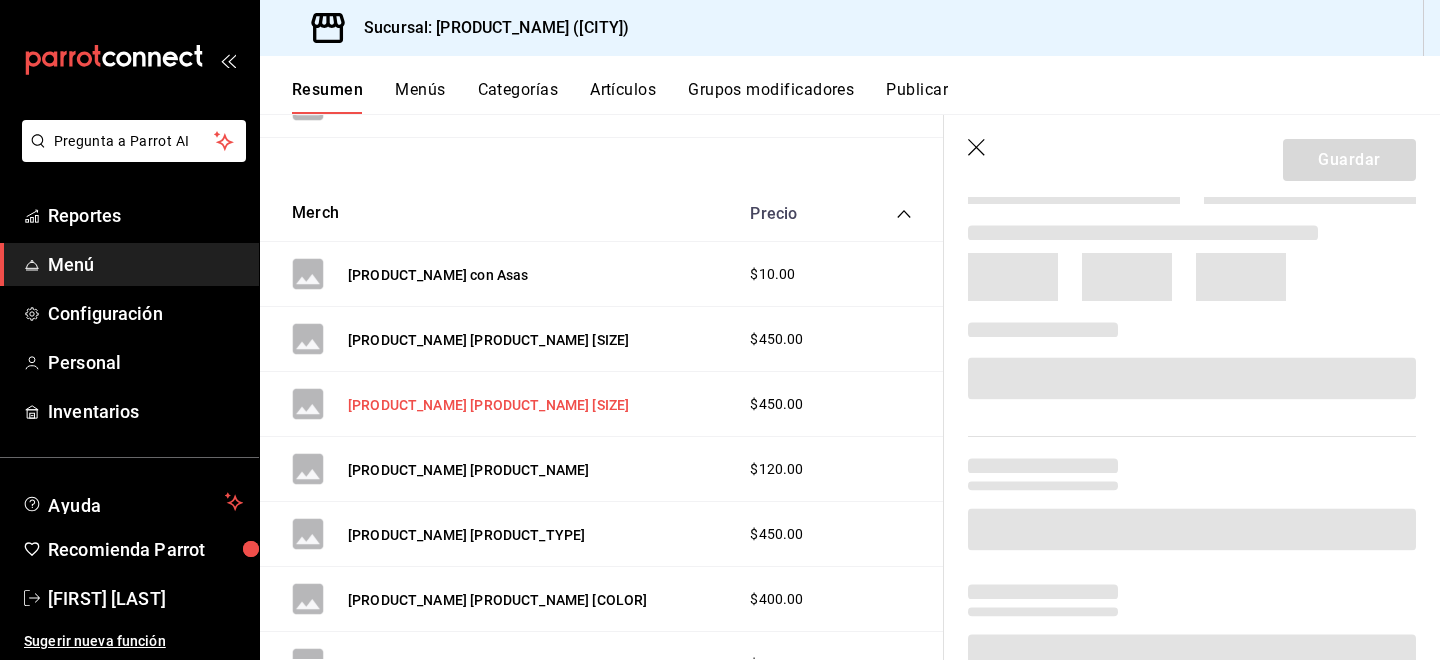 scroll, scrollTop: 0, scrollLeft: 0, axis: both 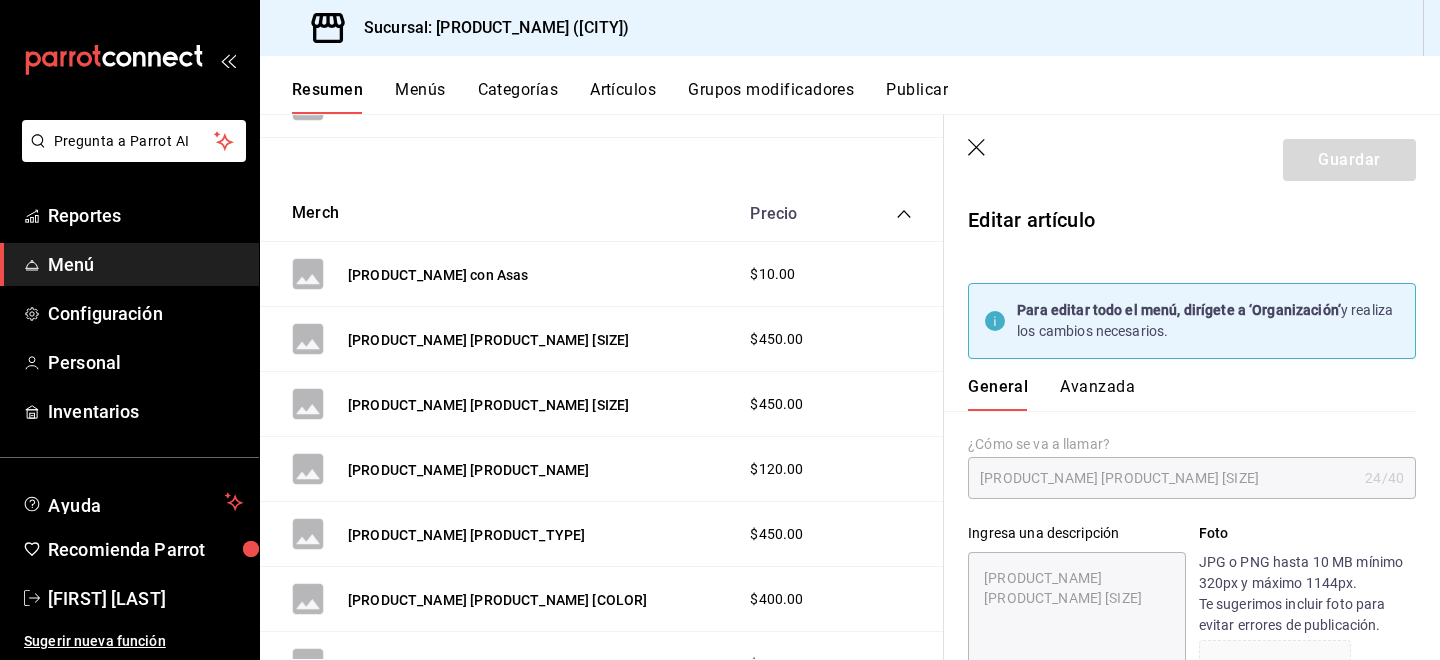 type on "x" 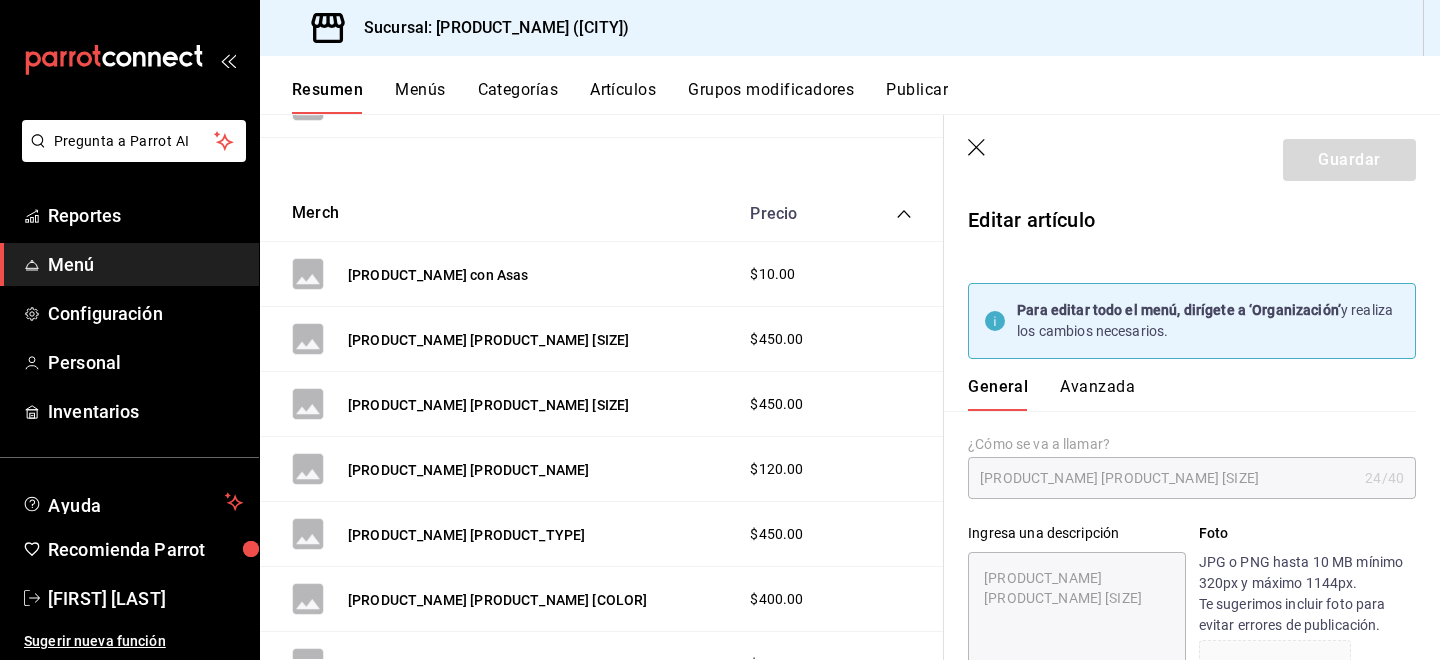 click on "Avanzada" at bounding box center (1097, 394) 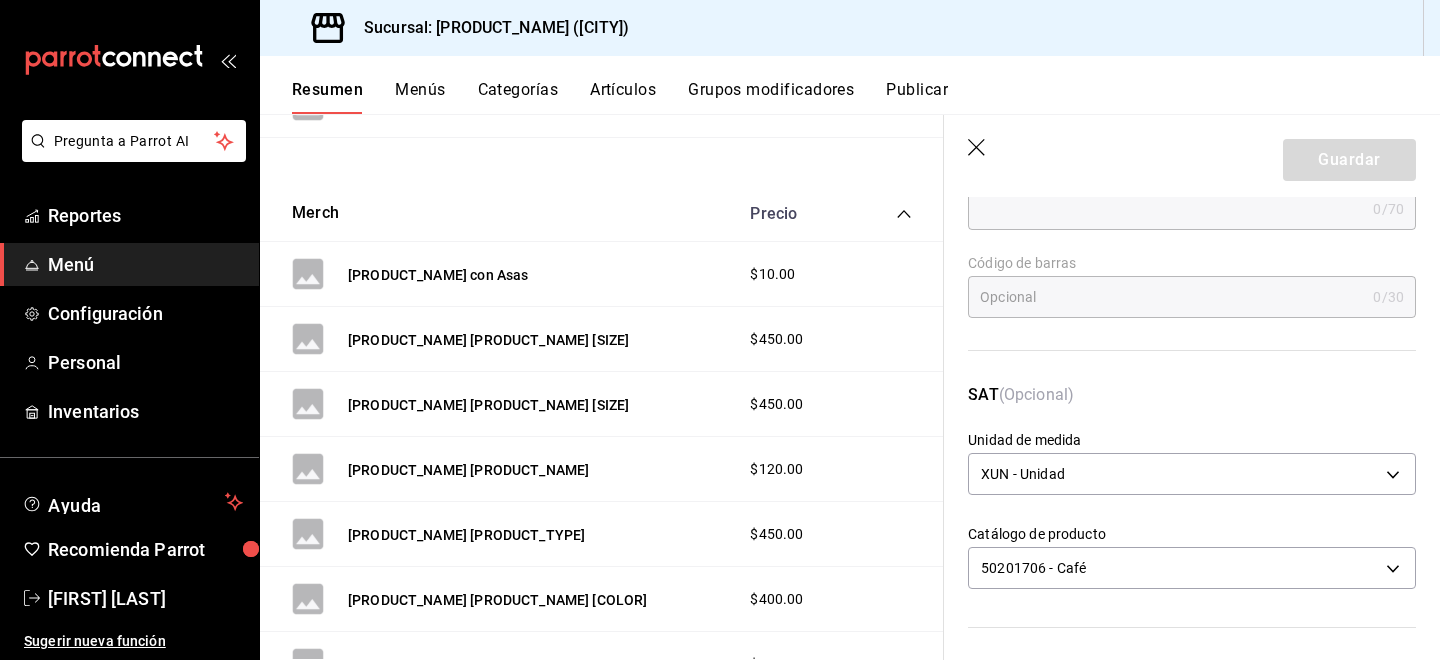 scroll, scrollTop: 276, scrollLeft: 0, axis: vertical 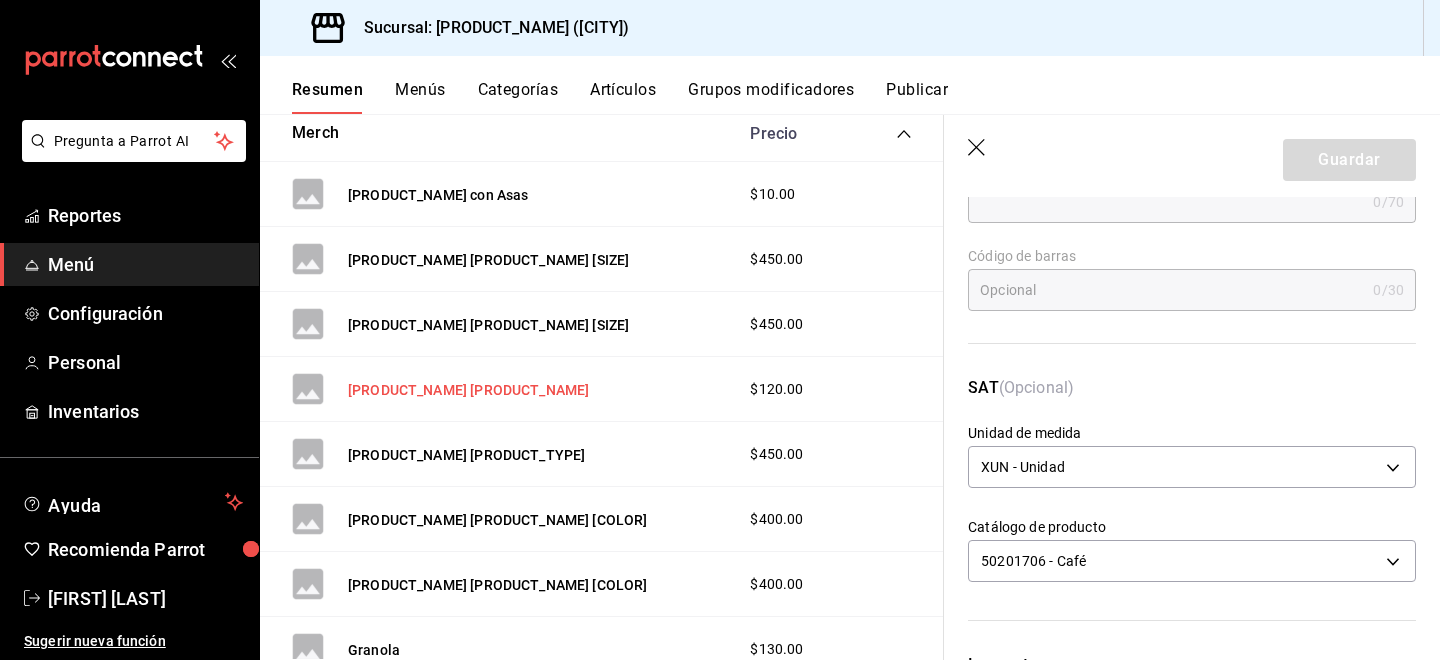 click on "[PRODUCT_NAME] [PRODUCT_NAME]" at bounding box center (468, 390) 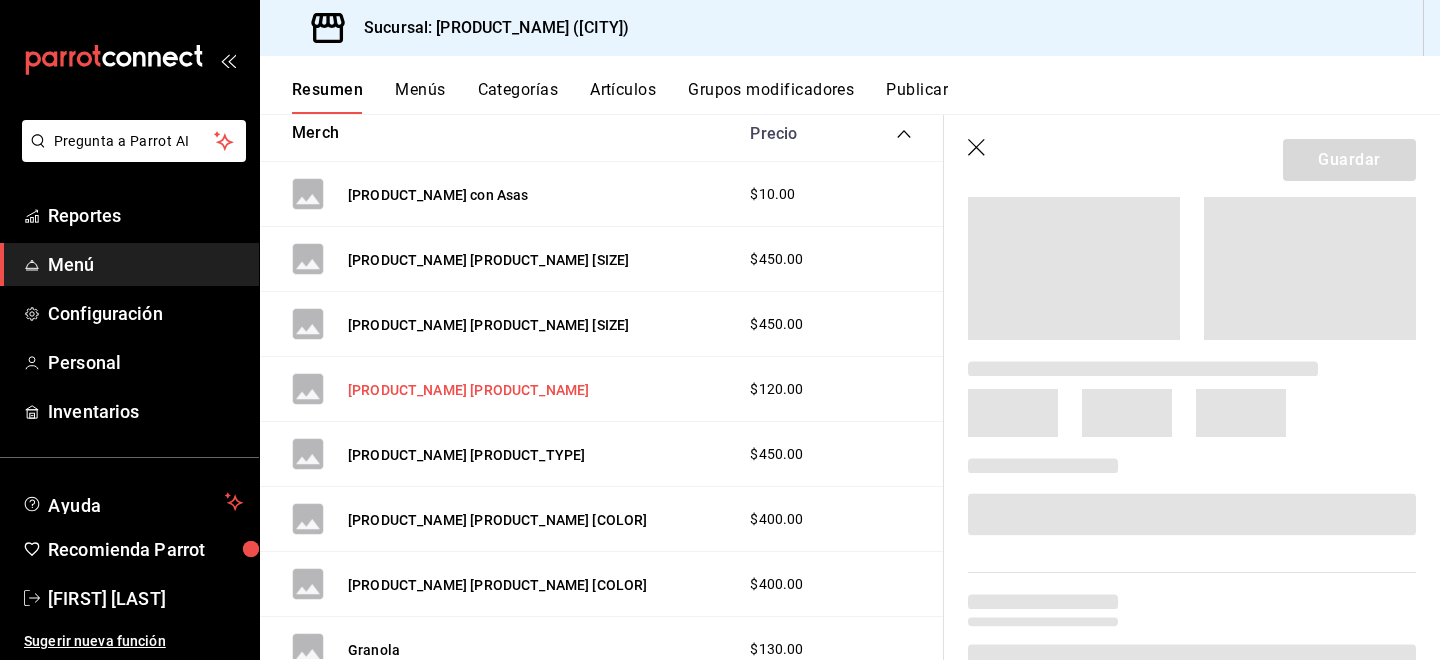 scroll, scrollTop: 0, scrollLeft: 0, axis: both 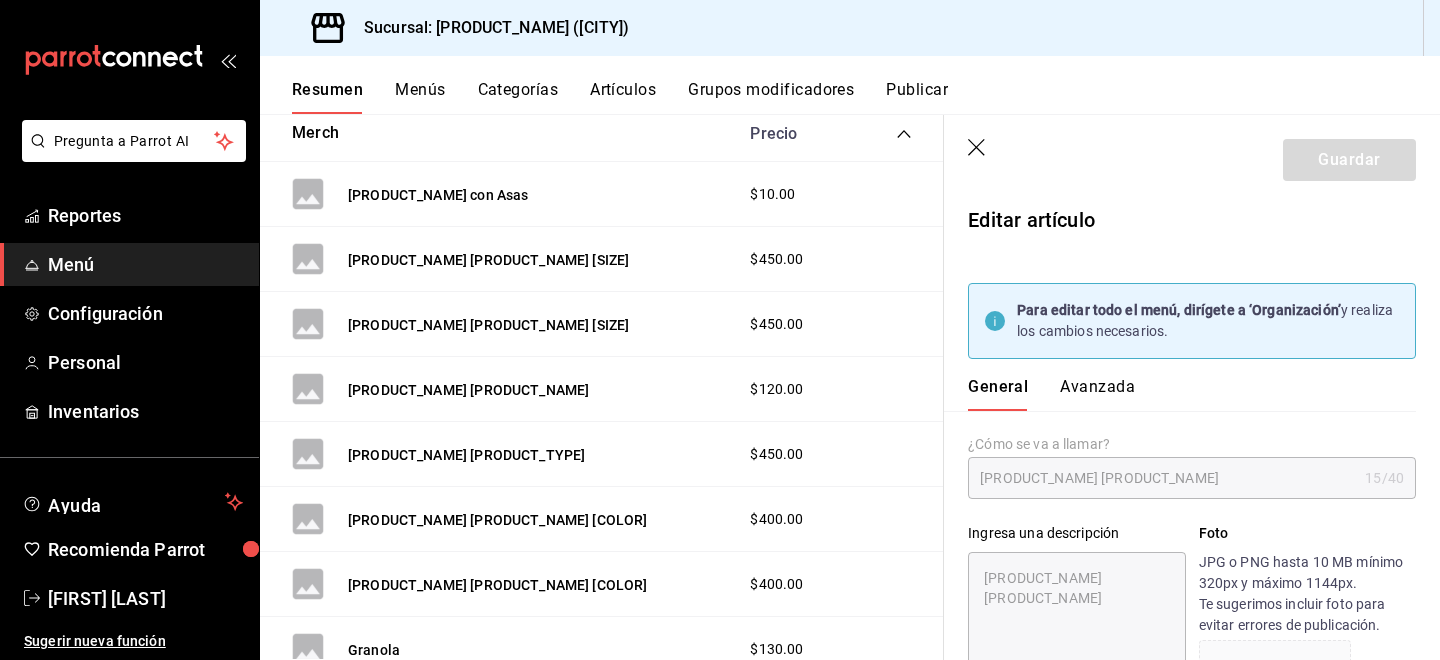 click on "General Avanzada" at bounding box center (1180, 385) 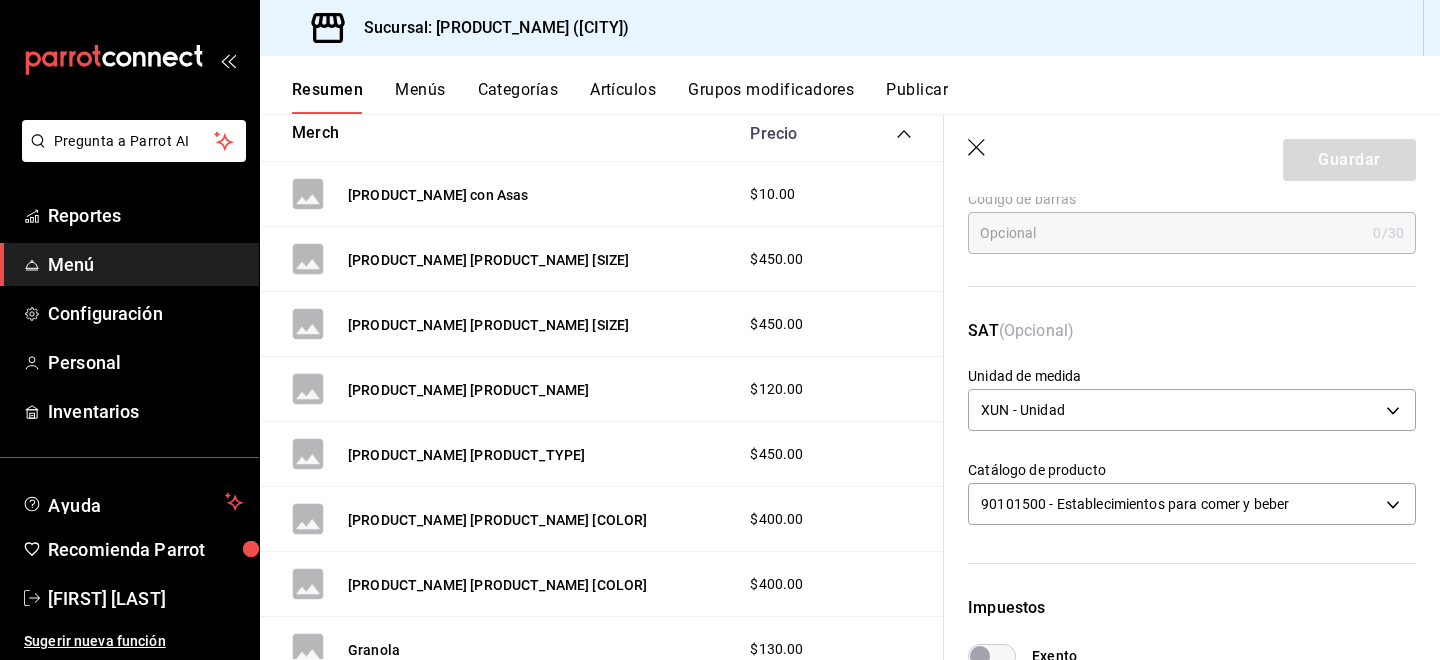 scroll, scrollTop: 438, scrollLeft: 0, axis: vertical 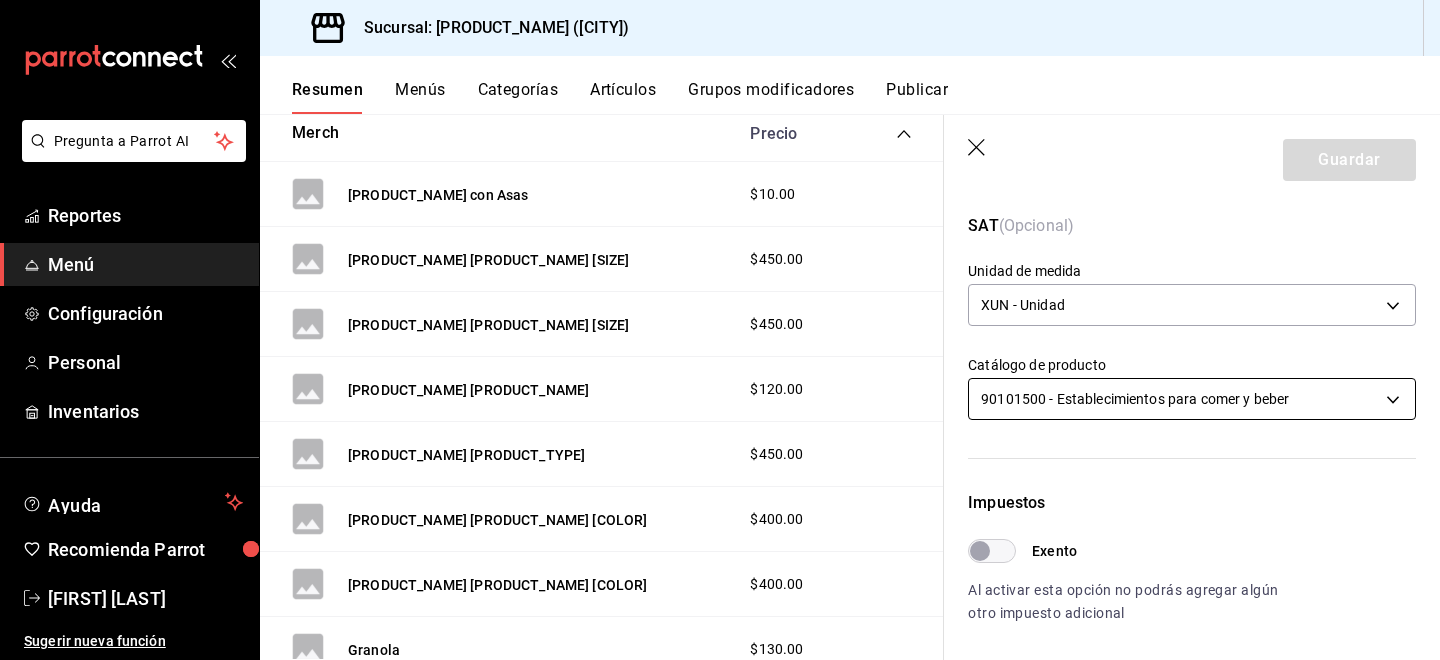 click on "Pregunta a Parrot AI Reportes   Menú   Configuración   Personal   Inventarios   Ayuda Recomienda Parrot   [FIRST] [LAST]   Sugerir nueva función   Sucursal: [PRODUCT_NAME] ([CITY]) Resumen Menús Categorías Artículos Grupos modificadores Publicar Resumen sucursal Si activas ‘Editar artículo por menú’, podrás  personalizar  los menús de esta sucursal.  Para cambios generales, ve a “Organización”. ​ ​ [PRODUCT_NAME] - [CITY] Menú Sucursal L-D 00:00  -  23:59 Pan Salado Precio Centeno Agrietado $170.00 Centeno Marmoleado $155.00 Ciabatta $135.00 Malty Grano $165.00 Pan Pepita $165.00 Pan de Maíz $135.00 Pan de Tigre $155.00 Rye-No $155.00 Merch Precio Bolsa con Asas $10.00 Café Green Rhino Quentin 340GR $450.00 Café Kanzu Quentin 340GR $450.00 Dulce de Matcha $120.00 Earl Grey Lata $450.00 Gorra Green Rhino Rosa $400.00 Gorra Green Rhino Gris $400.00 Granola $130.00 Granola Grande $275.00 Green Whole Leaf Lata $400.00 Harina ABC 1KG $190.00 Harina Whole Weat 1KG $160.00 Himalayan Ginger Lata $400.00" at bounding box center [720, 330] 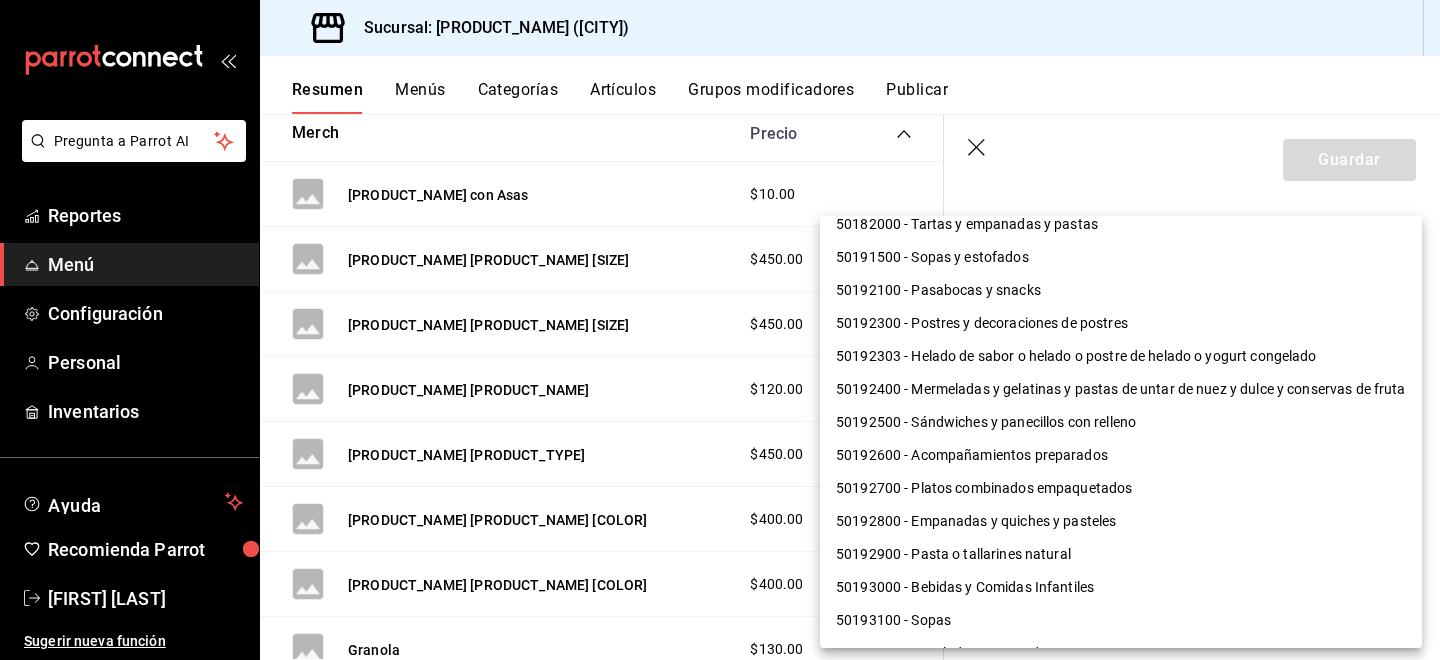 scroll, scrollTop: 443, scrollLeft: 0, axis: vertical 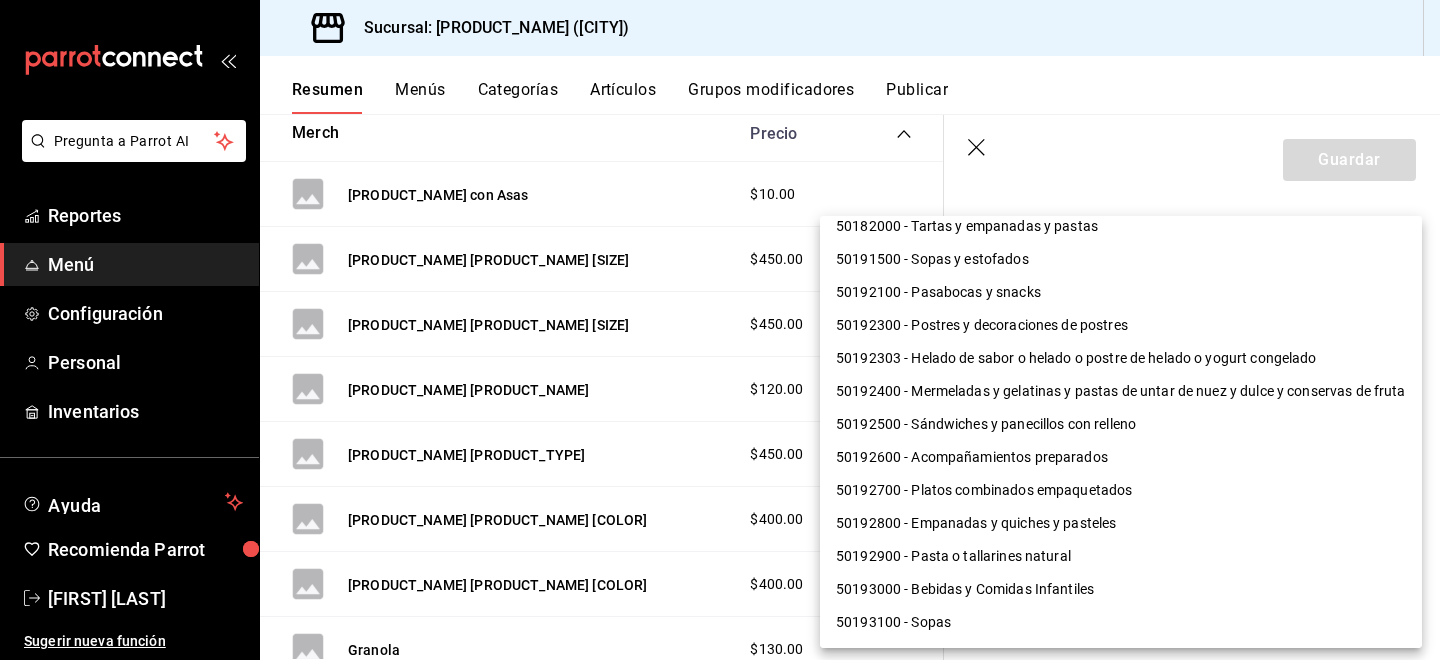 click on "50192400 - Mermeladas y gelatinas y pastas de untar de nuez y dulce y conservas de fruta" at bounding box center (1121, 391) 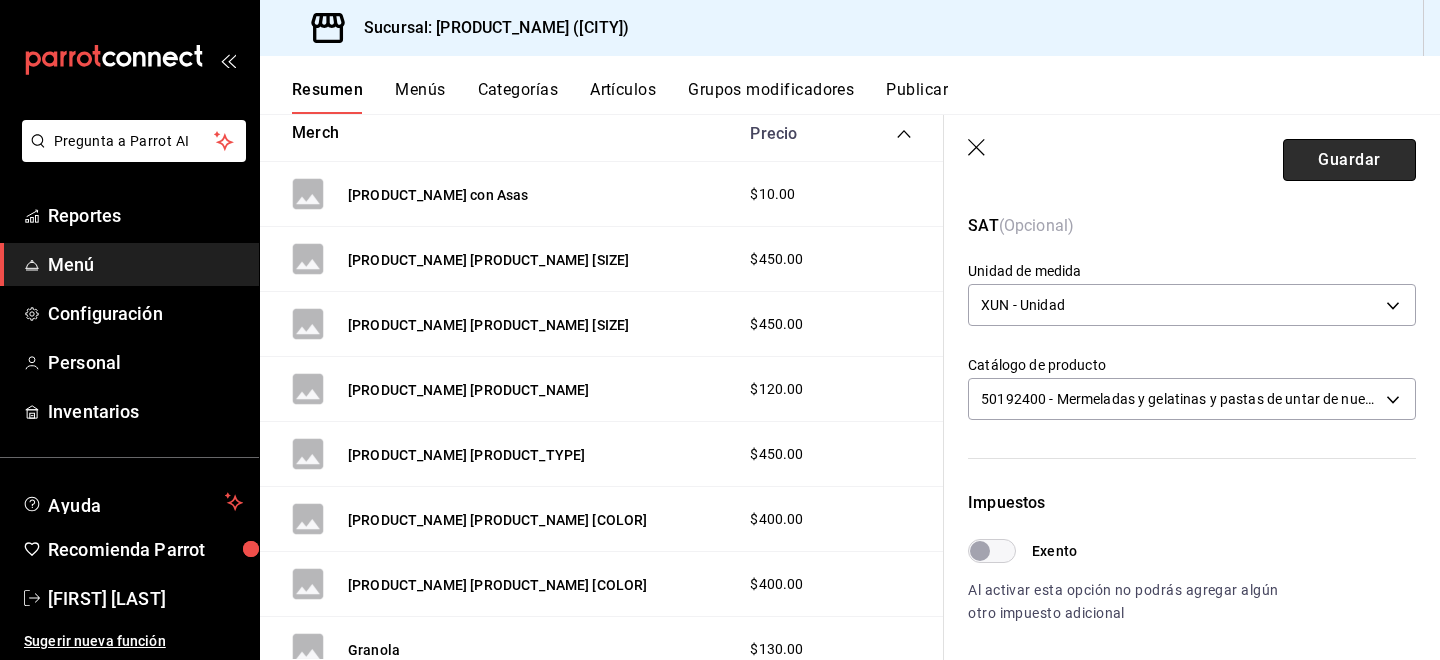 click on "Guardar" at bounding box center (1349, 160) 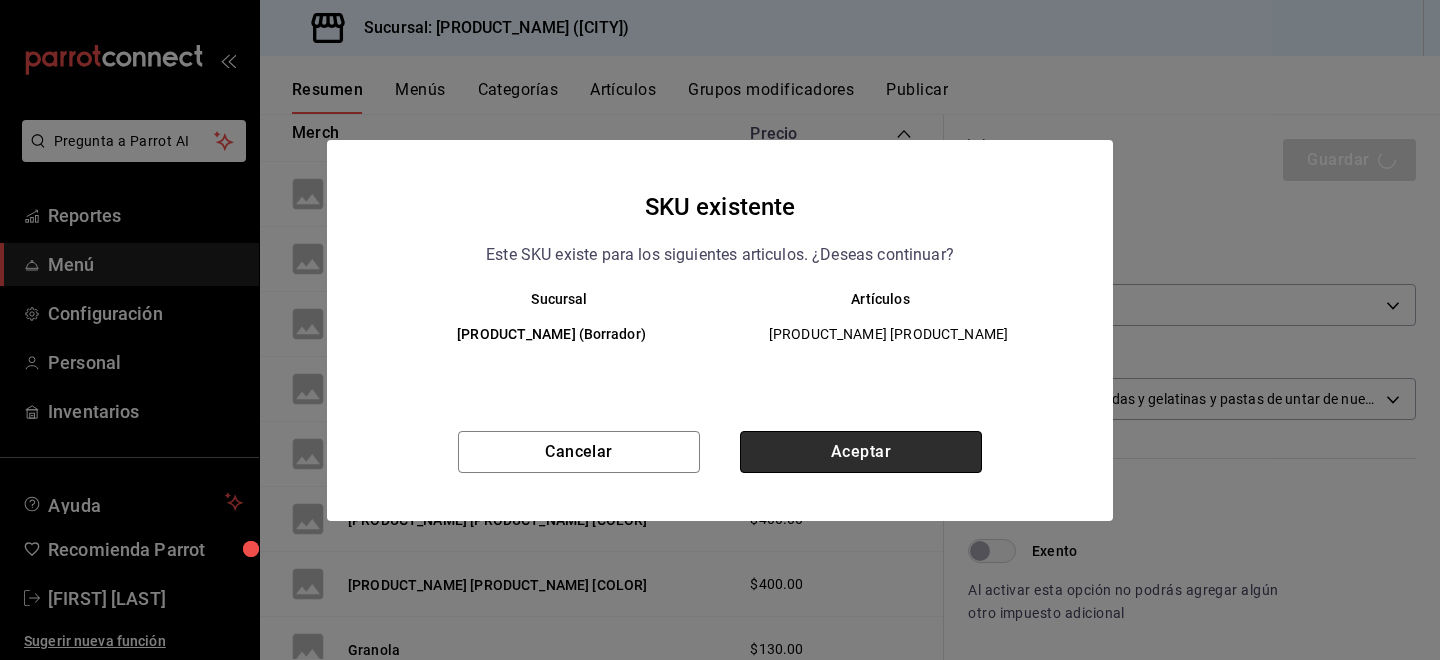click on "Aceptar" at bounding box center (861, 452) 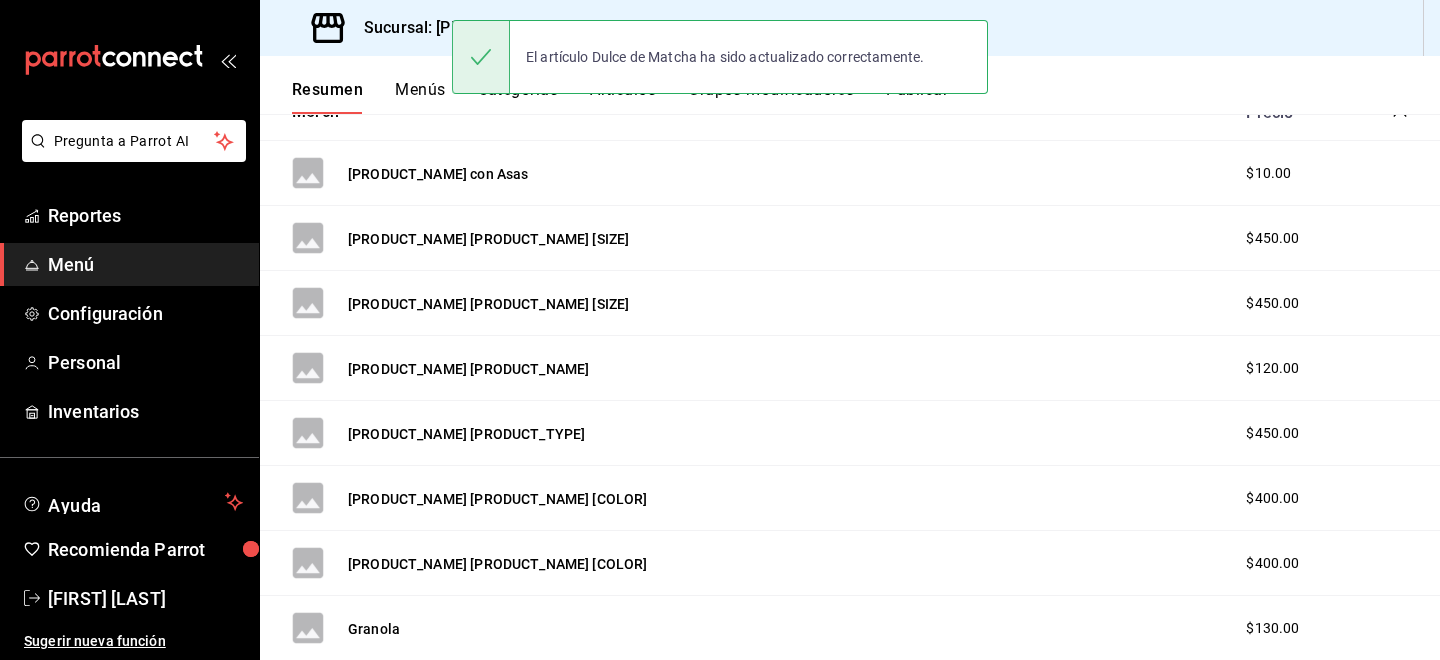 scroll, scrollTop: 0, scrollLeft: 0, axis: both 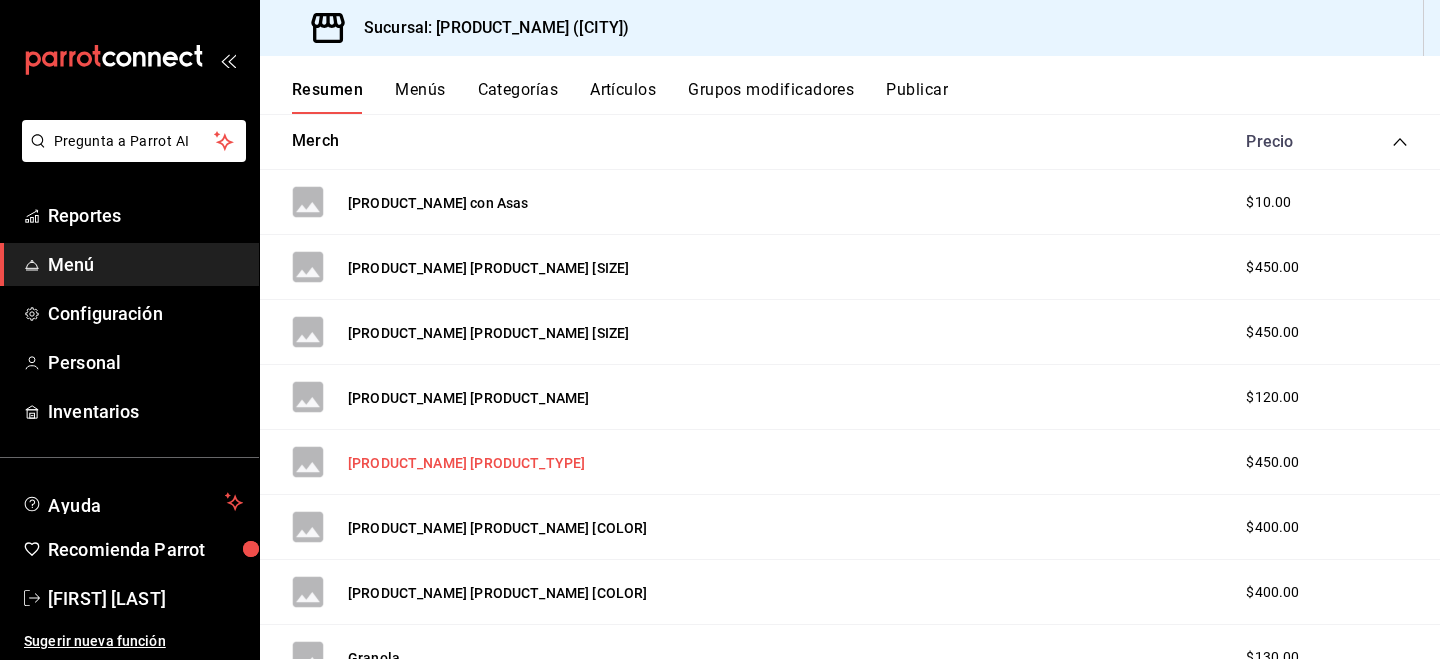 click on "[PRODUCT_NAME] [PRODUCT_TYPE]" at bounding box center [466, 463] 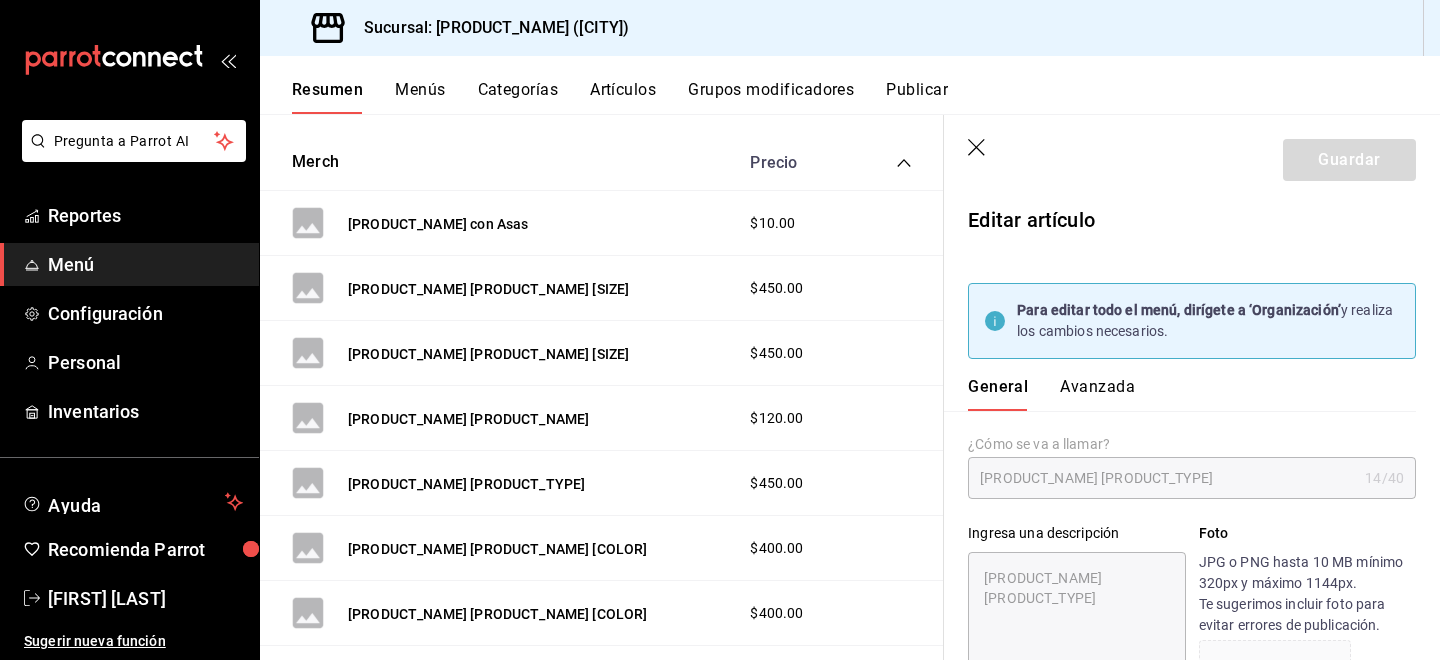 type on "x" 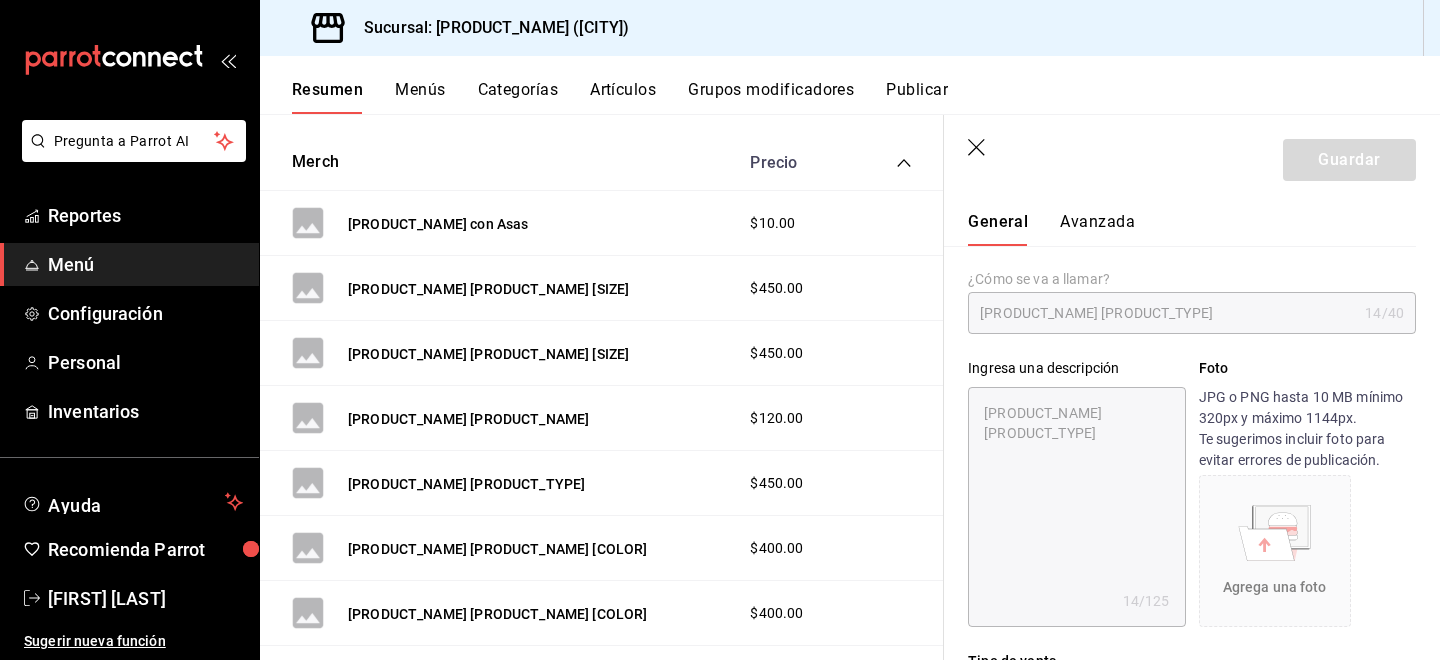 scroll, scrollTop: 96, scrollLeft: 0, axis: vertical 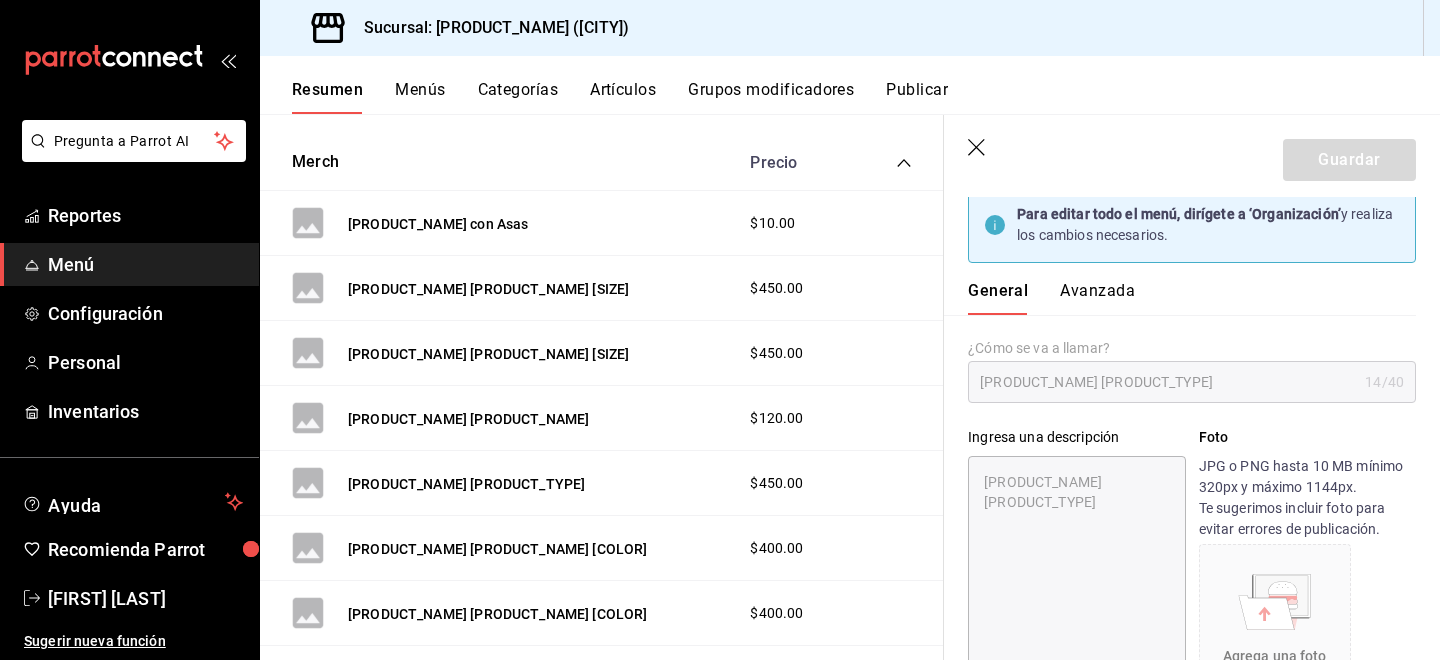 click on "[PRODUCT_NAME] [PRODUCT_TYPE] [NUMERIC_VALUE] /40 ¿Cómo se va a llamar?" at bounding box center [1192, 382] 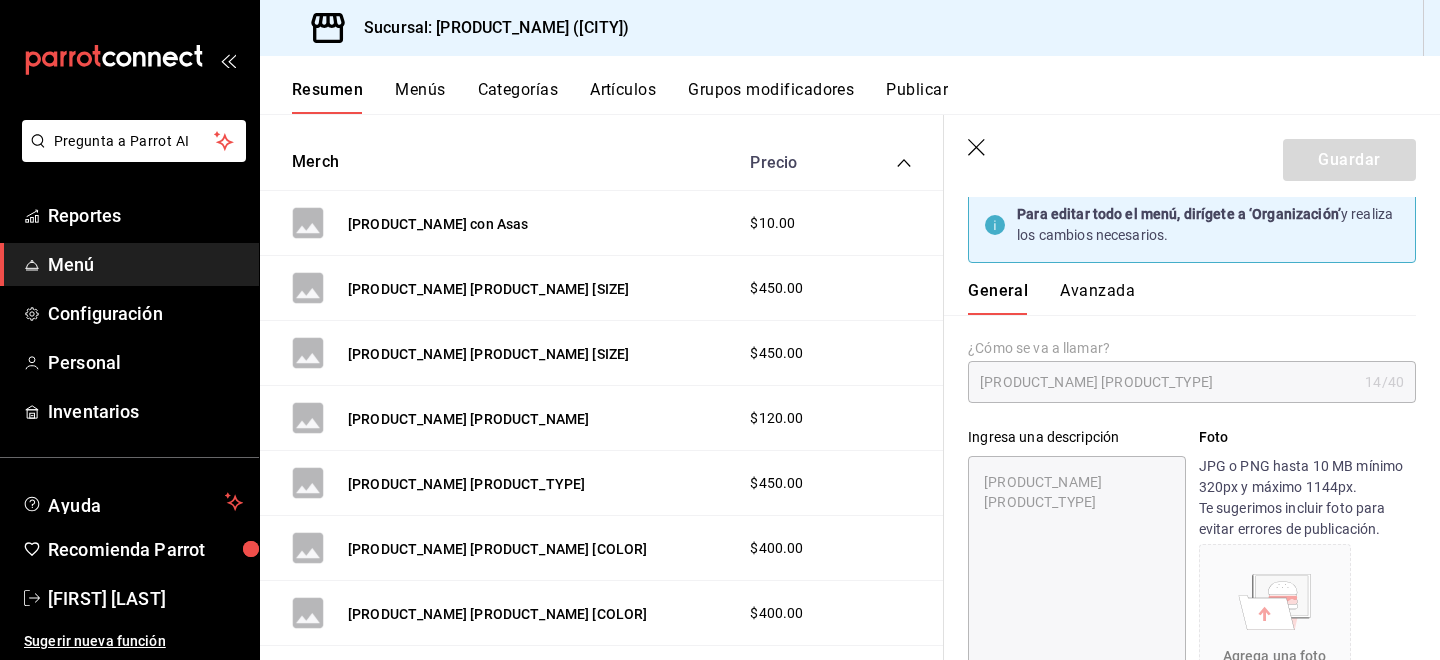 click on "Avanzada" at bounding box center [1097, 298] 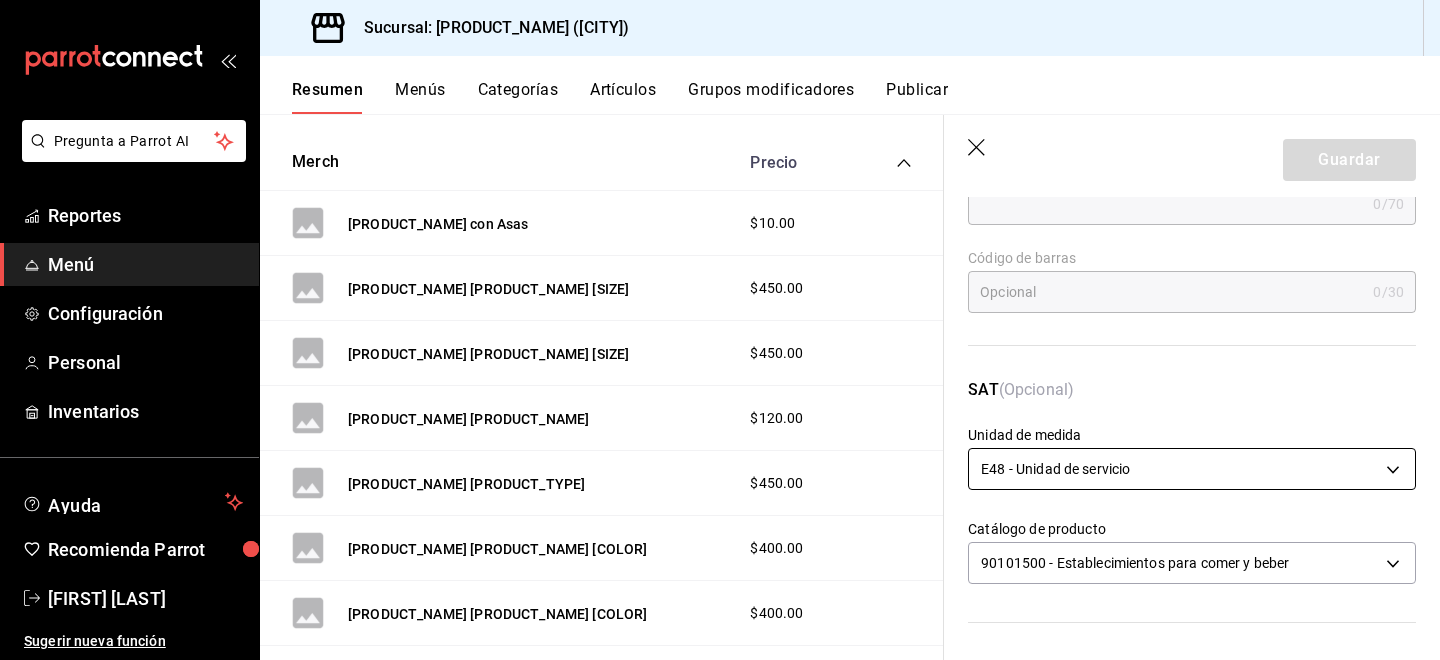 scroll, scrollTop: 272, scrollLeft: 0, axis: vertical 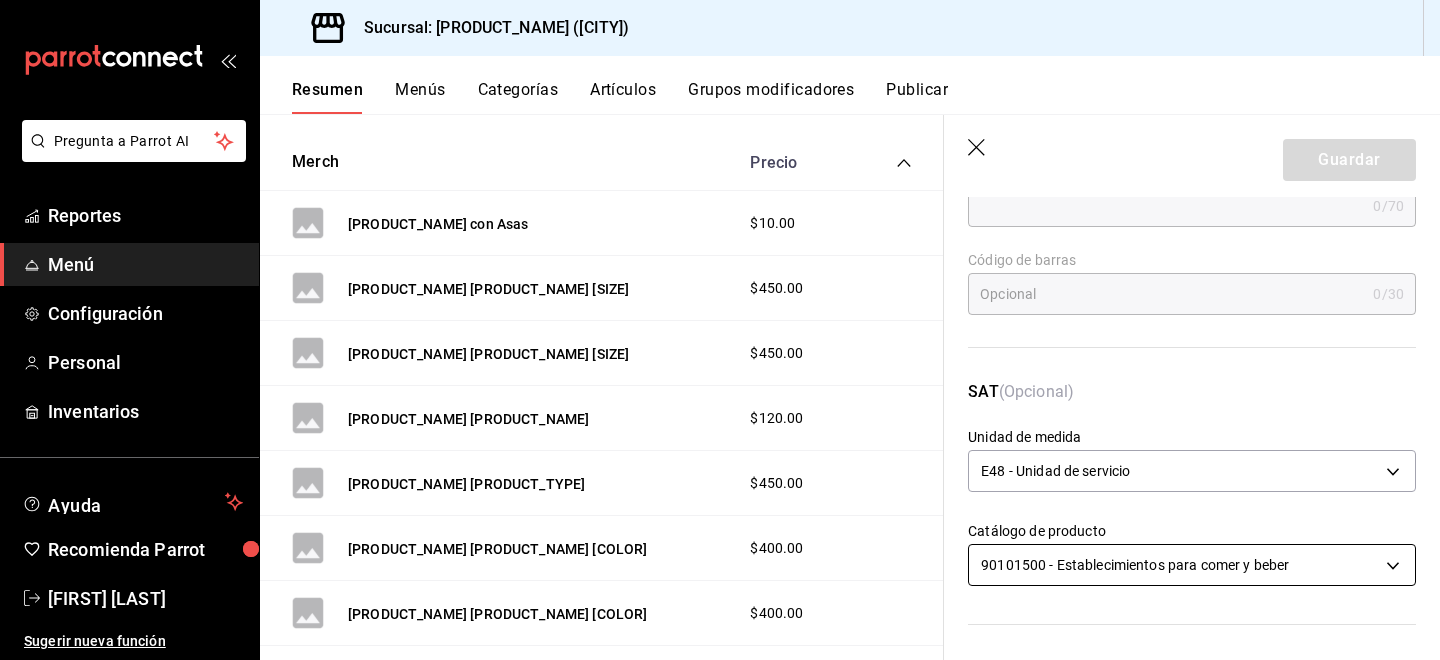 click on "Pregunta a Parrot AI Reportes   Menú   Configuración   Personal   Inventarios   Ayuda Recomienda Parrot   [FIRST] [LAST]   Sugerir nueva función   Sucursal: [PRODUCT_NAME] ([CITY]) Resumen Menús Categorías Artículos Grupos modificadores Publicar Resumen sucursal Si activas ‘Editar artículo por menú’, podrás  personalizar  los menús de esta sucursal.  Para cambios generales, ve a “Organización”. ​ ​ [PRODUCT_NAME] - [CITY] Menú Sucursal L-D 00:00  -  23:59 Pan Salado Precio Centeno Agrietado $170.00 Centeno Marmoleado $155.00 Ciabatta $135.00 Malty Grano $165.00 Pan Pepita $165.00 Pan de Maíz $135.00 Pan de Tigre $155.00 Rye-No $155.00 Merch Precio Bolsa con Asas $10.00 Café Green Rhino Quentin 340GR $450.00 Café Kanzu Quentin 340GR $450.00 Dulce de Matcha $120.00 Earl Grey Lata $450.00 Gorra Green Rhino Rosa $400.00 Gorra Green Rhino Gris $400.00 Granola $130.00 Granola Grande $275.00 Green Whole Leaf Lata $400.00 Harina ABC 1KG $190.00 Harina Whole Weat 1KG $160.00 Himalayan Ginger Lata $400.00" at bounding box center [720, 330] 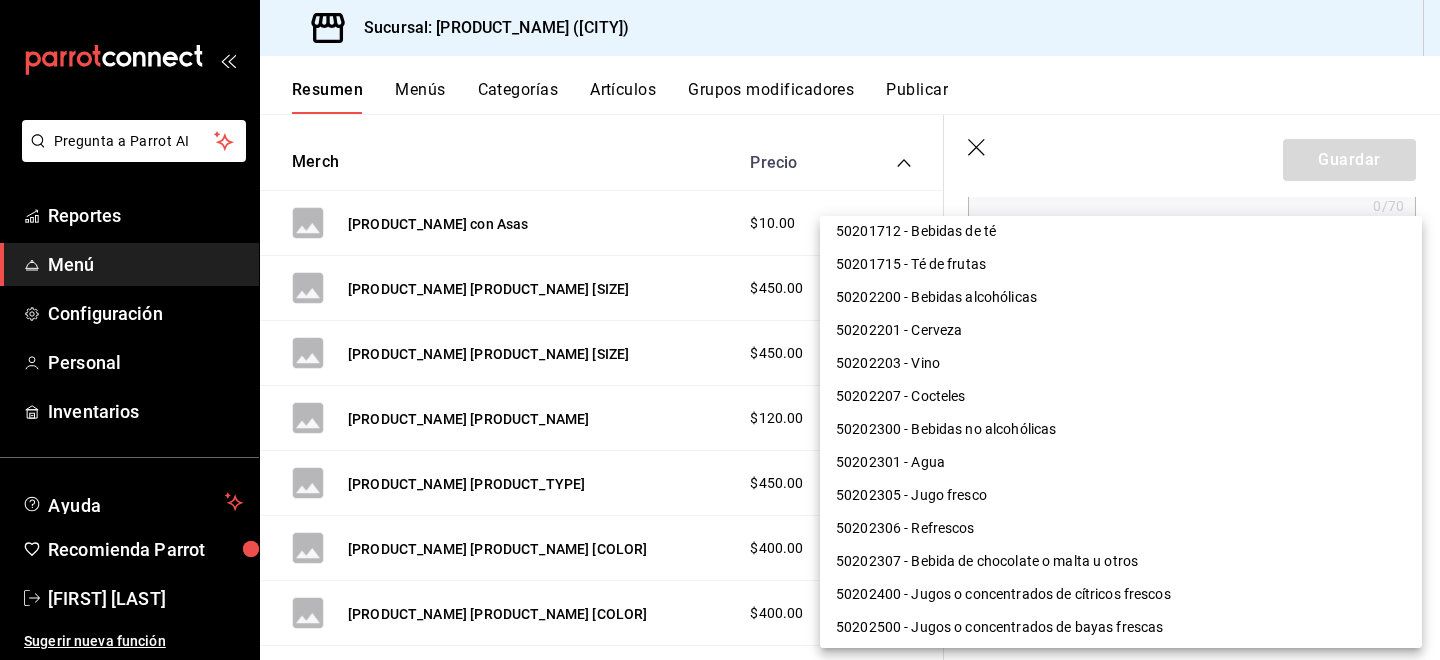 scroll, scrollTop: 994, scrollLeft: 0, axis: vertical 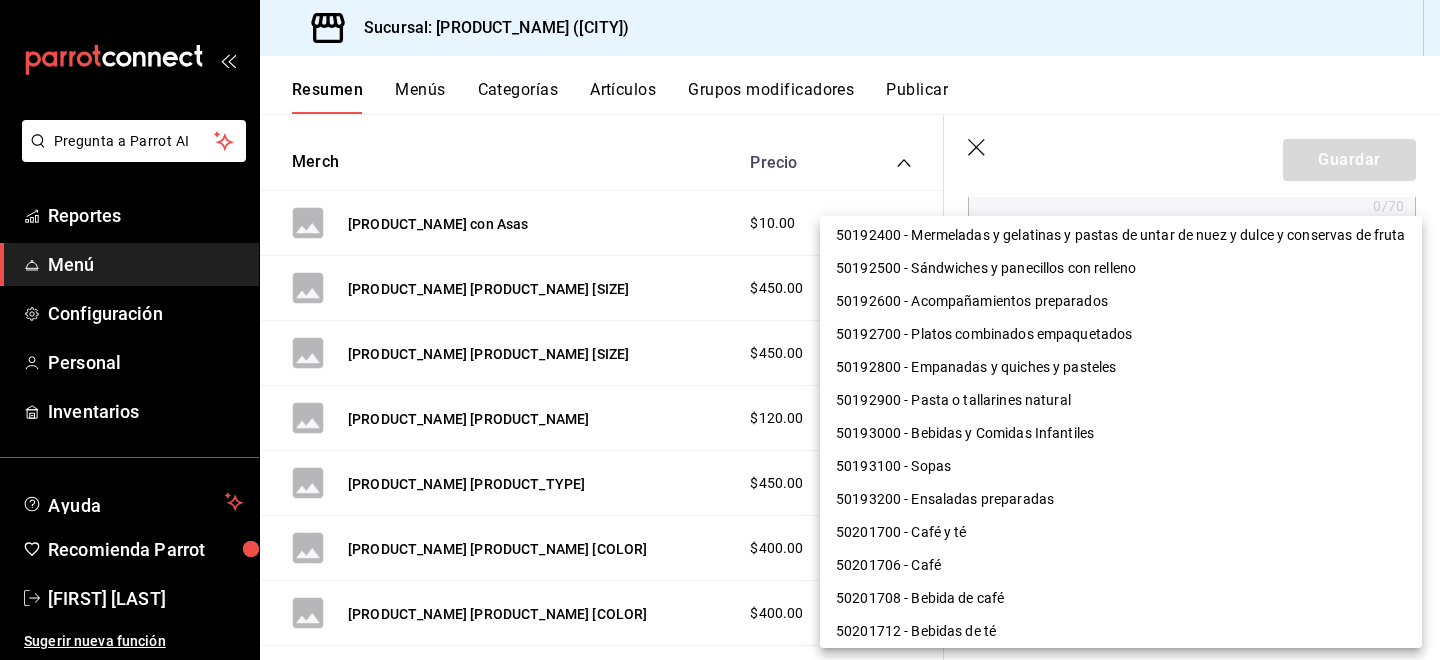 click at bounding box center (720, 330) 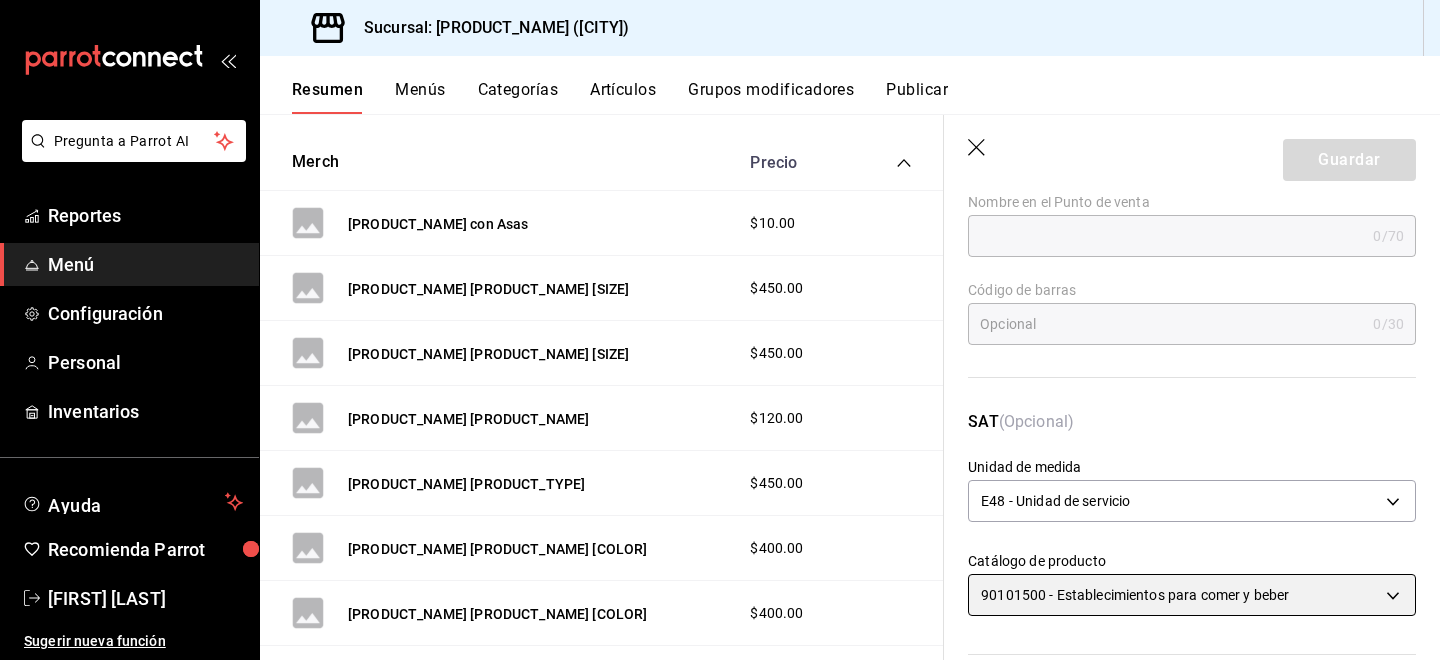 scroll, scrollTop: 244, scrollLeft: 0, axis: vertical 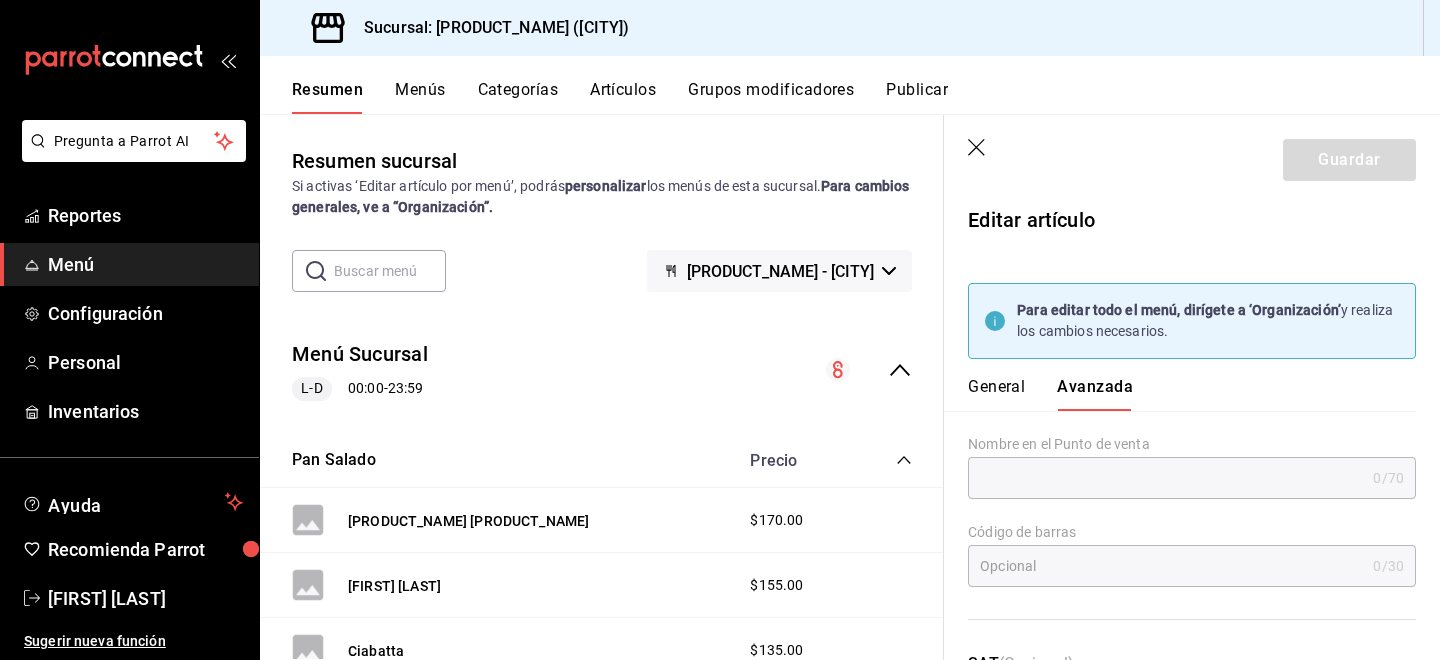 click on "General" at bounding box center (996, 394) 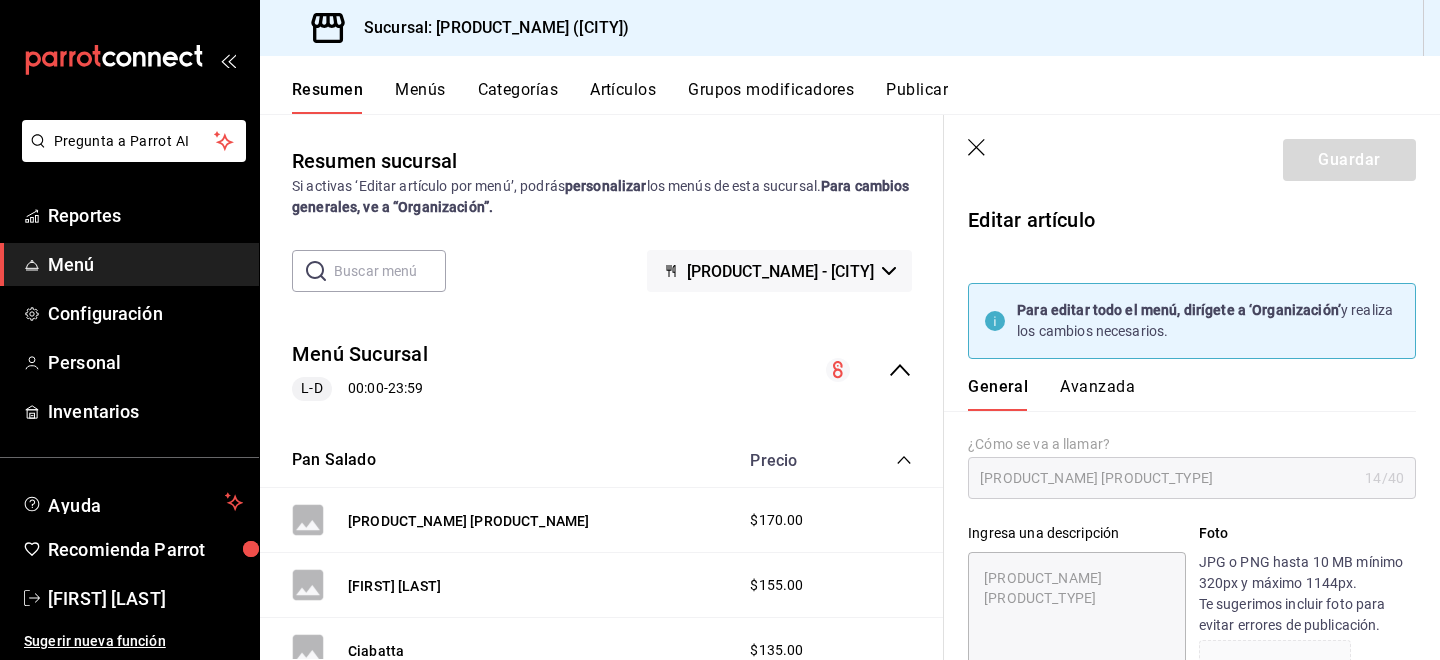 click on "[PRODUCT_NAME] [PRODUCT_TYPE] [NUMERIC_VALUE] /40 ¿Cómo se va a llamar?" at bounding box center (1192, 478) 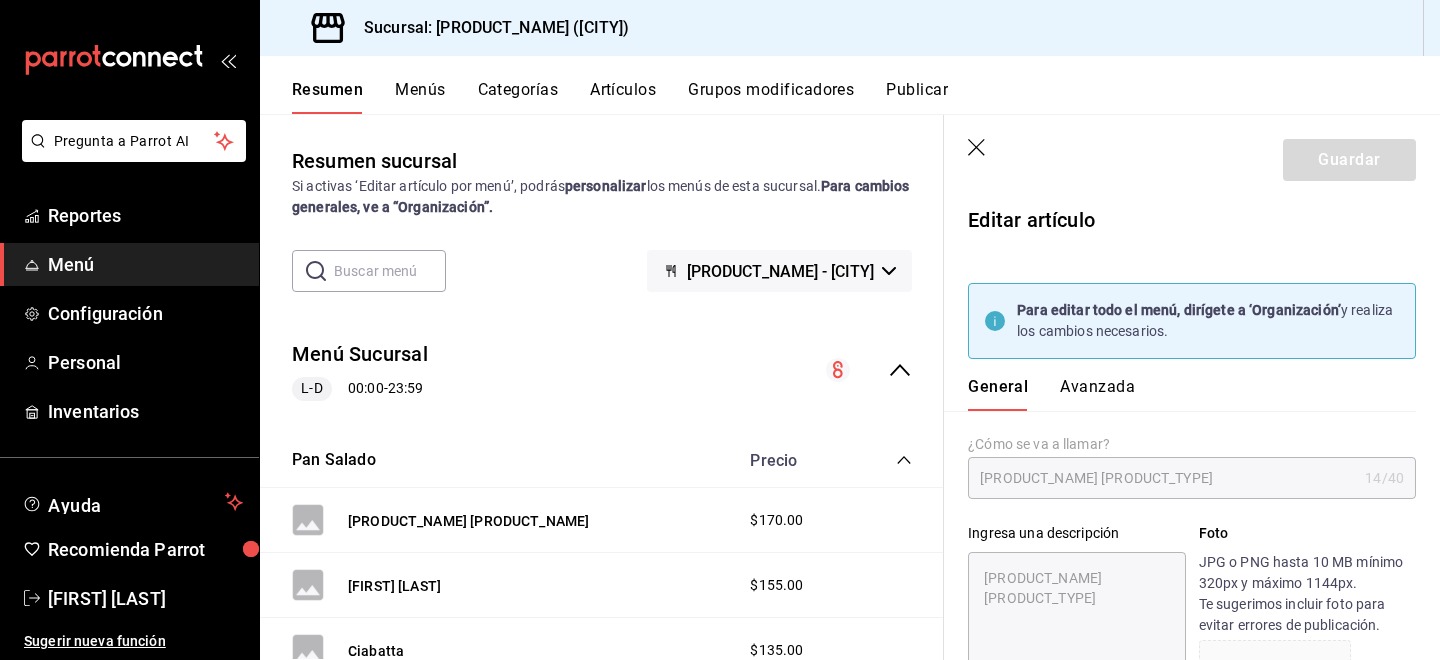 click on "Menú" at bounding box center [145, 264] 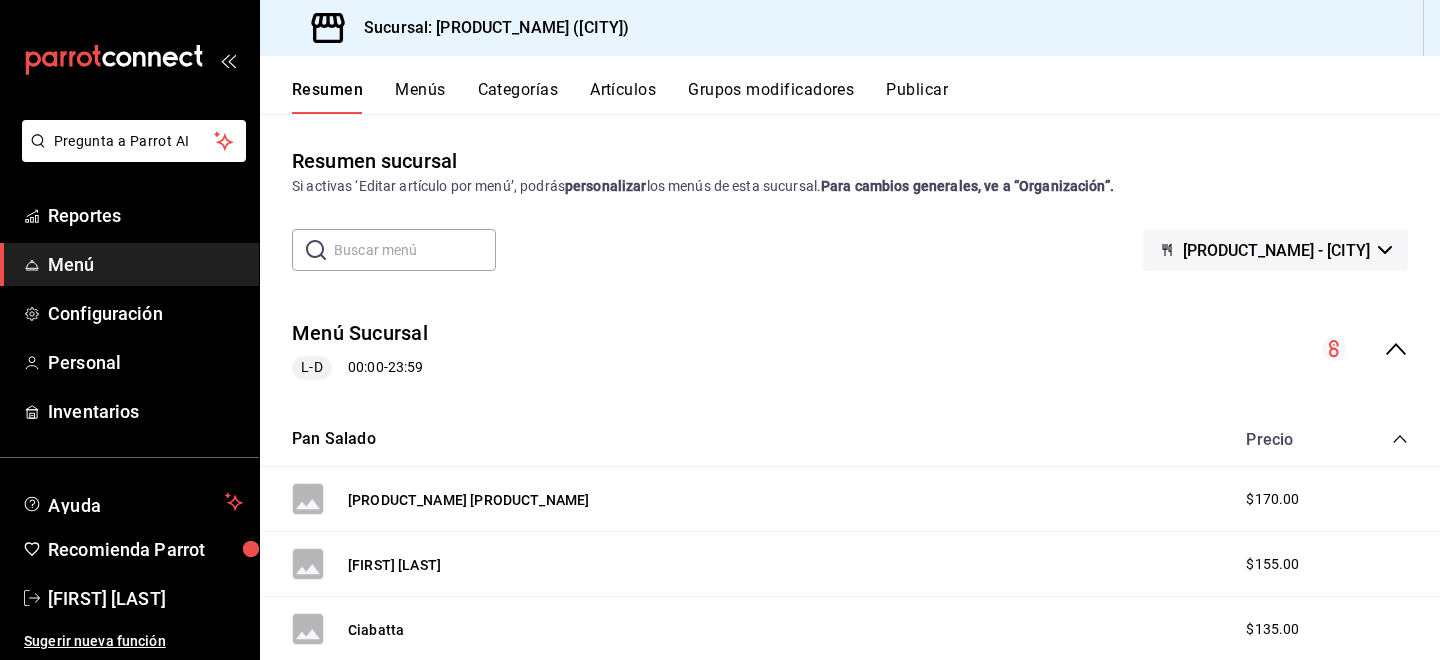 click on "Menús" at bounding box center [420, 97] 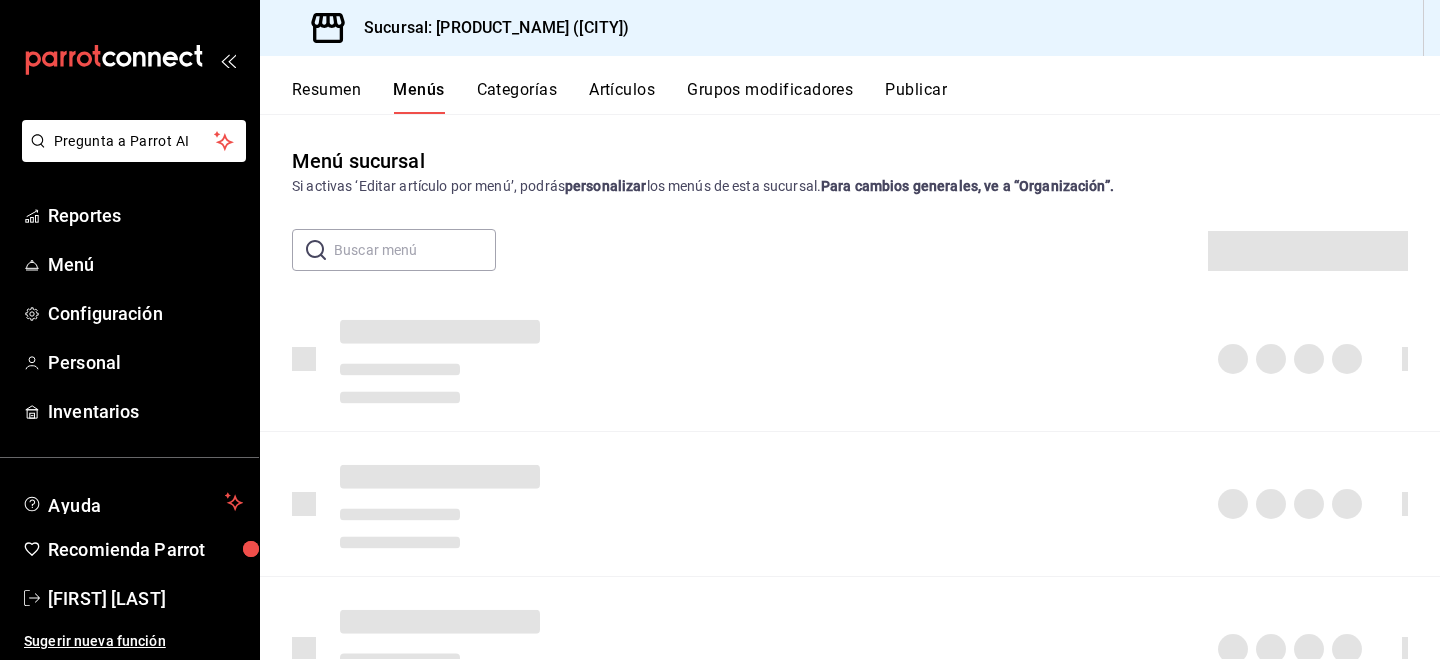 click on "Categorías" at bounding box center (517, 97) 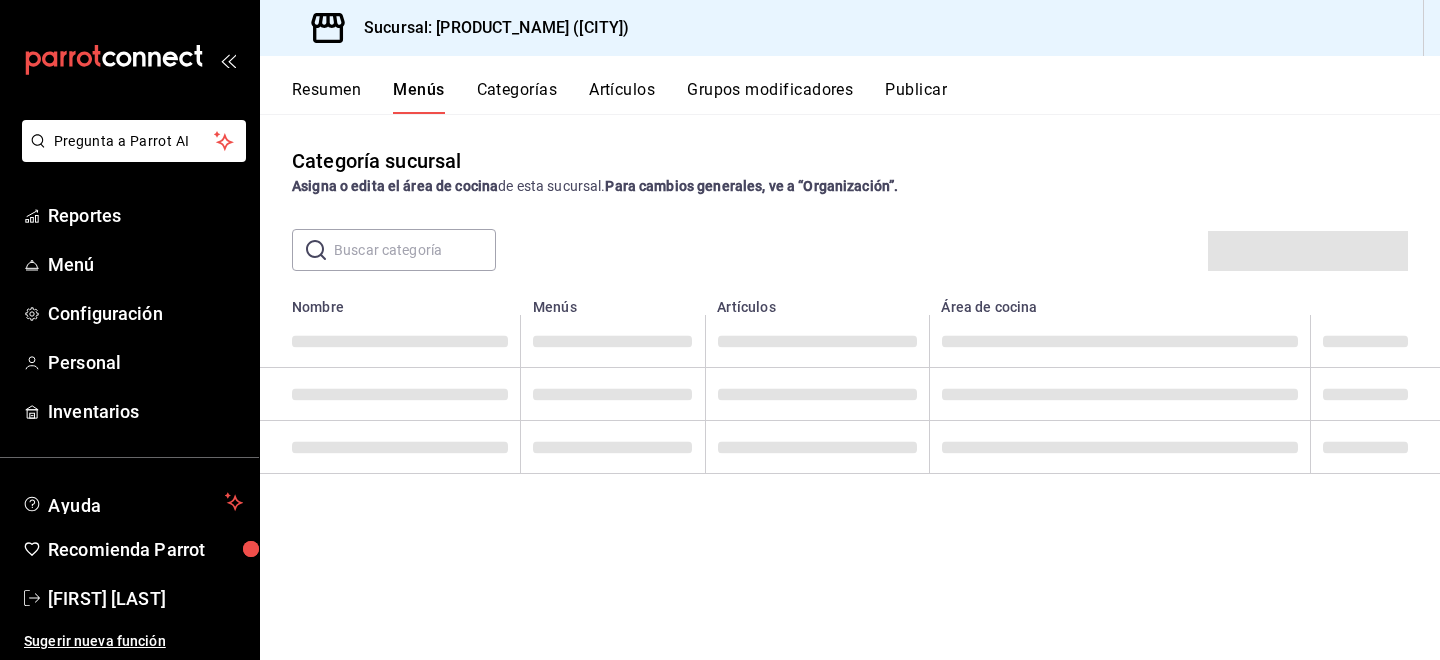 click on "Artículos" at bounding box center (622, 97) 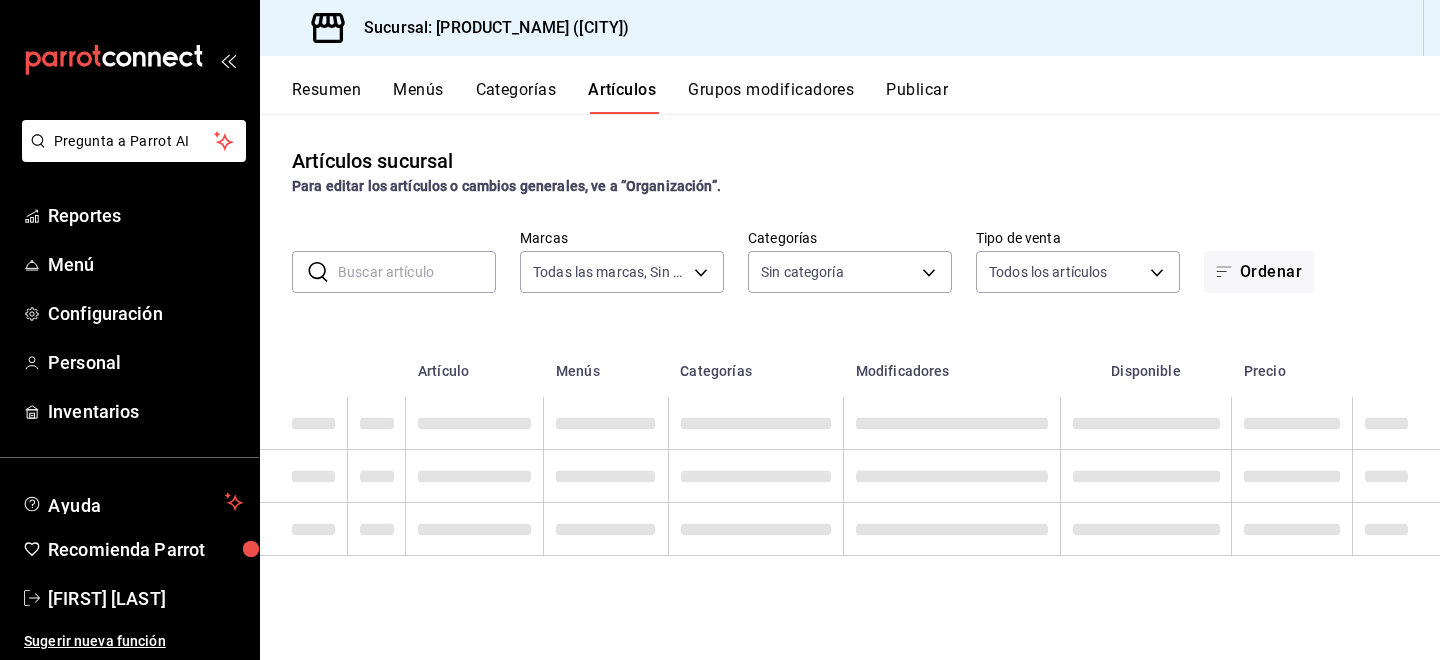 type on "[UUID]" 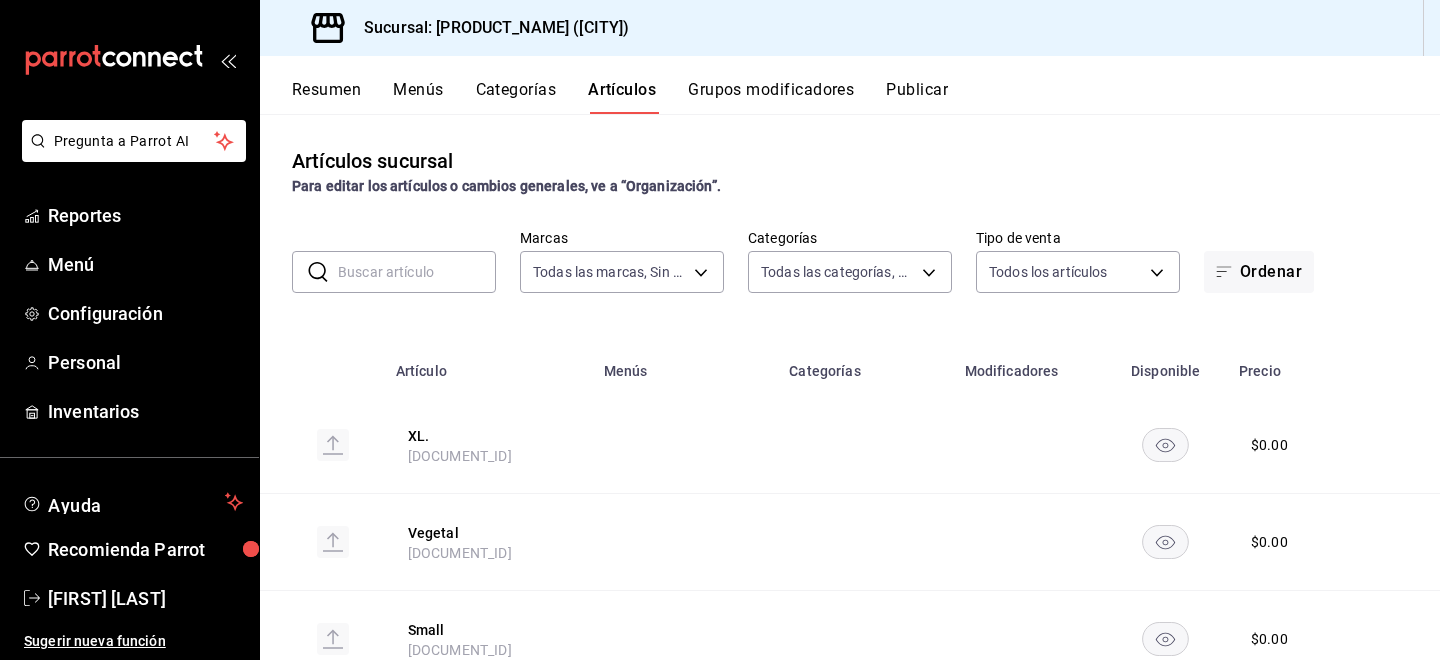 type on "[UUID],[UUID],[UUID],[UUID],[UUID],[UUID],[UUID],[UUID]" 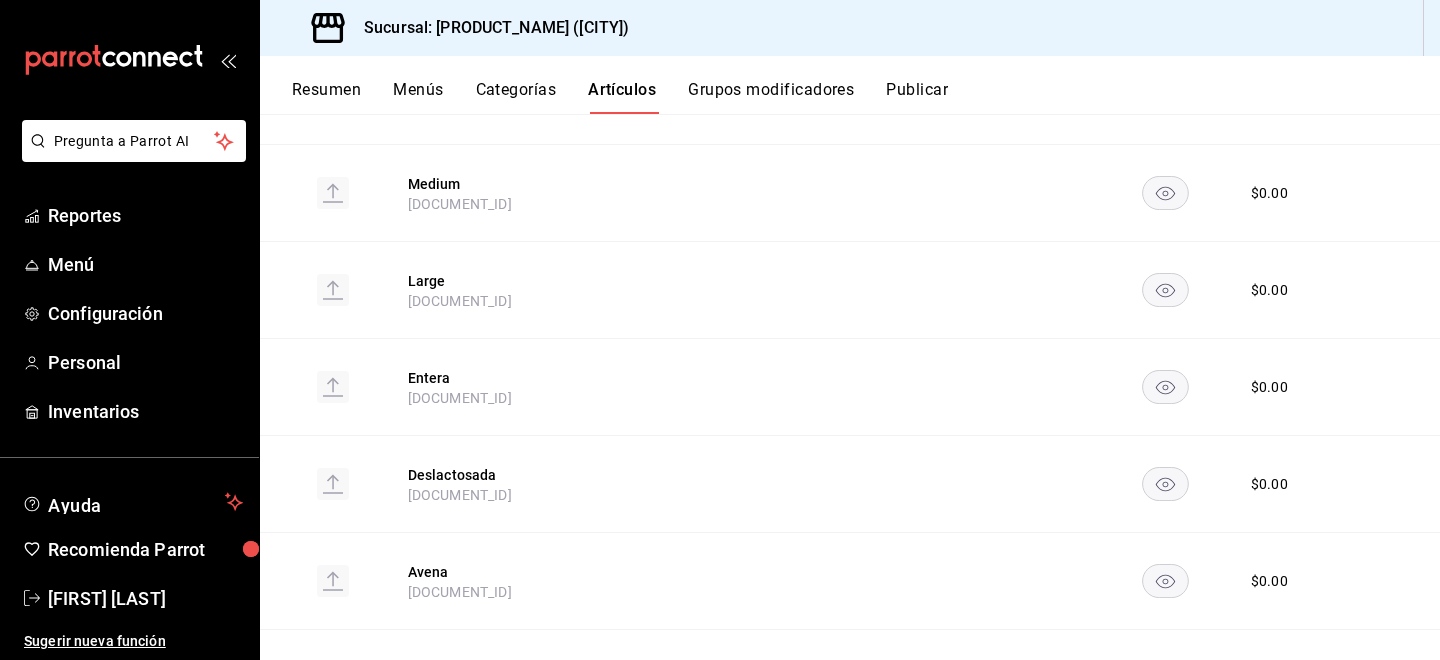 scroll, scrollTop: 876, scrollLeft: 0, axis: vertical 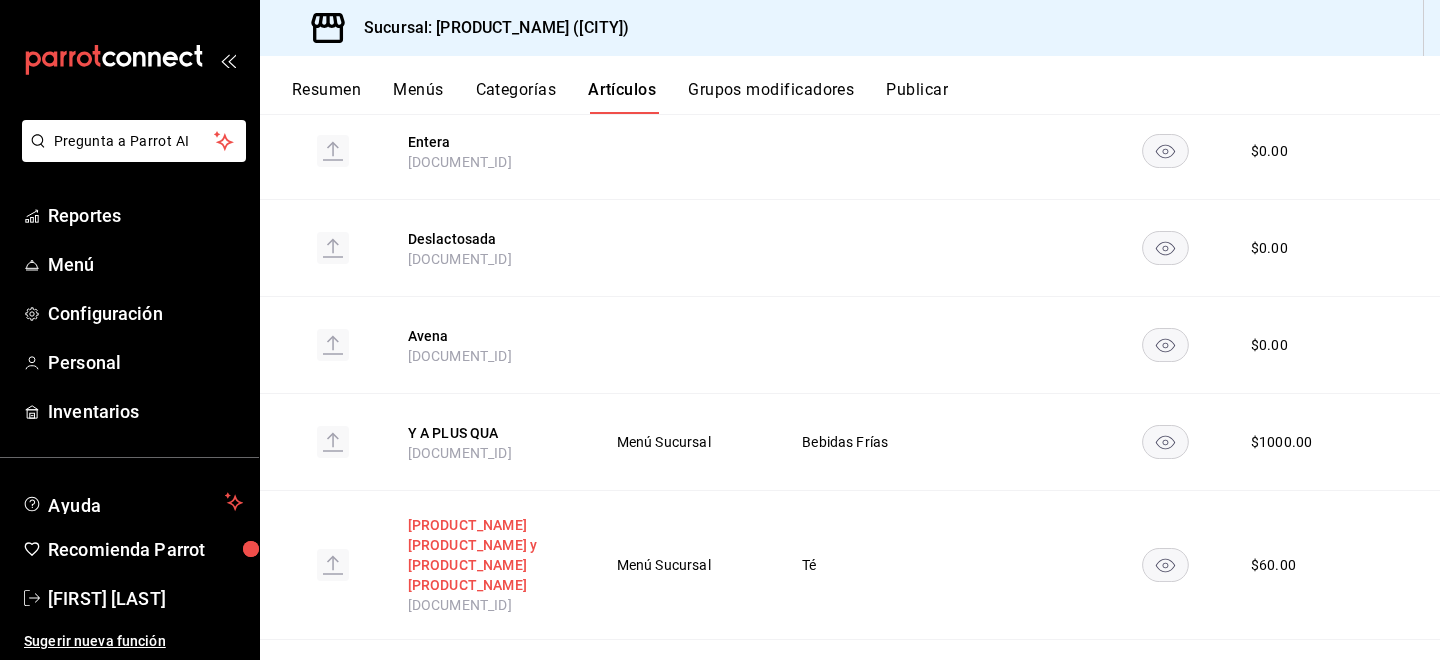 click on "[PRODUCT_NAME] [PRODUCT_NAME] y [PRODUCT_NAME] [PRODUCT_NAME]" at bounding box center [488, 555] 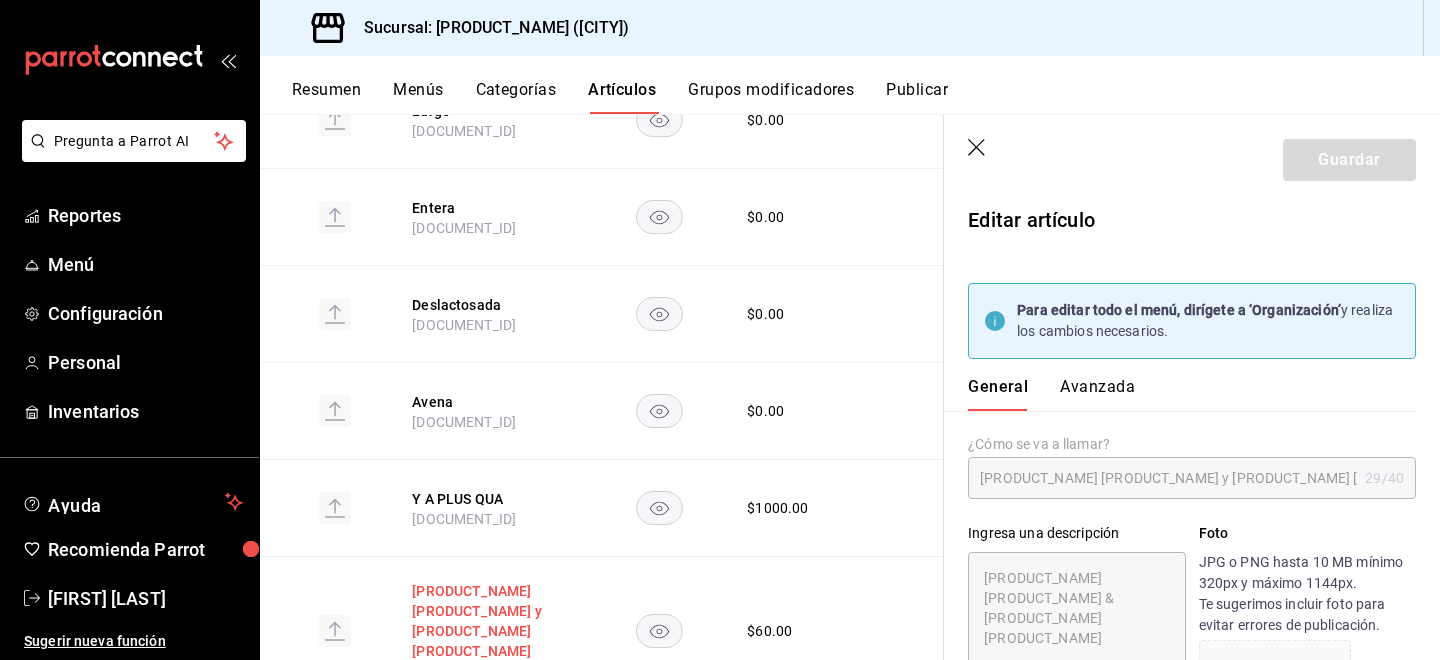 type on "x" 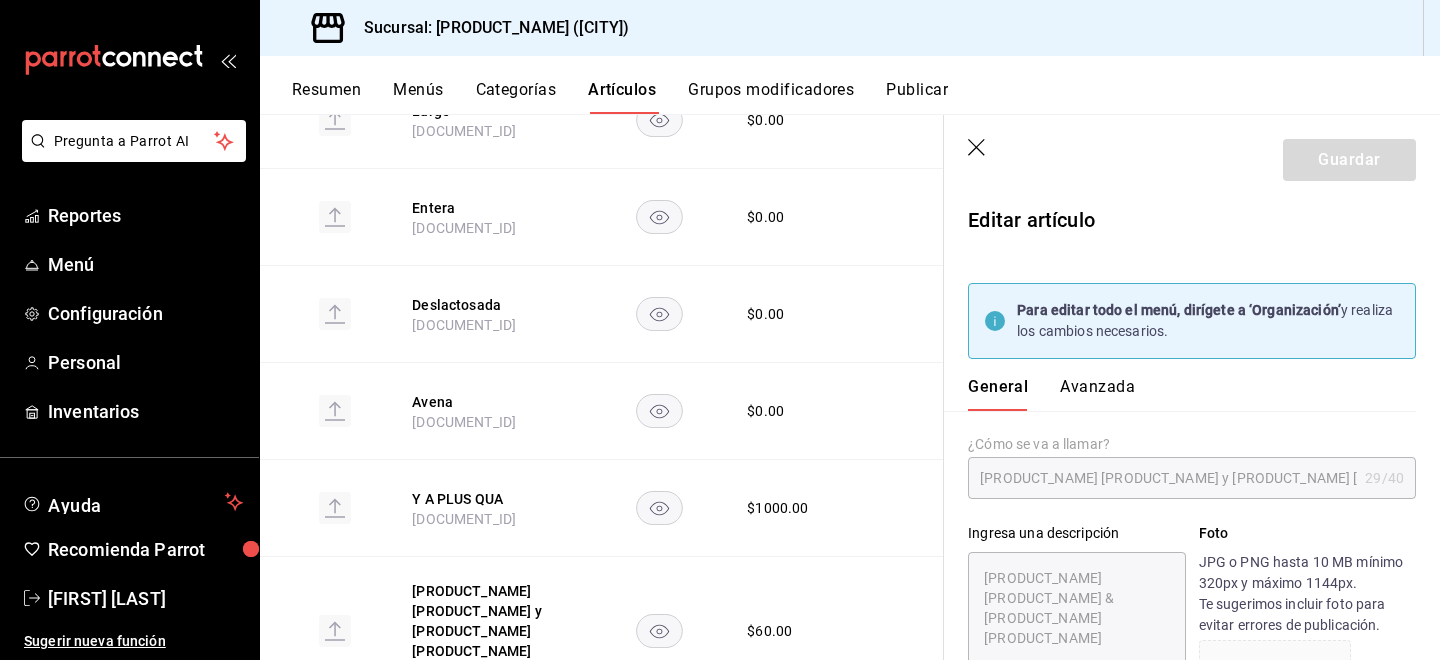 click on "¿Cómo se va a llamar? [PRODUCT_NAME] [PRODUCT_NAME] y [PRODUCT_NAME] [PRODUCT_NAME] 29 /40 ¿Cómo se va a llamar?" at bounding box center [1180, 455] 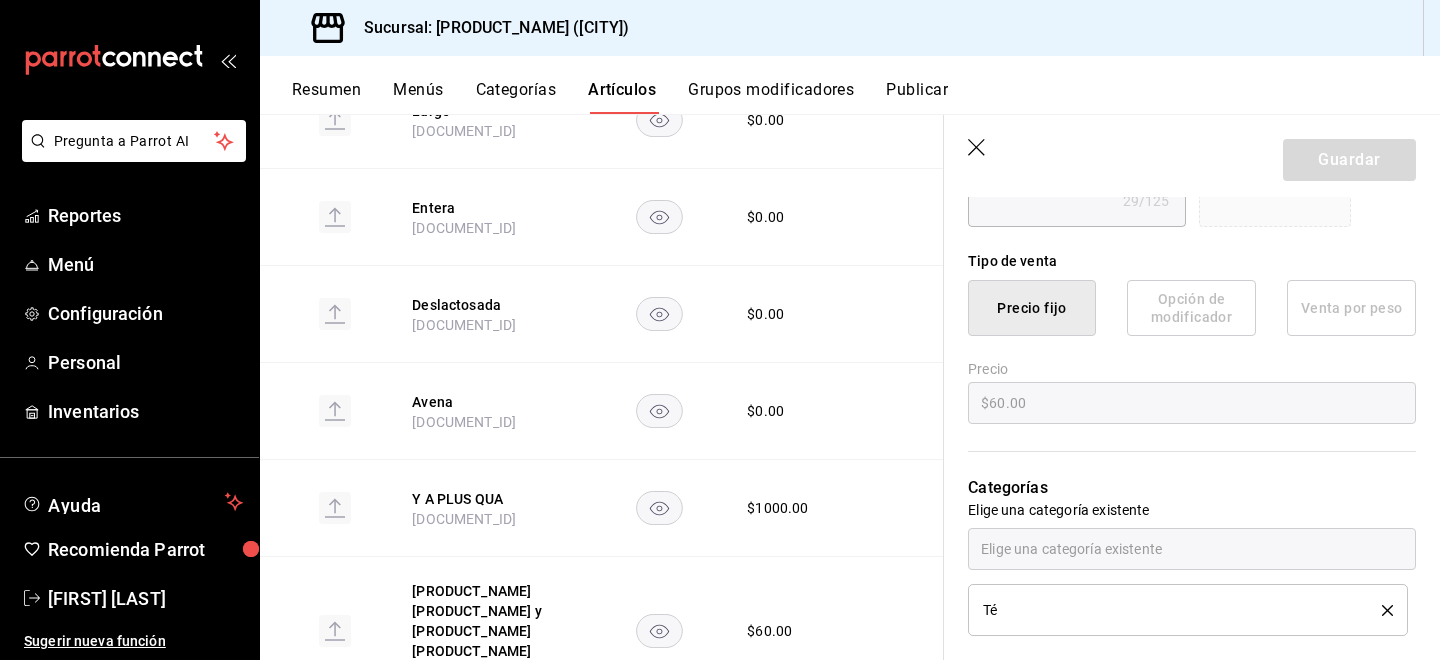 scroll, scrollTop: 340, scrollLeft: 0, axis: vertical 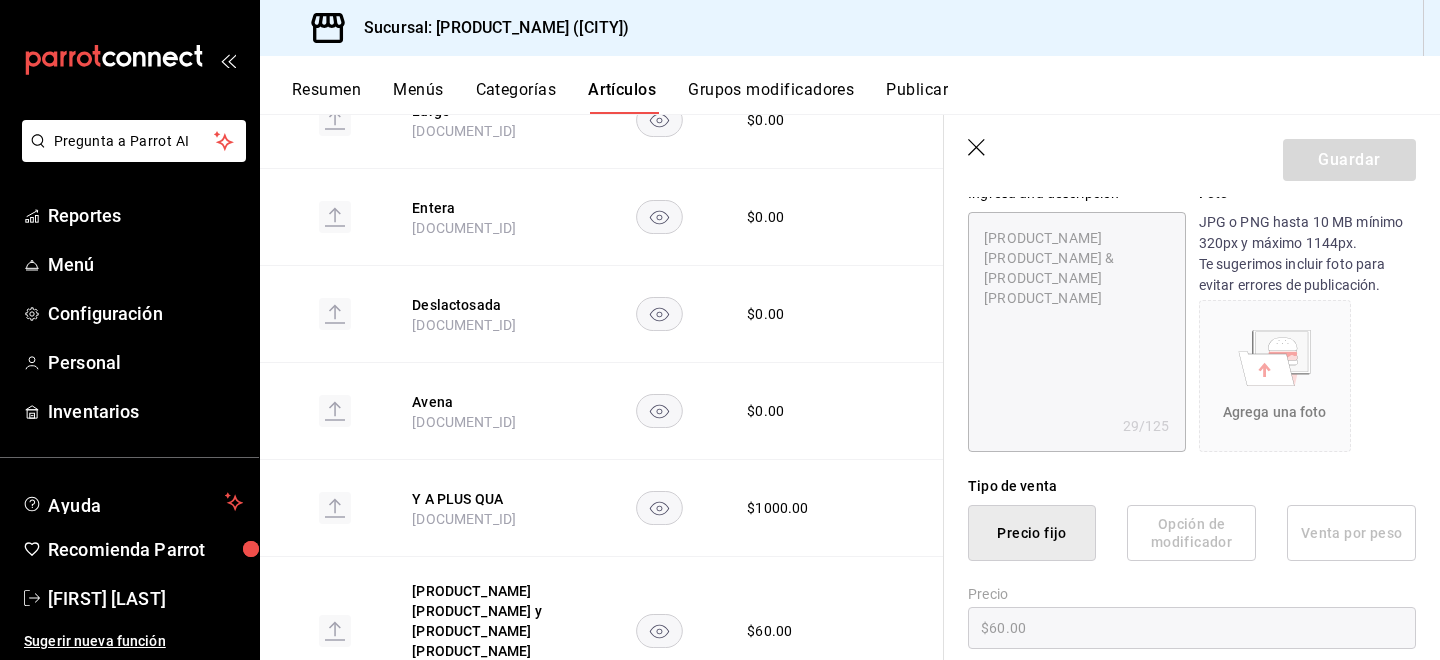 click on "Agrega una foto" at bounding box center (1275, 376) 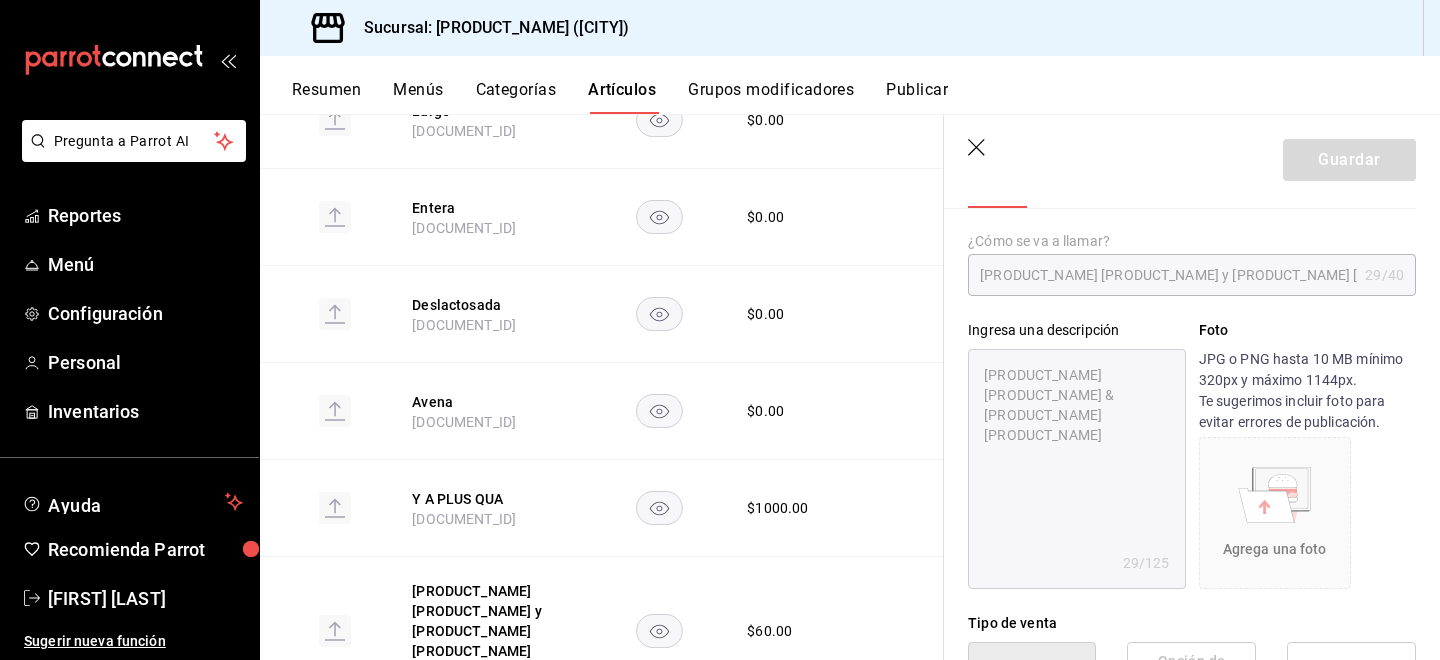 scroll, scrollTop: 0, scrollLeft: 0, axis: both 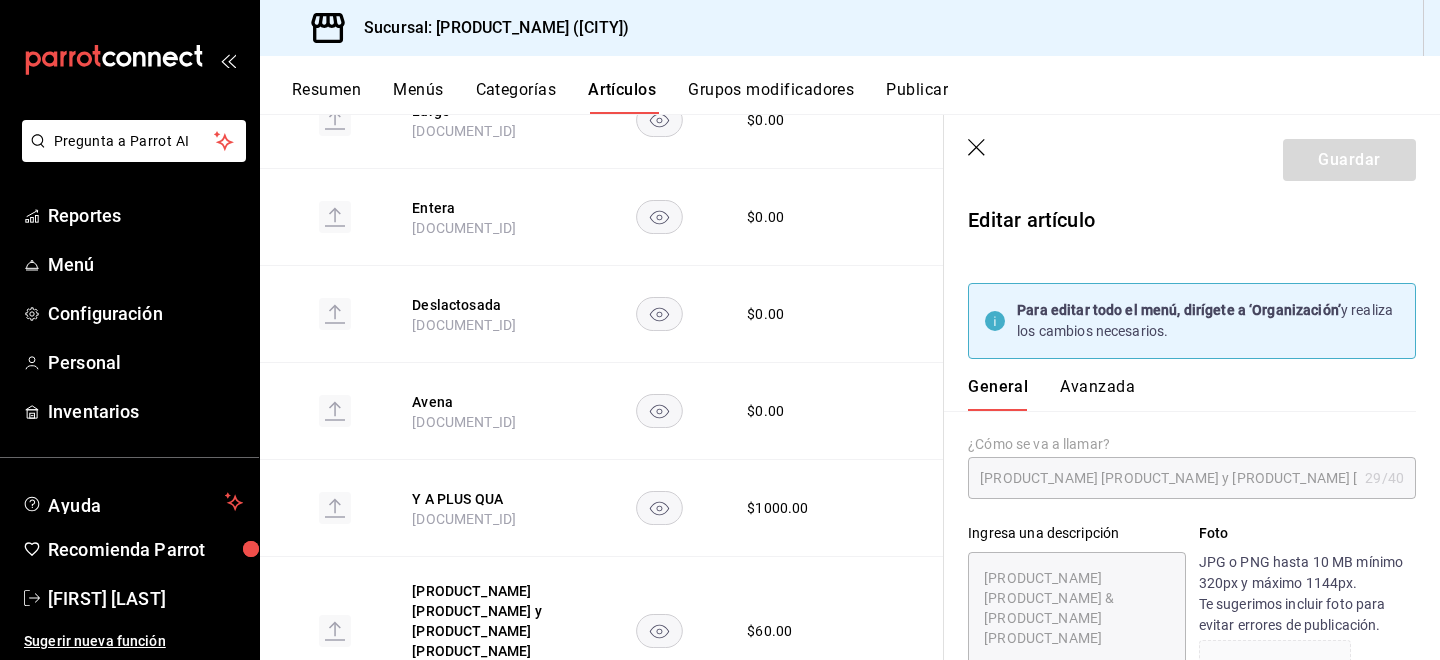 click on "Avanzada" at bounding box center [1097, 394] 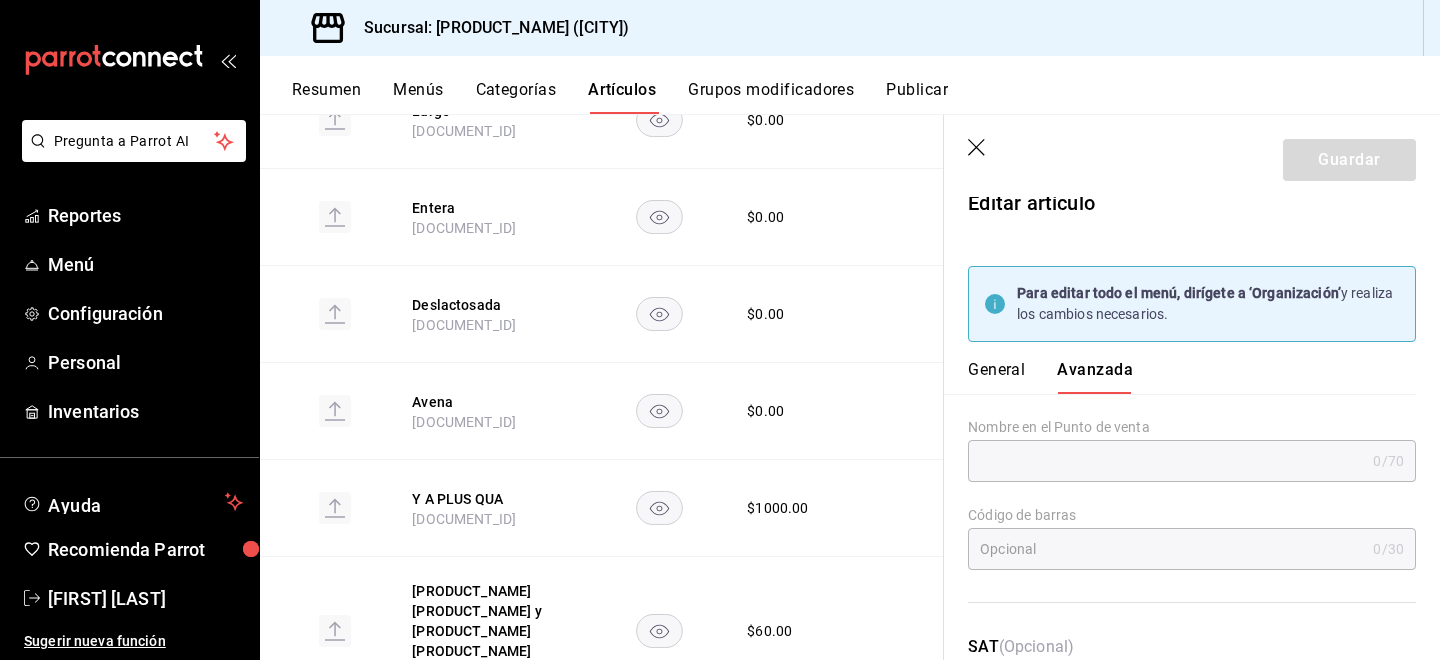 scroll, scrollTop: 0, scrollLeft: 0, axis: both 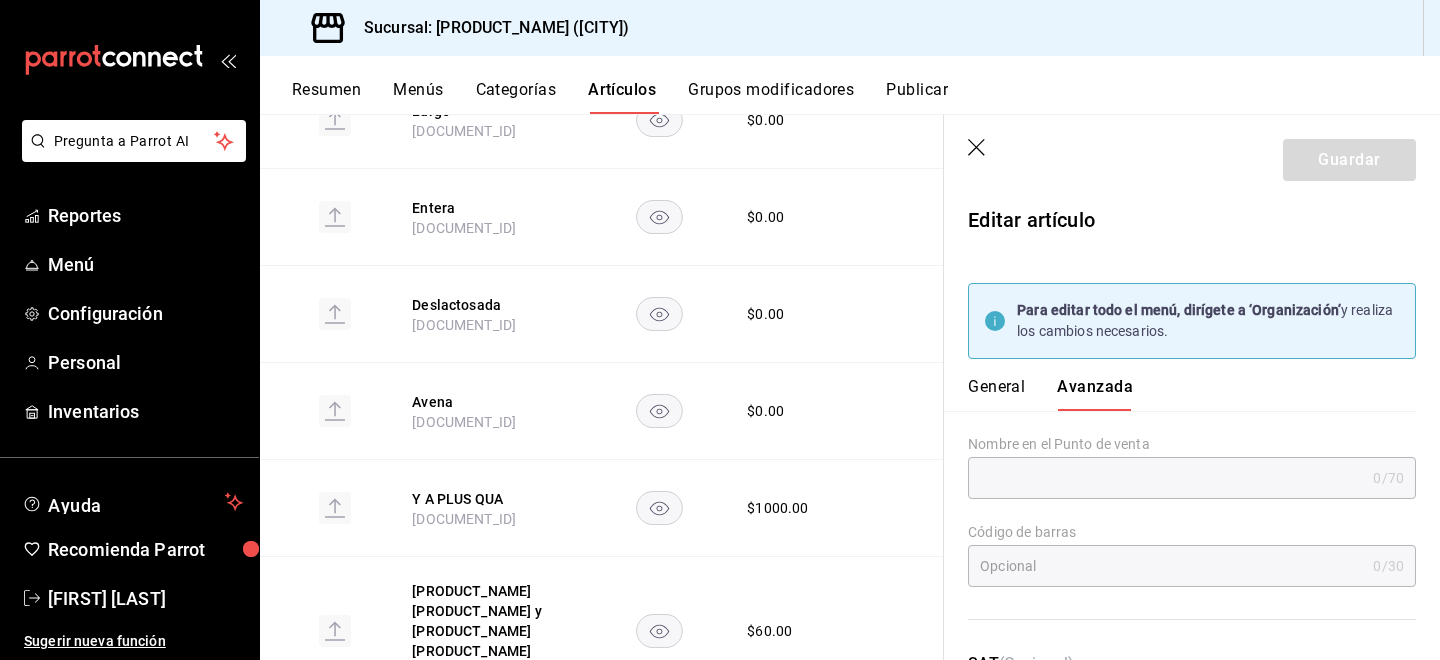 click 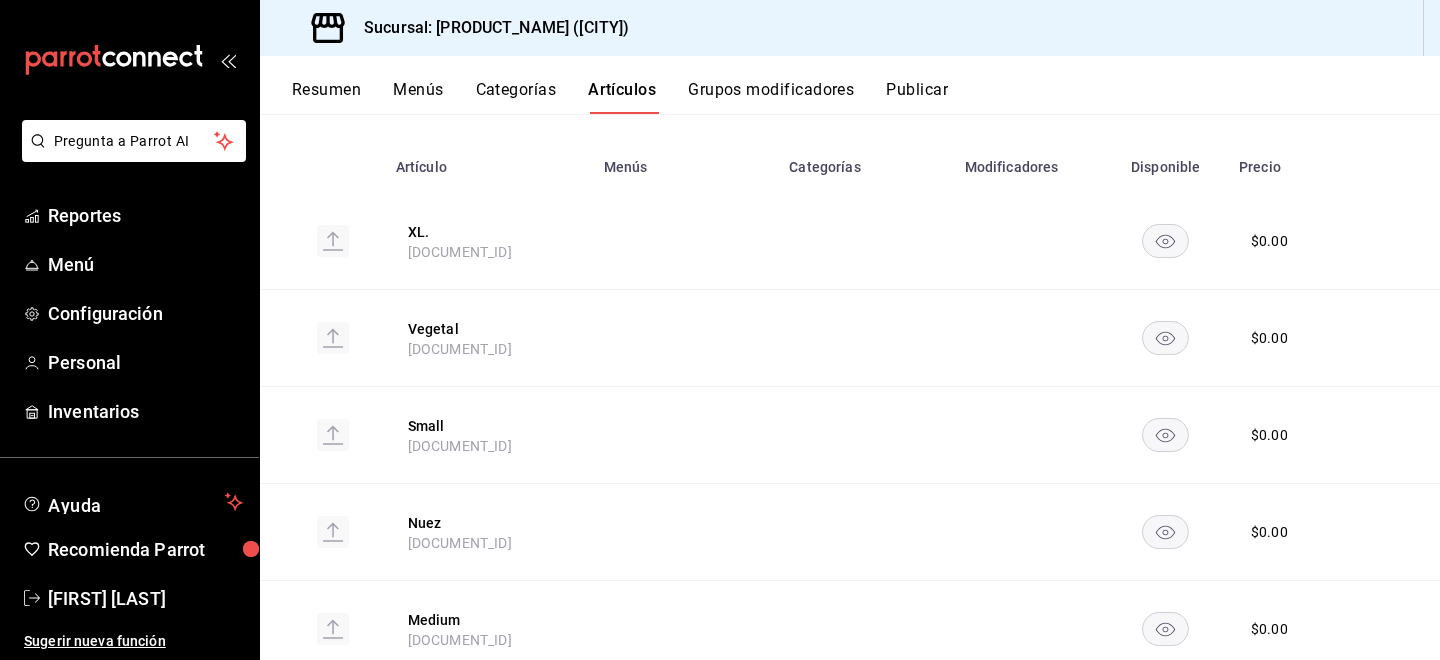 scroll, scrollTop: 0, scrollLeft: 0, axis: both 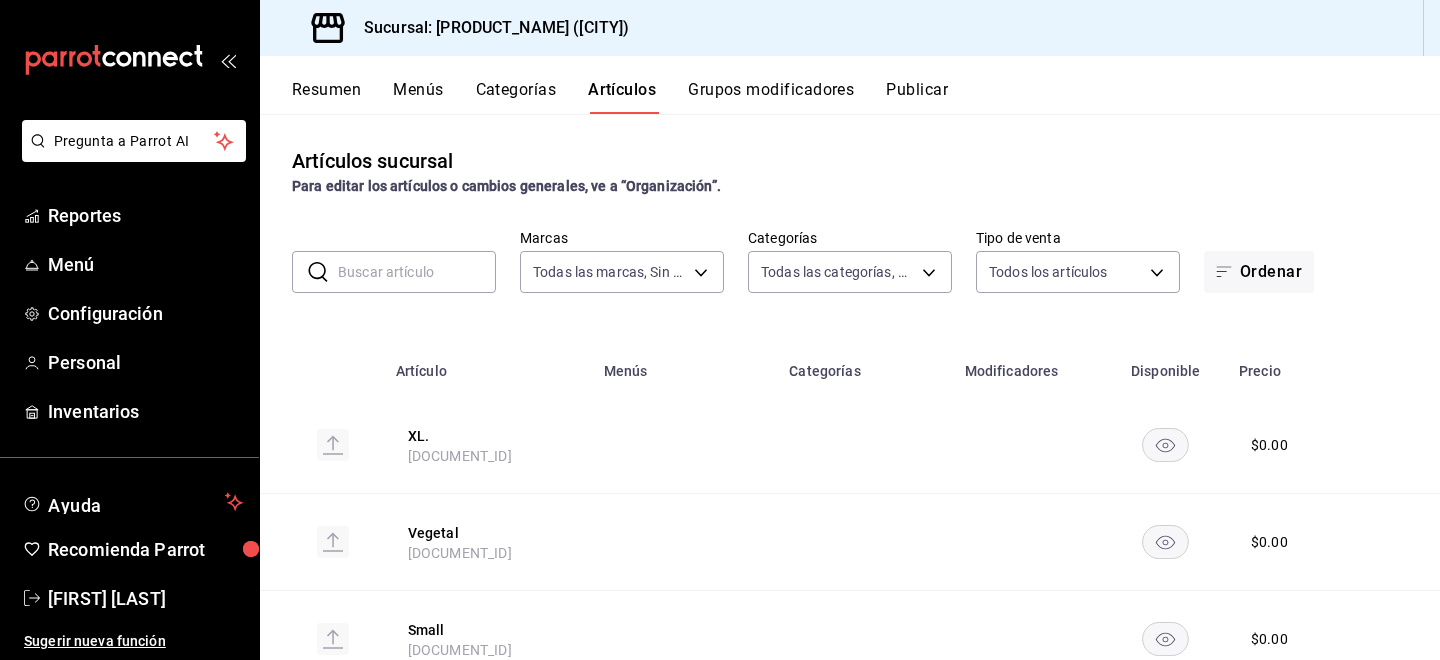 click on "Resumen" at bounding box center [326, 97] 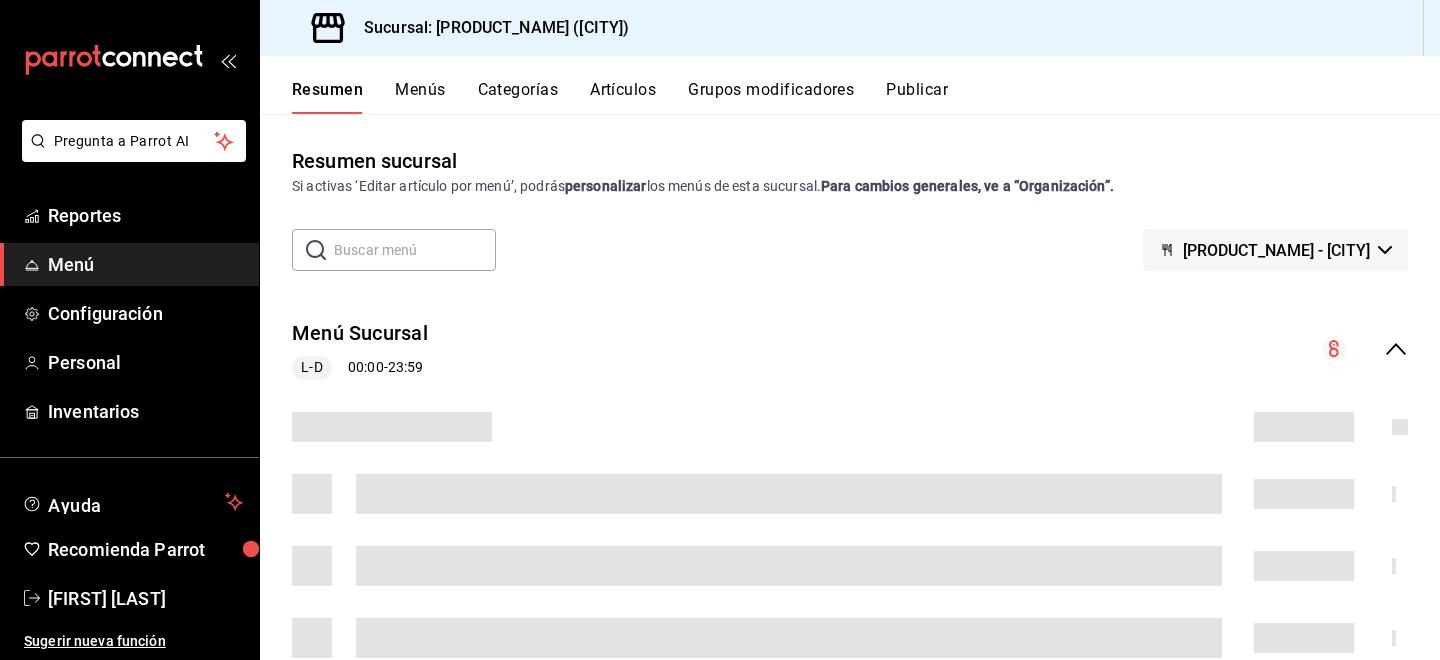 click on "Publicar" at bounding box center (917, 97) 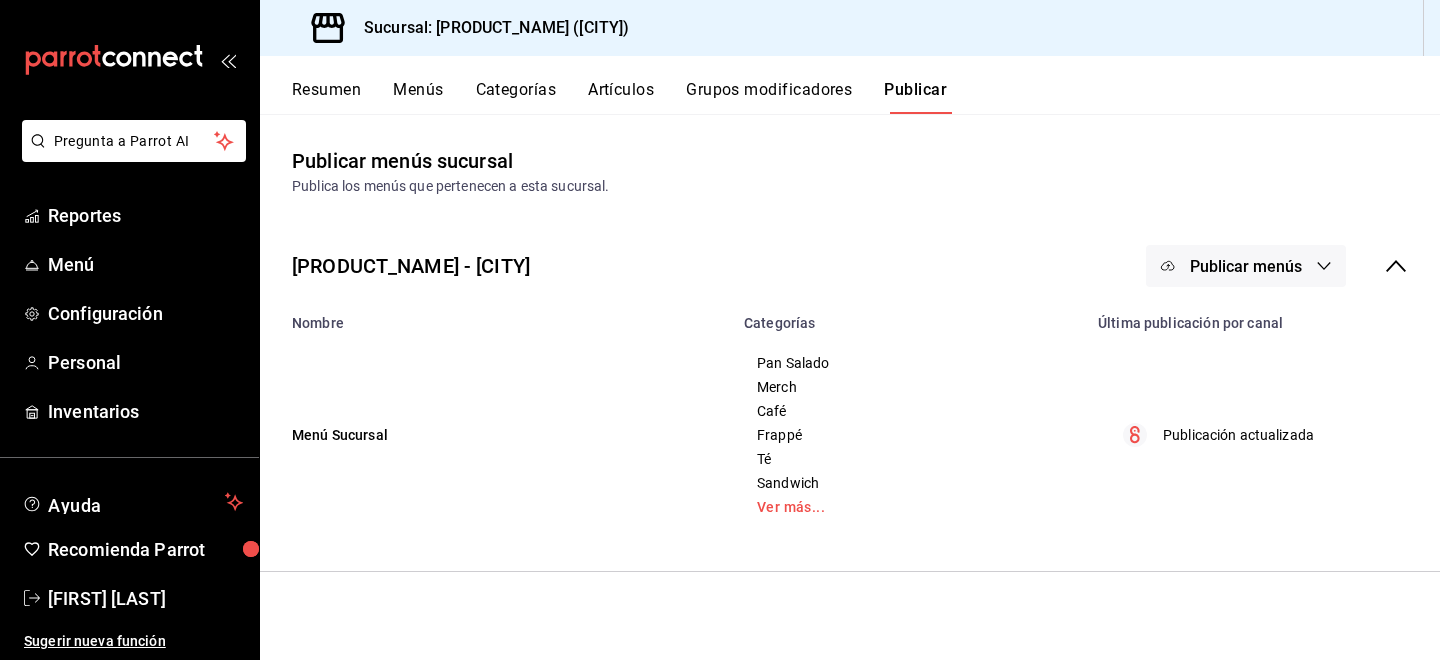 click on "Grupos modificadores" at bounding box center [769, 97] 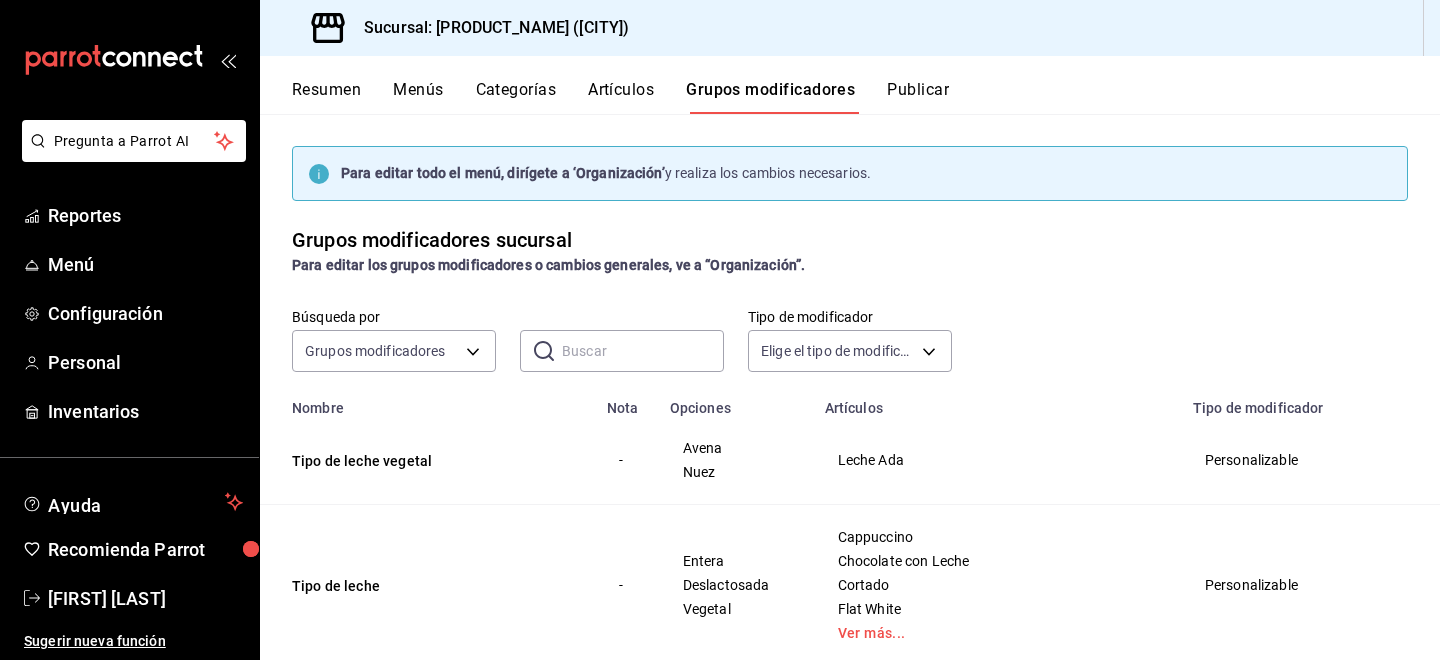 click on "Artículos" at bounding box center [621, 97] 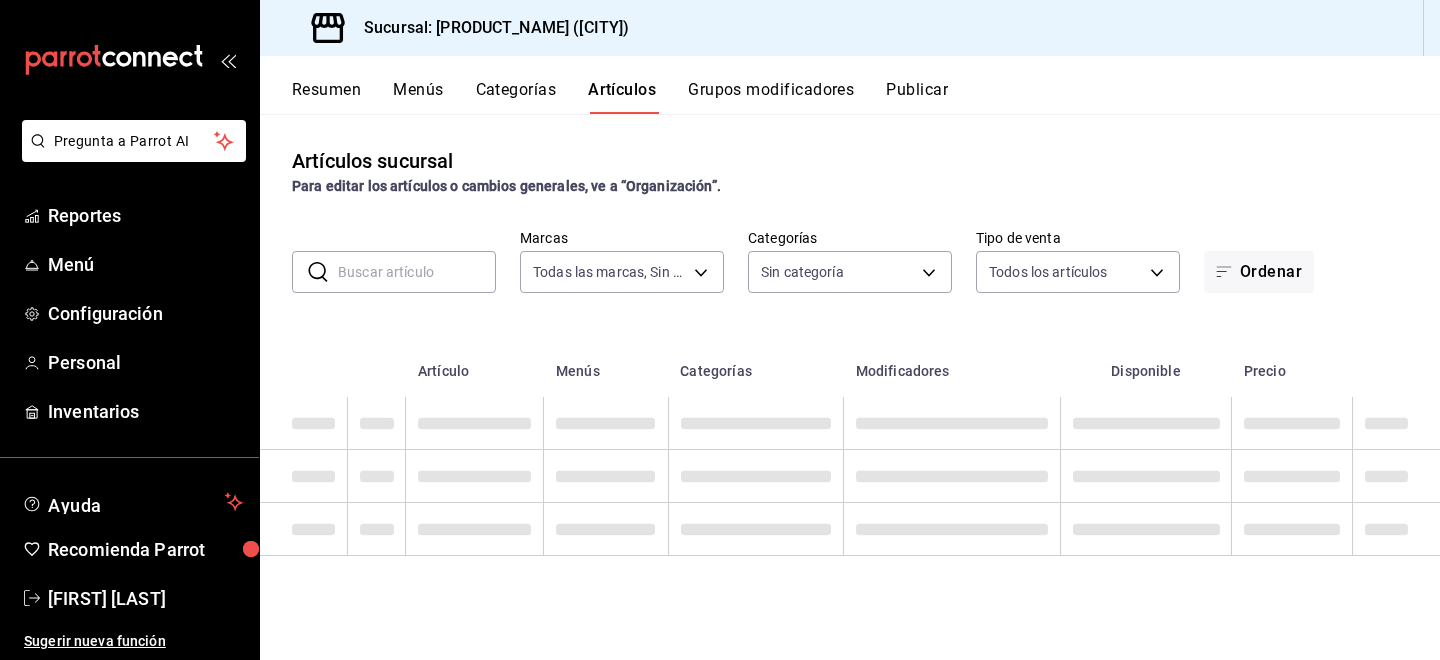type on "[UUID]" 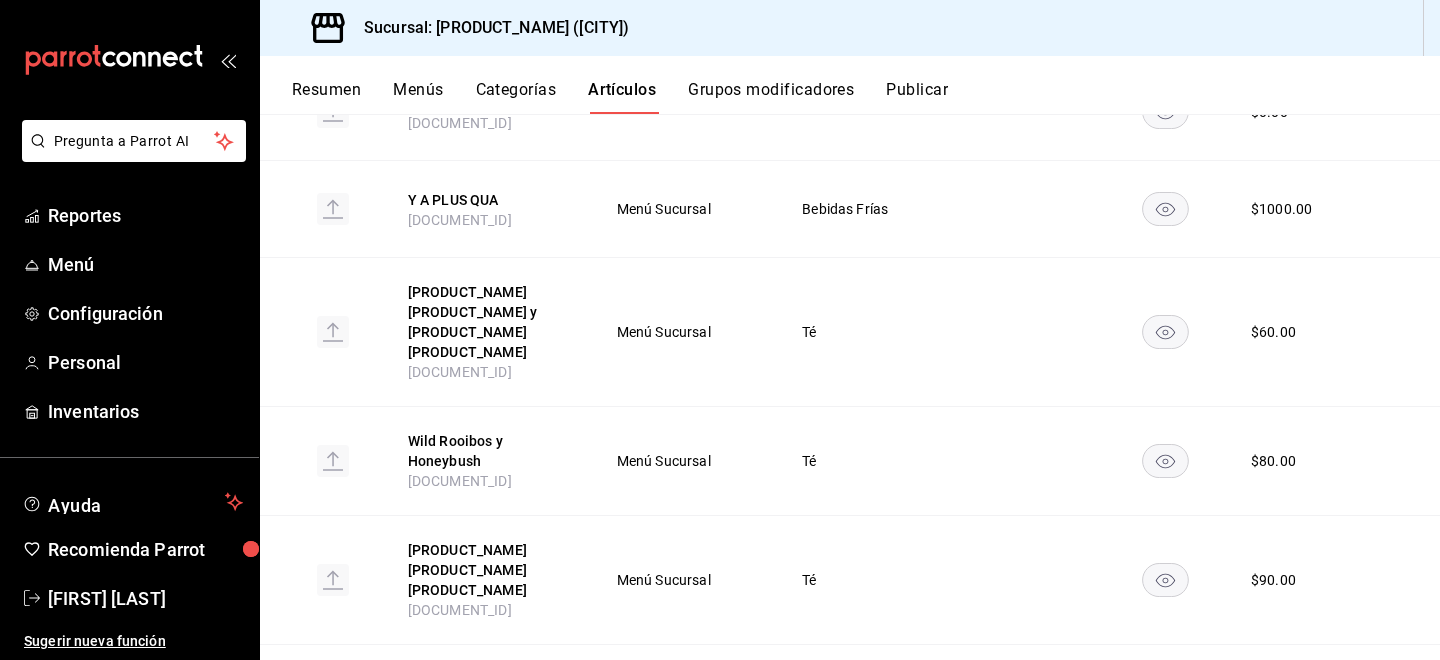 scroll, scrollTop: 1524, scrollLeft: 0, axis: vertical 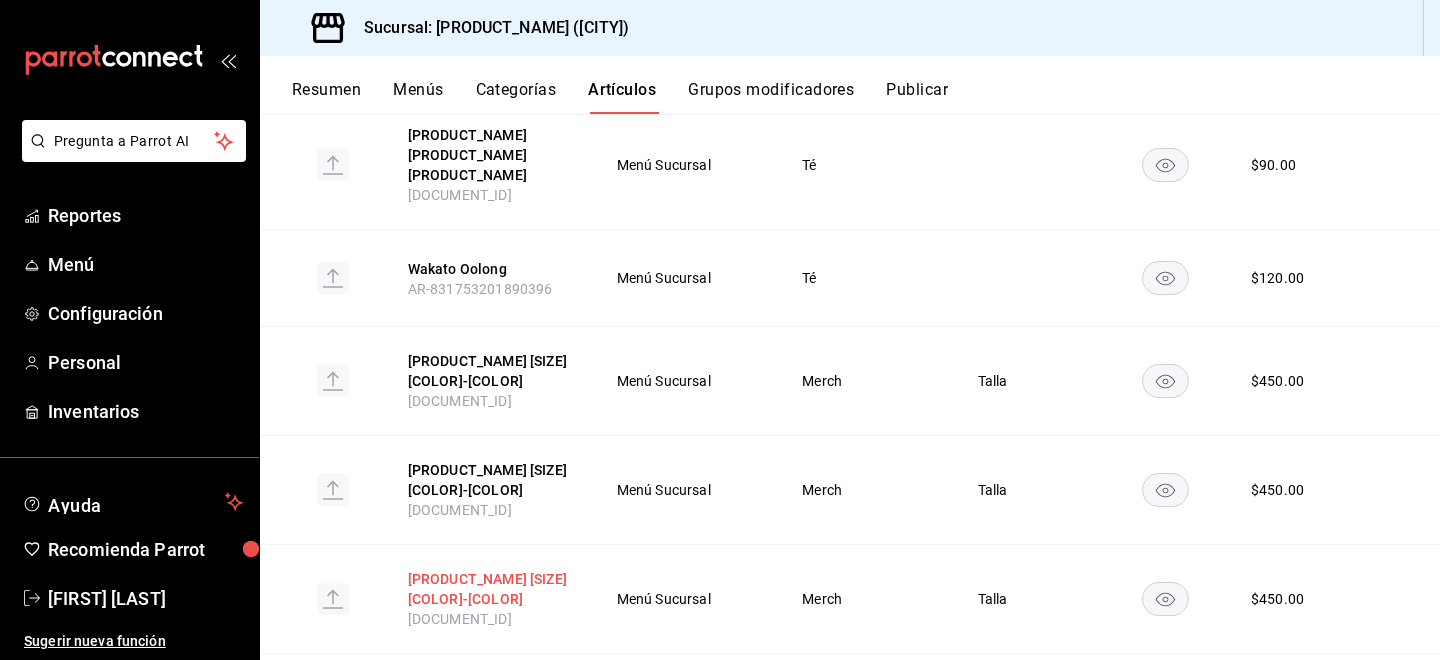 click on "[PRODUCT_NAME] [SIZE] [COLOR]-[COLOR]" at bounding box center (488, 589) 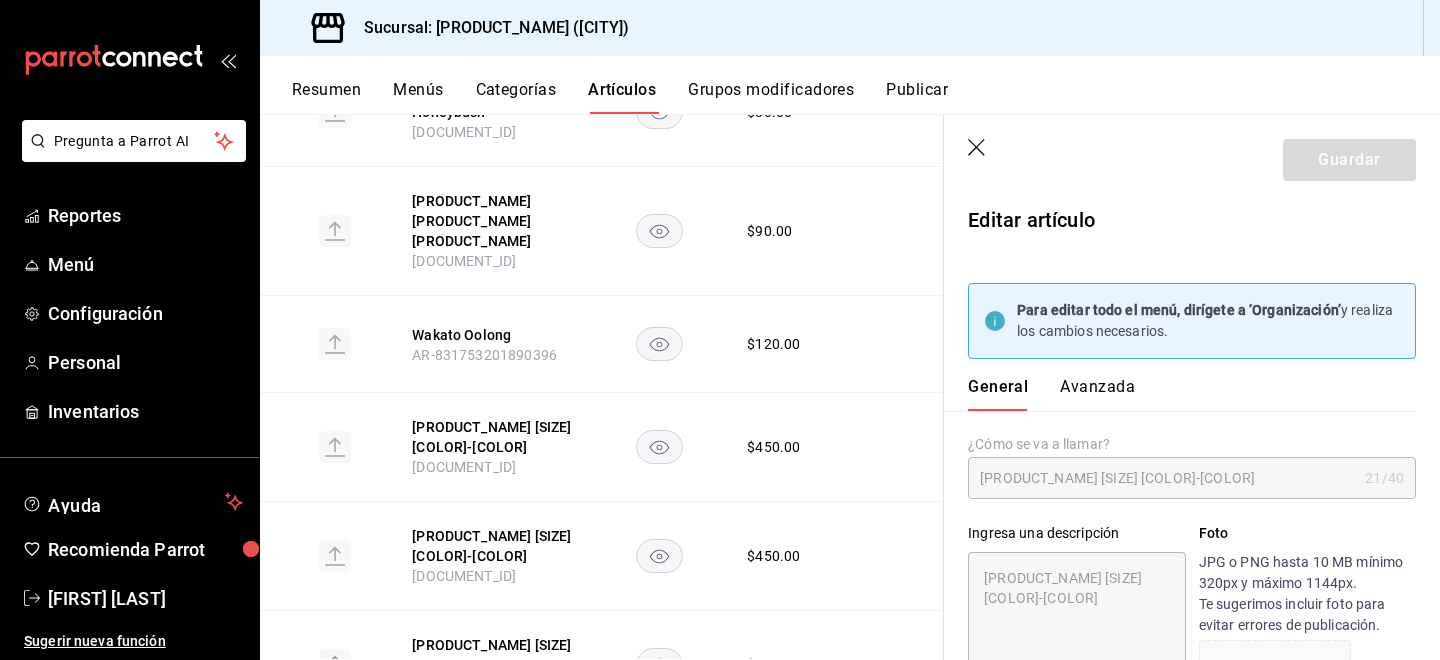 type on "x" 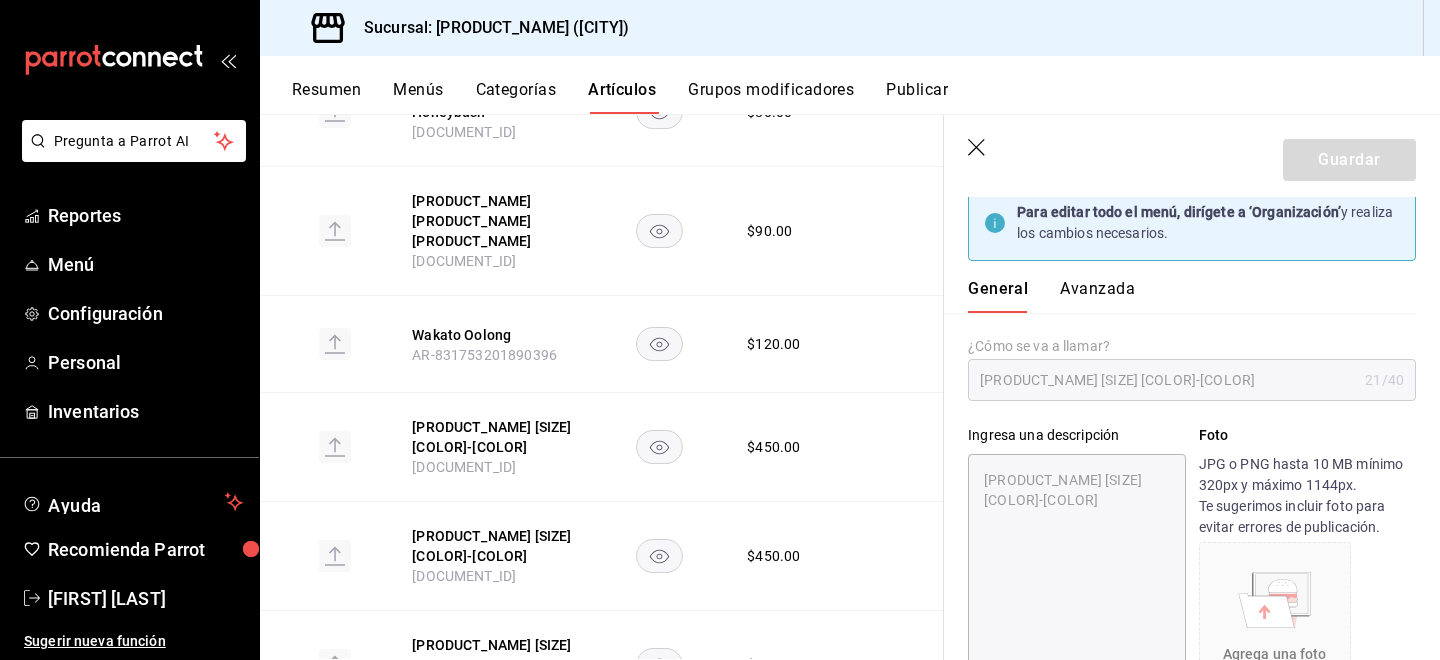 scroll, scrollTop: 251, scrollLeft: 0, axis: vertical 